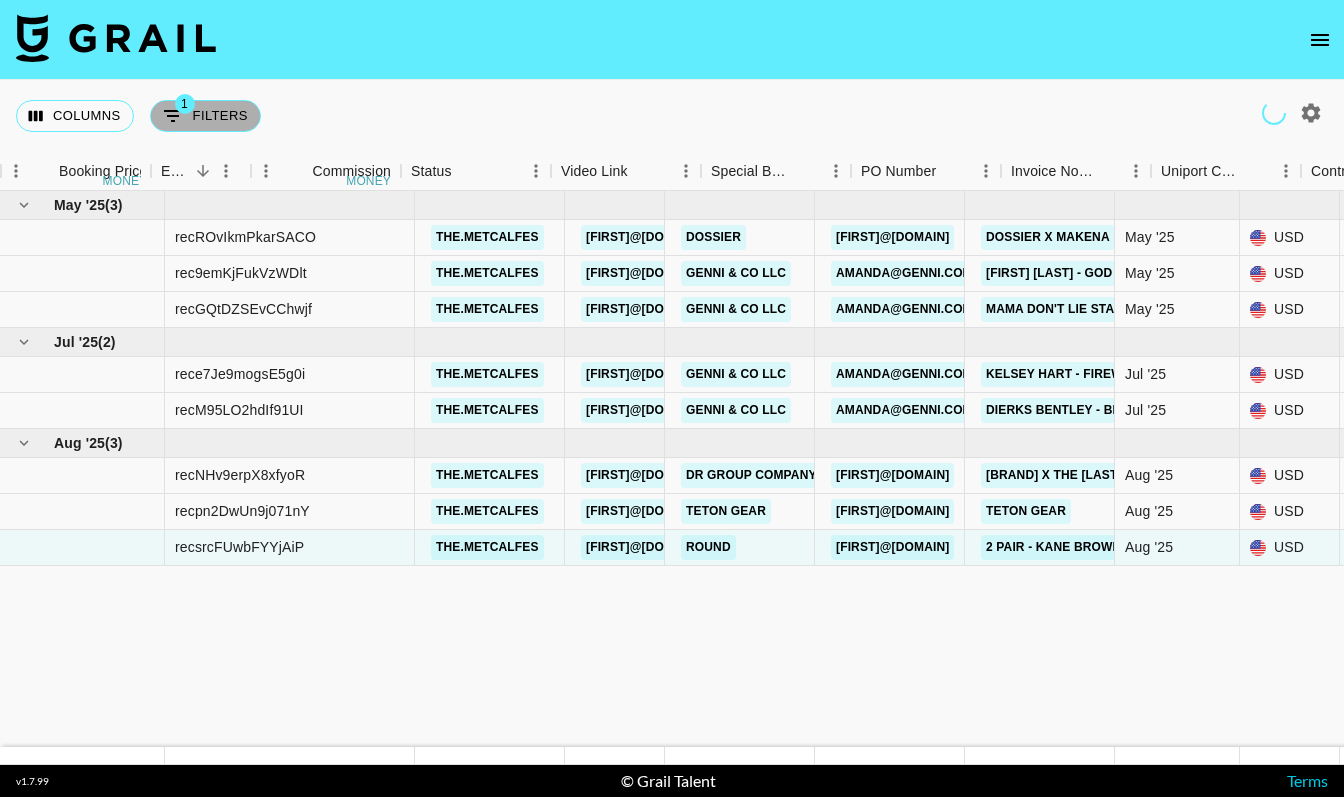 click on "1 Filters" at bounding box center [205, 116] 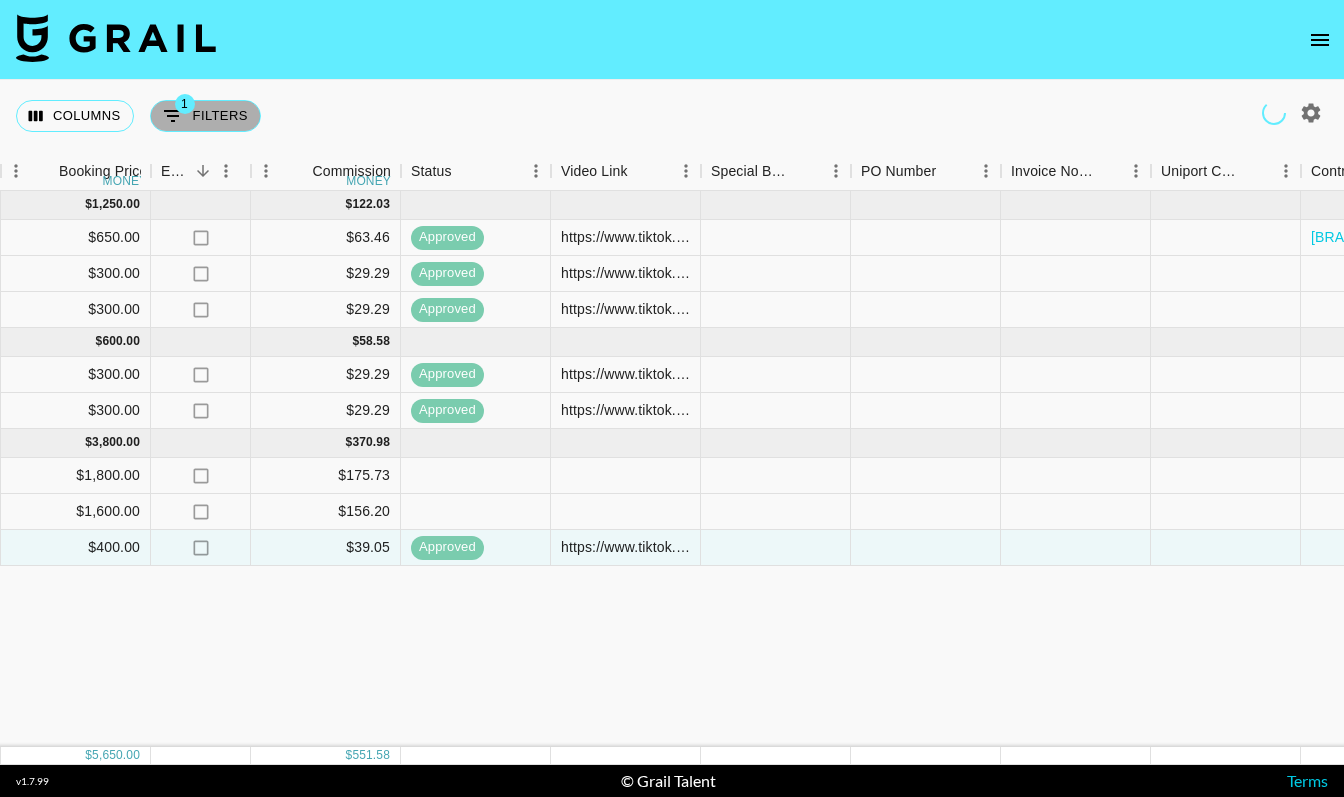 select on "talentName" 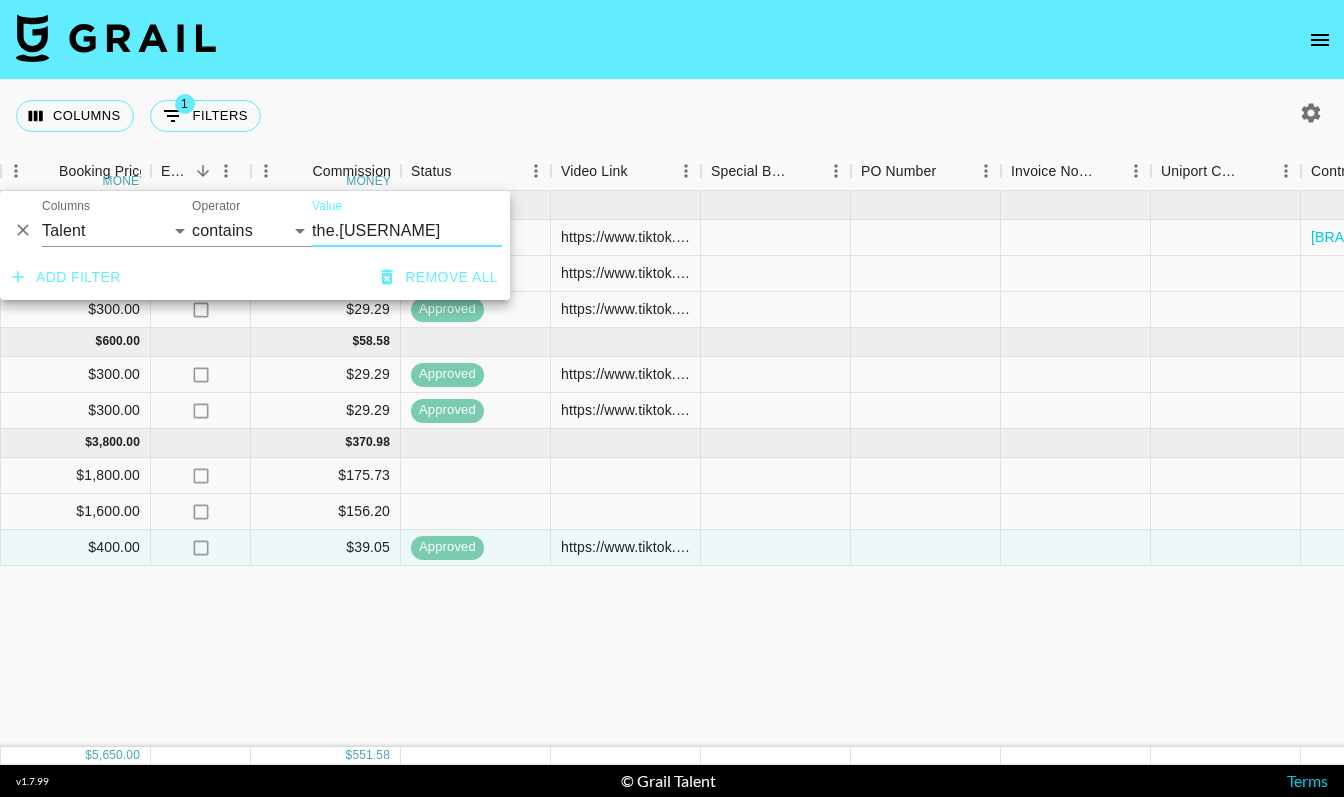 drag, startPoint x: 382, startPoint y: 230, endPoint x: 293, endPoint y: 218, distance: 89.80534 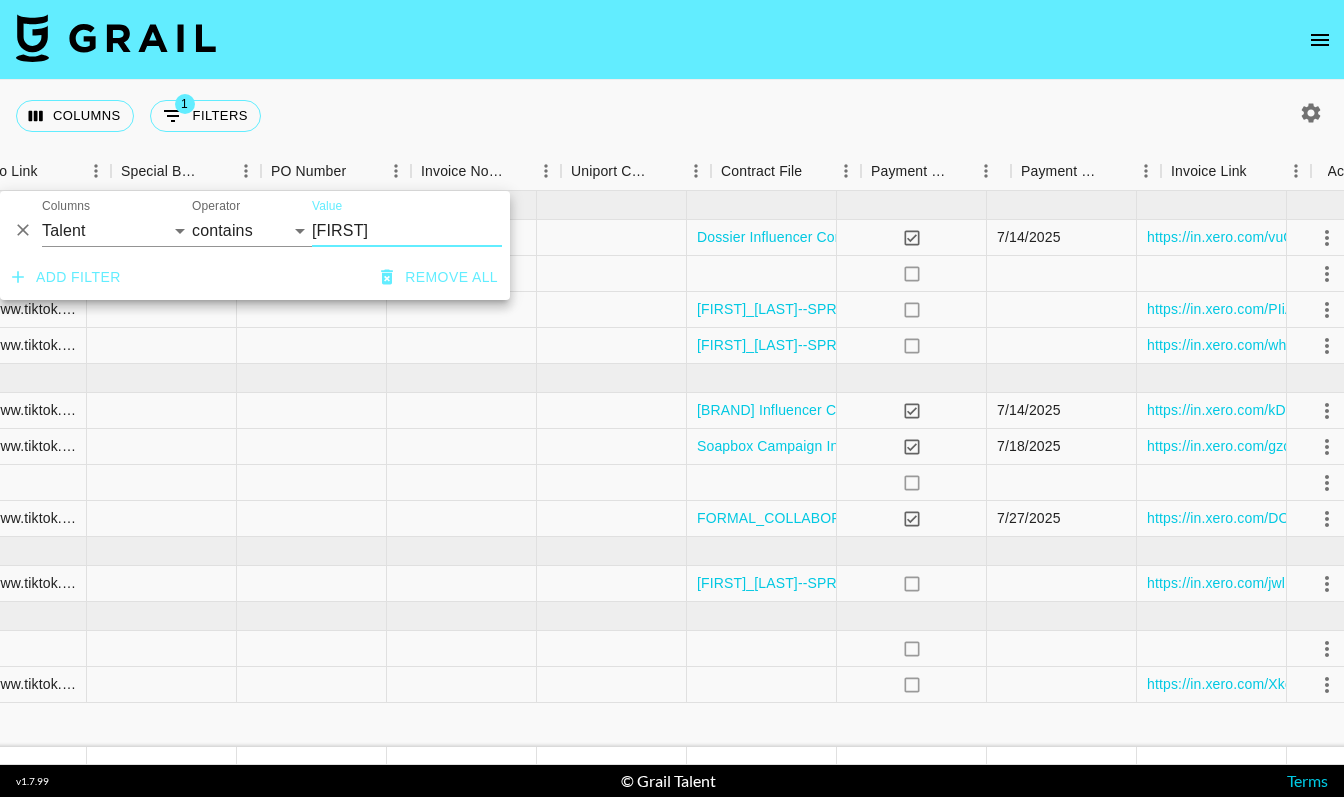 scroll, scrollTop: 0, scrollLeft: 1976, axis: horizontal 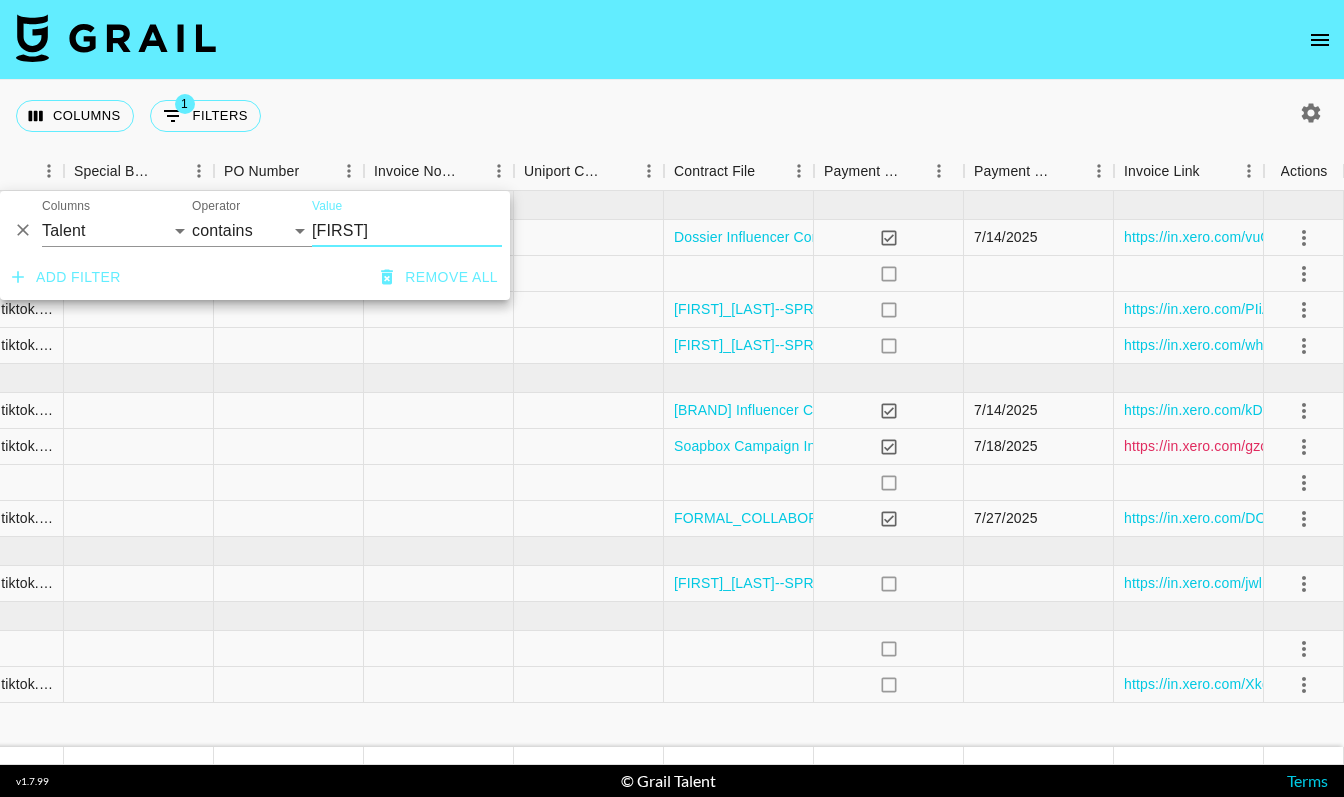 type on "[FIRST]" 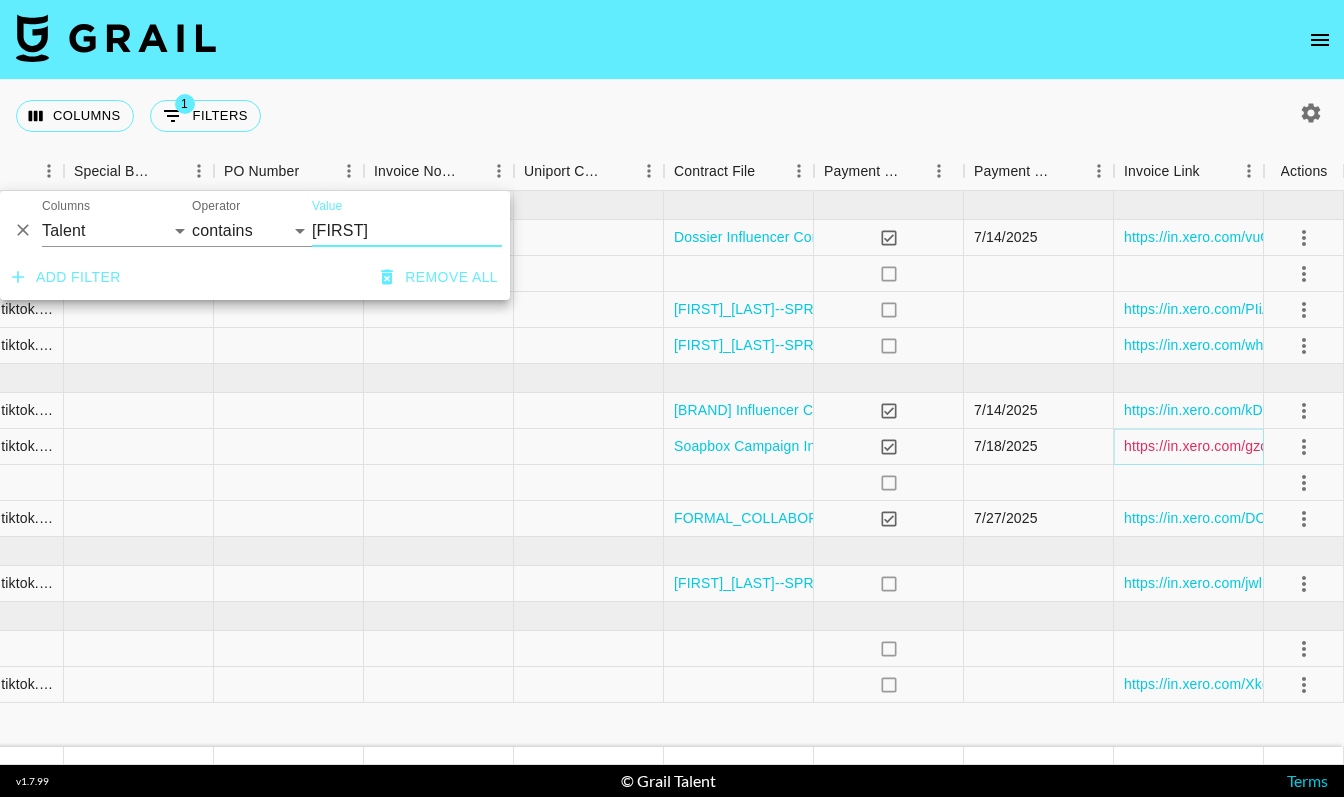 click on "https://in.xero.com/gzckxDoluxGYJms8XDdgKID7TnSzyLEr3fDou75u" at bounding box center [1344, 446] 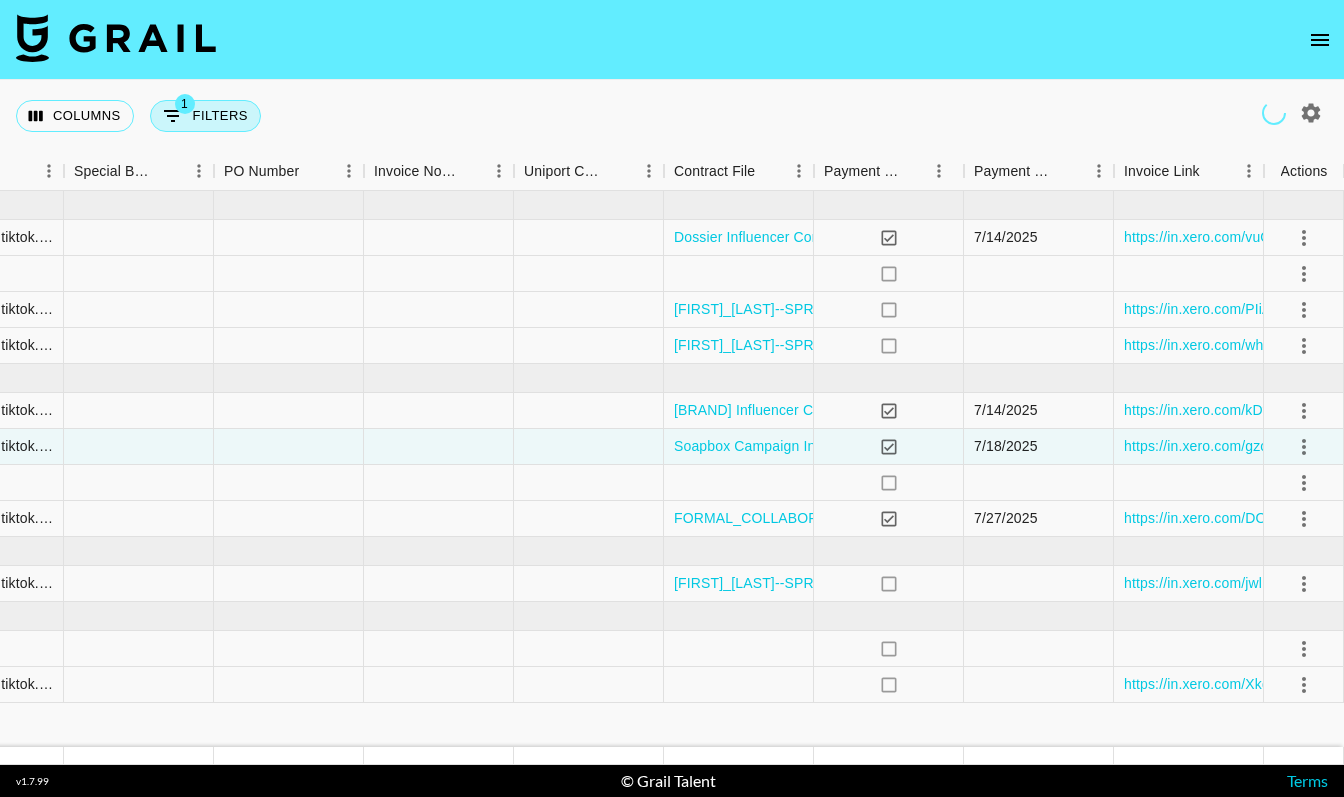 click on "1 Filters" at bounding box center (205, 116) 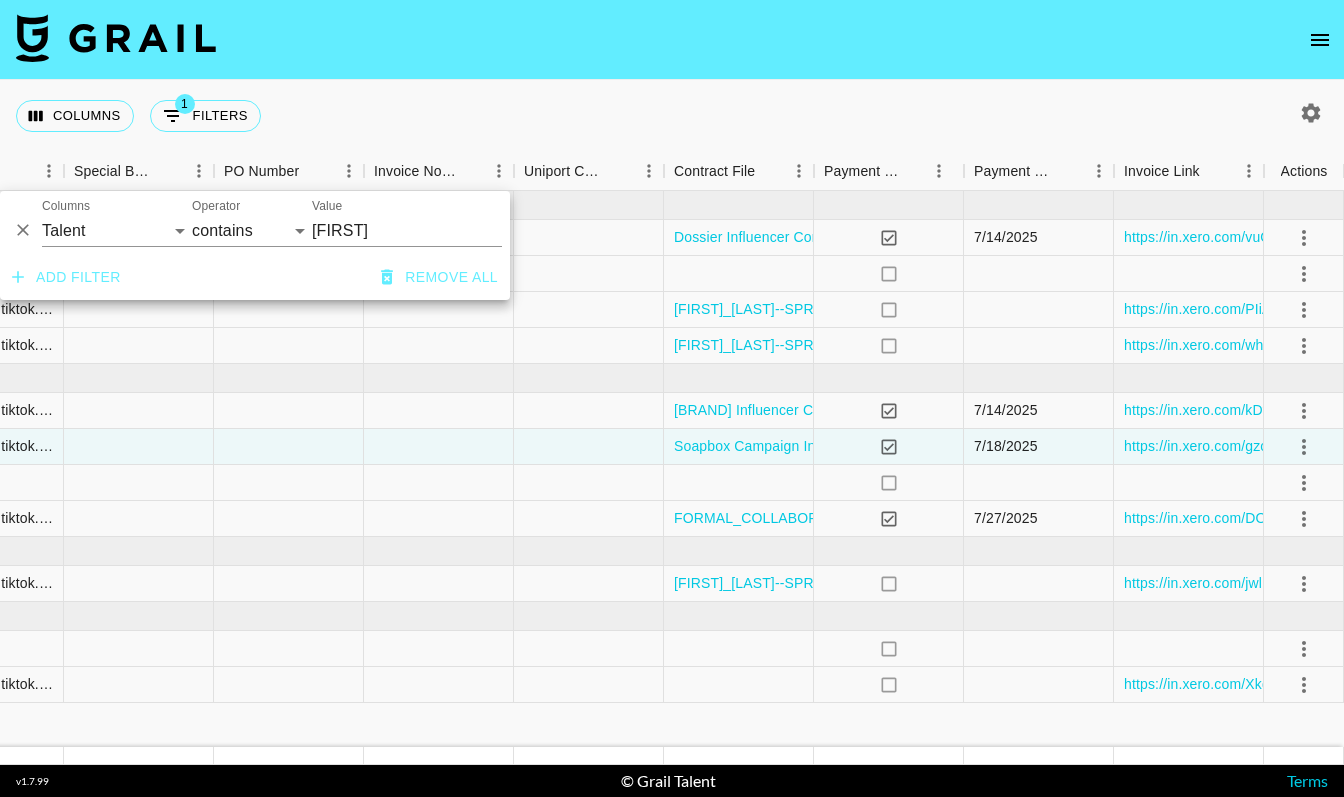 click on "Columns 1 Filters + Booking" at bounding box center [672, 116] 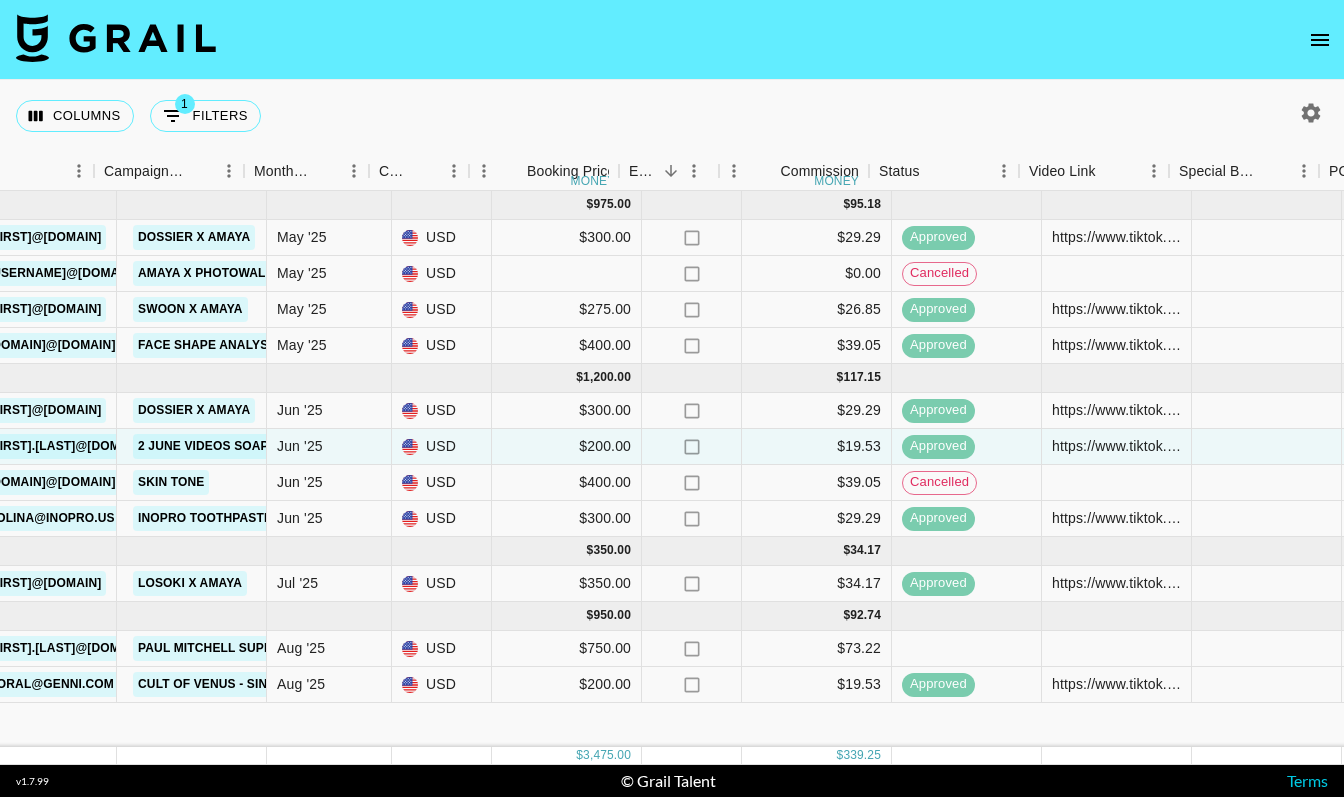 scroll, scrollTop: 0, scrollLeft: 813, axis: horizontal 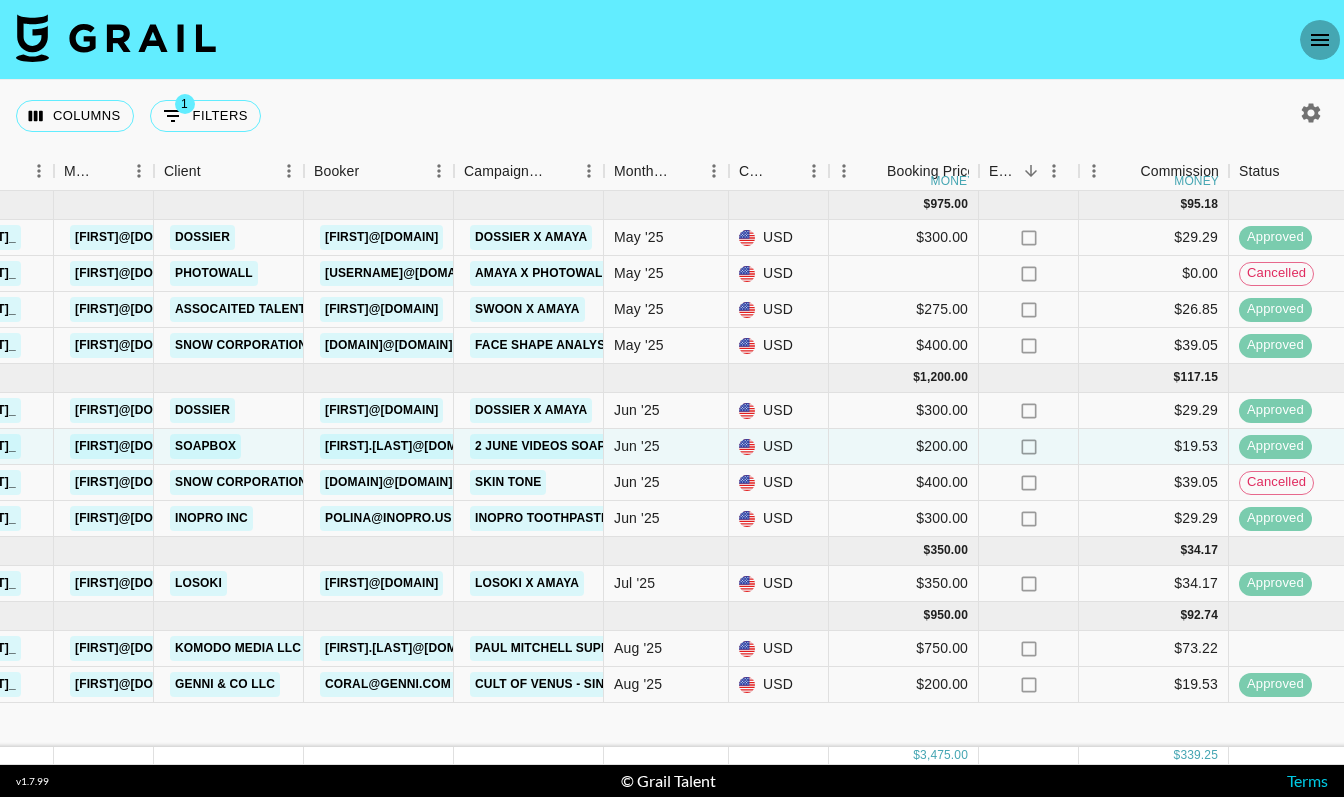 click 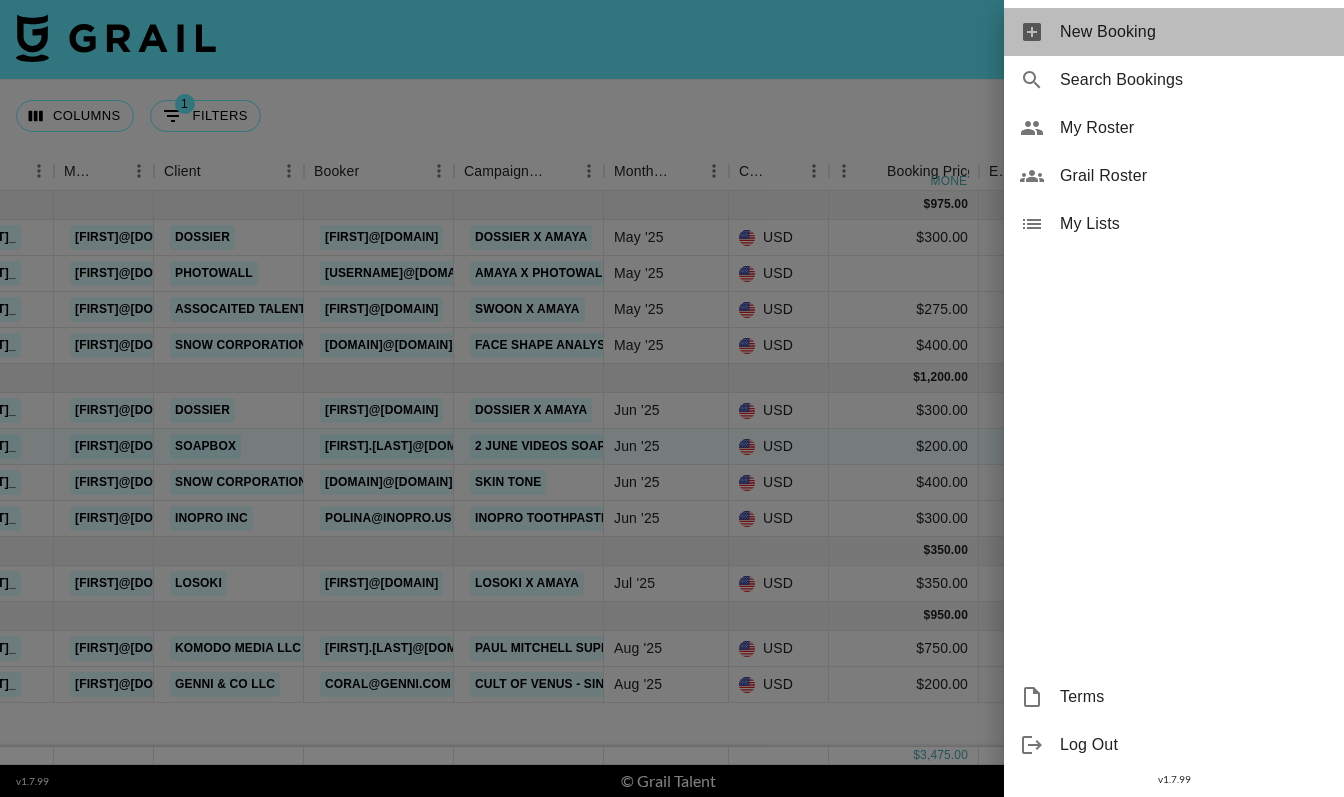 click on "New Booking" at bounding box center [1194, 32] 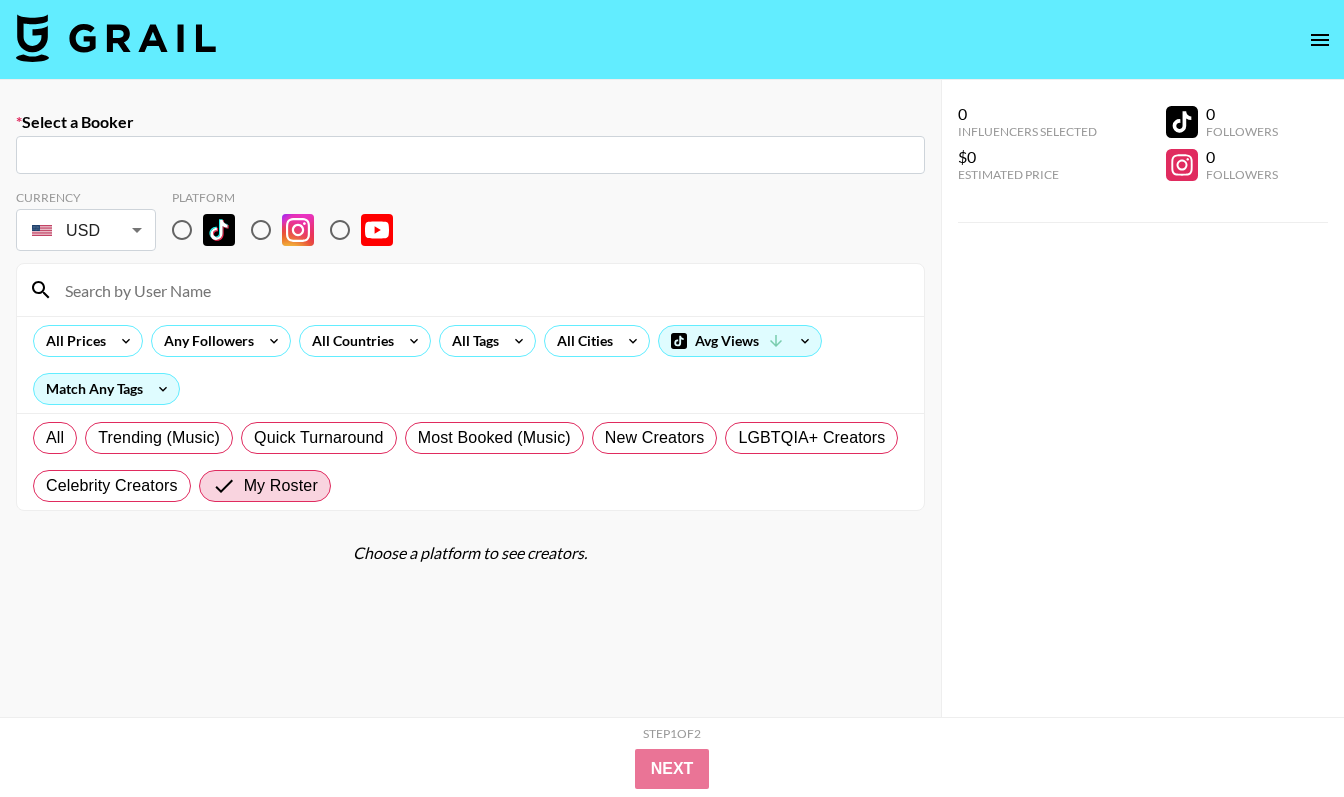 click at bounding box center [470, 155] 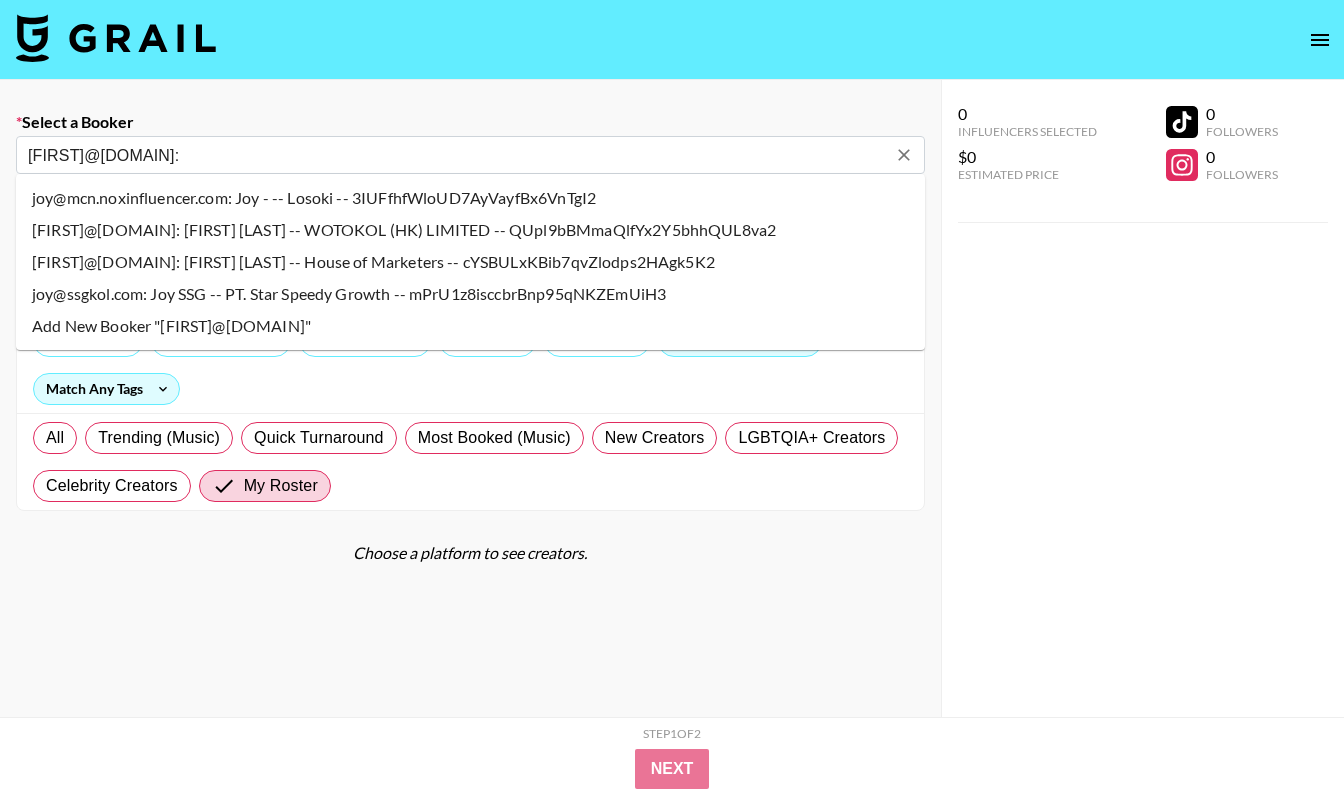 click on "joy@mcn.noxinfluencer.com: Joy - -- Losoki -- 3IUFfhfWloUD7AyVayfBx6VnTgI2" at bounding box center [470, 198] 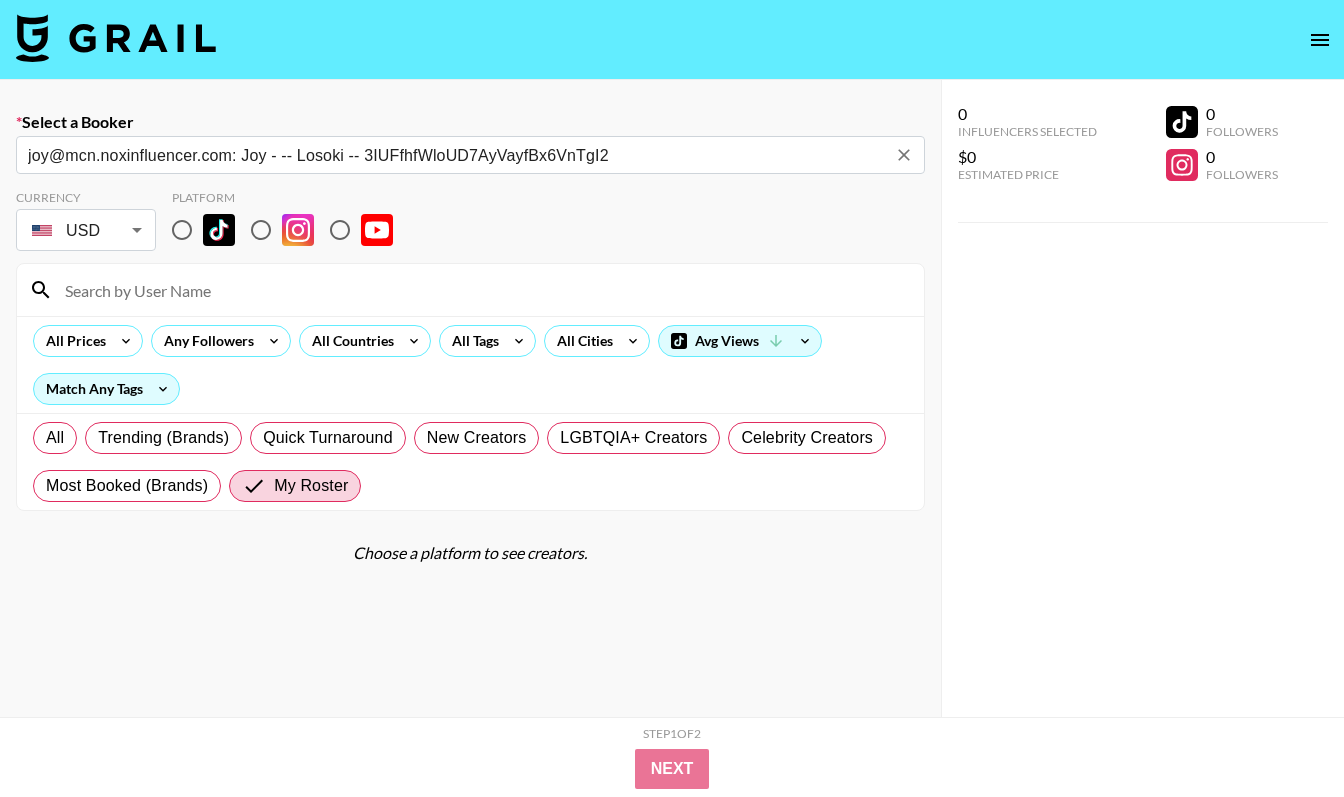 type on "joy@mcn.noxinfluencer.com: Joy - -- Losoki -- 3IUFfhfWloUD7AyVayfBx6VnTgI2" 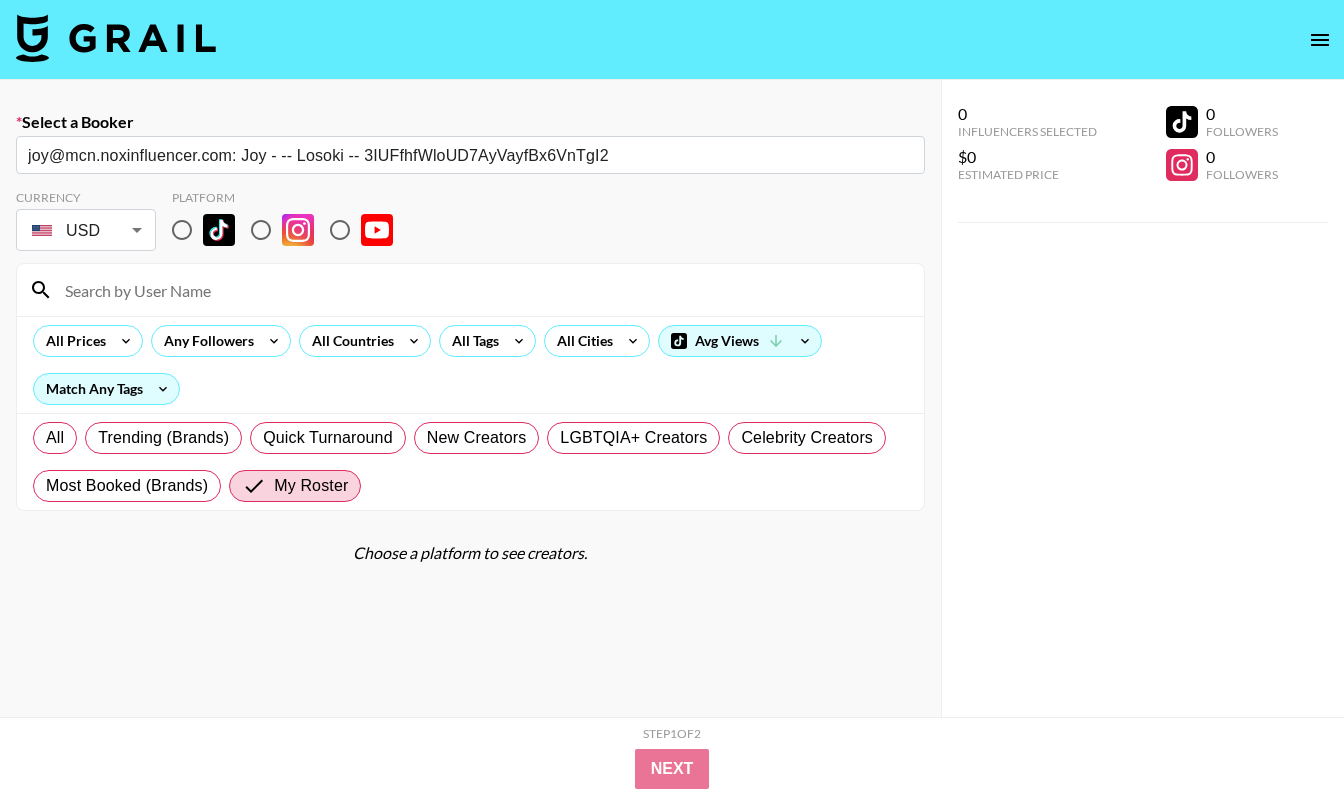 click at bounding box center (482, 290) 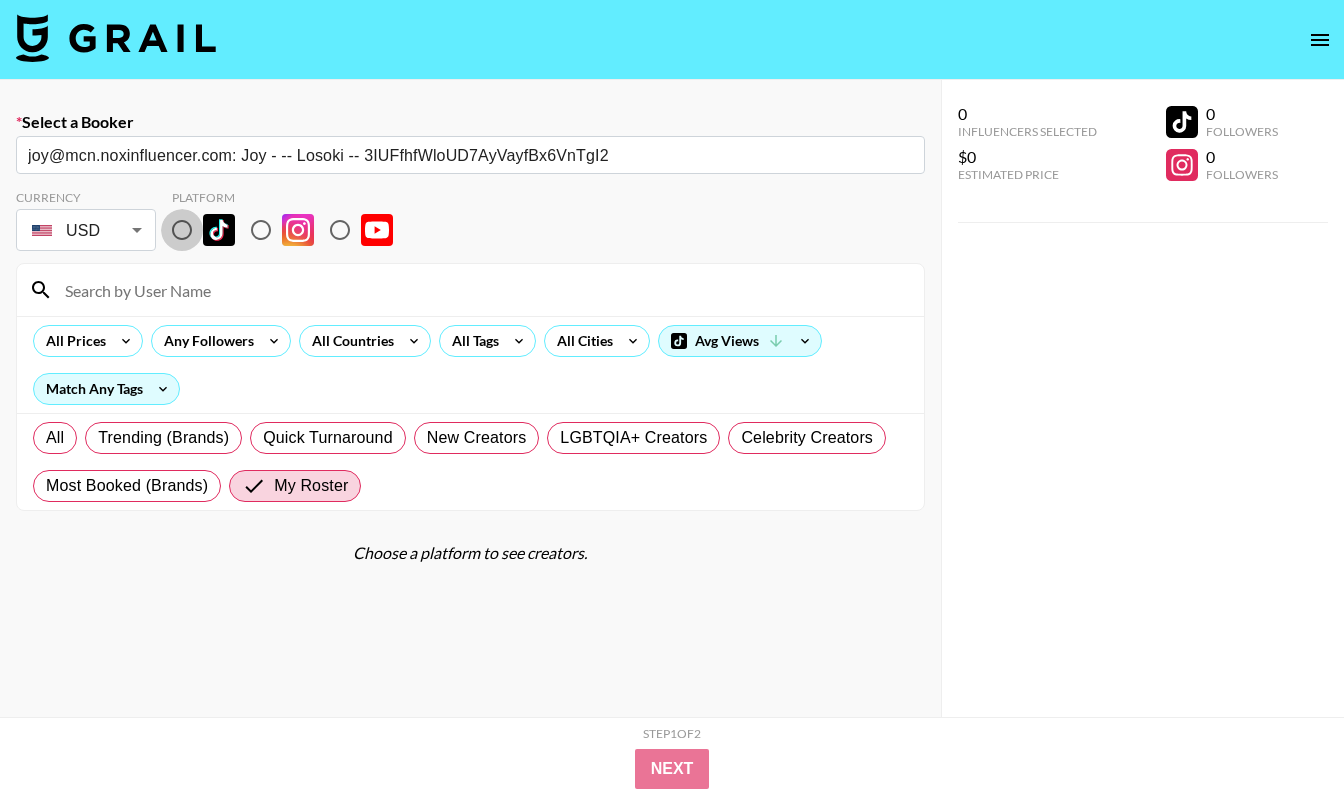click at bounding box center (182, 230) 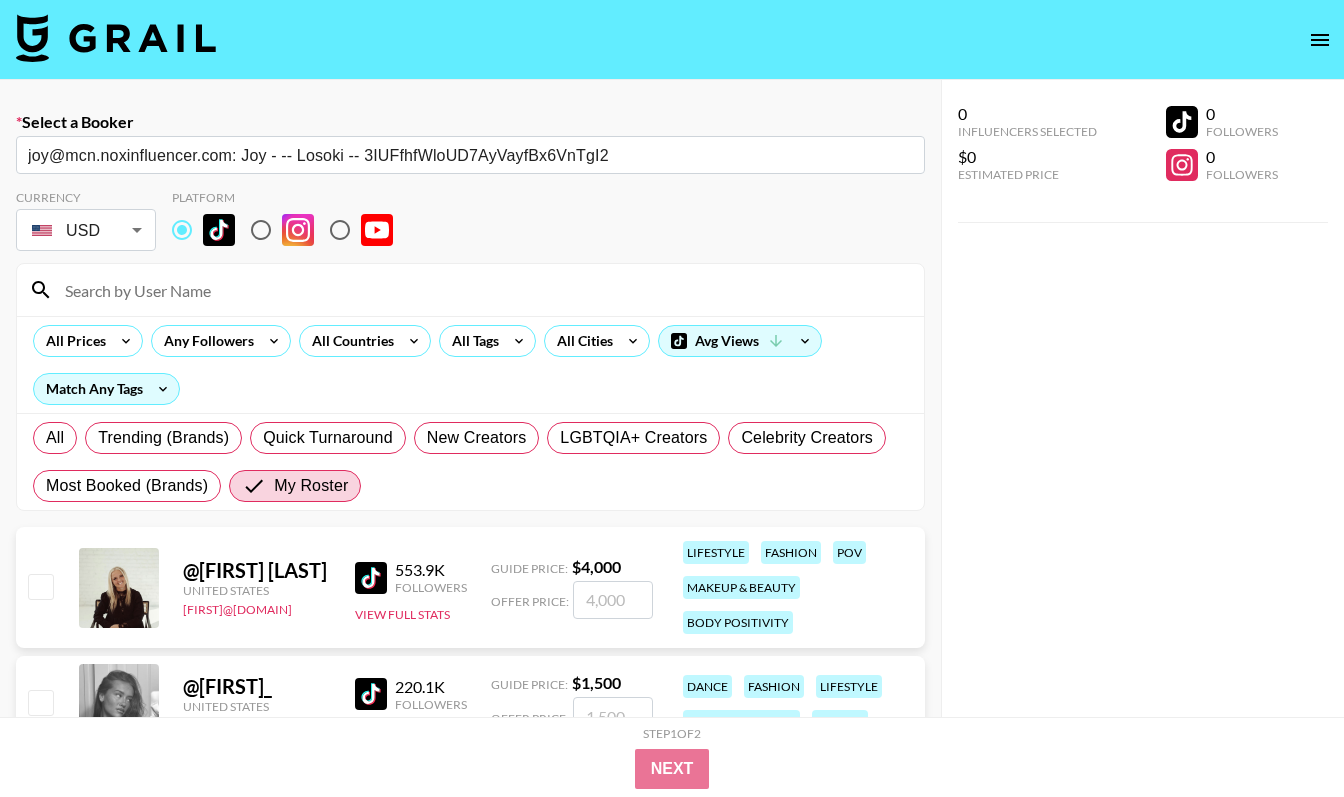 click at bounding box center (482, 290) 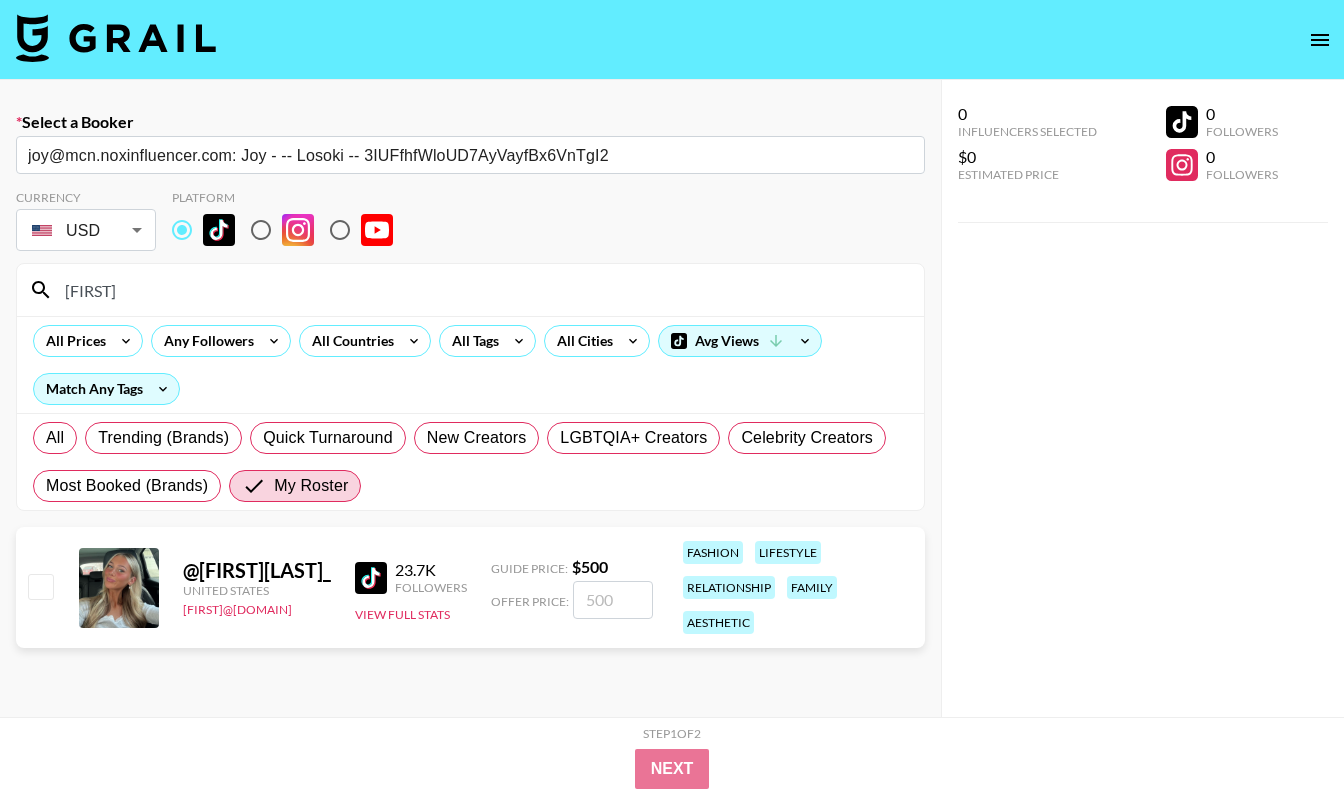 type on "[FIRST]" 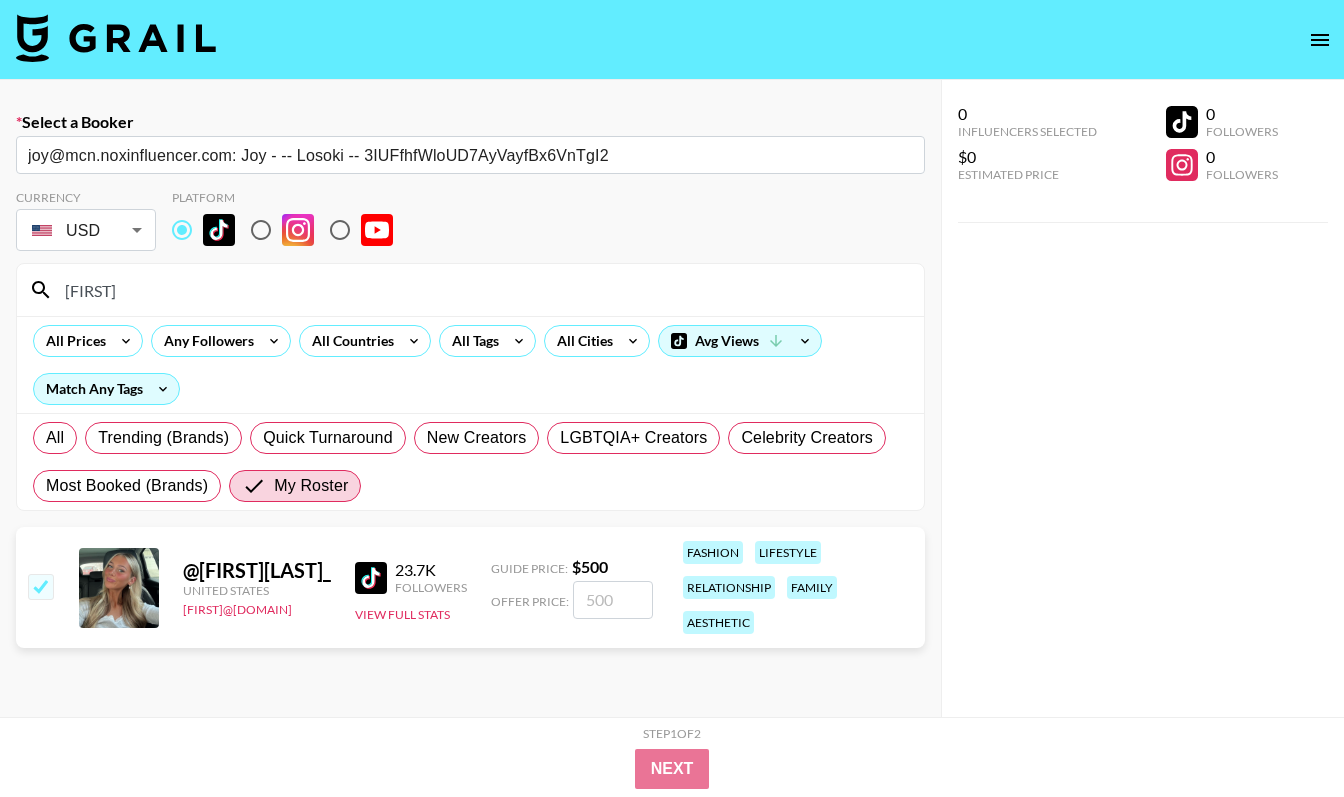 checkbox on "true" 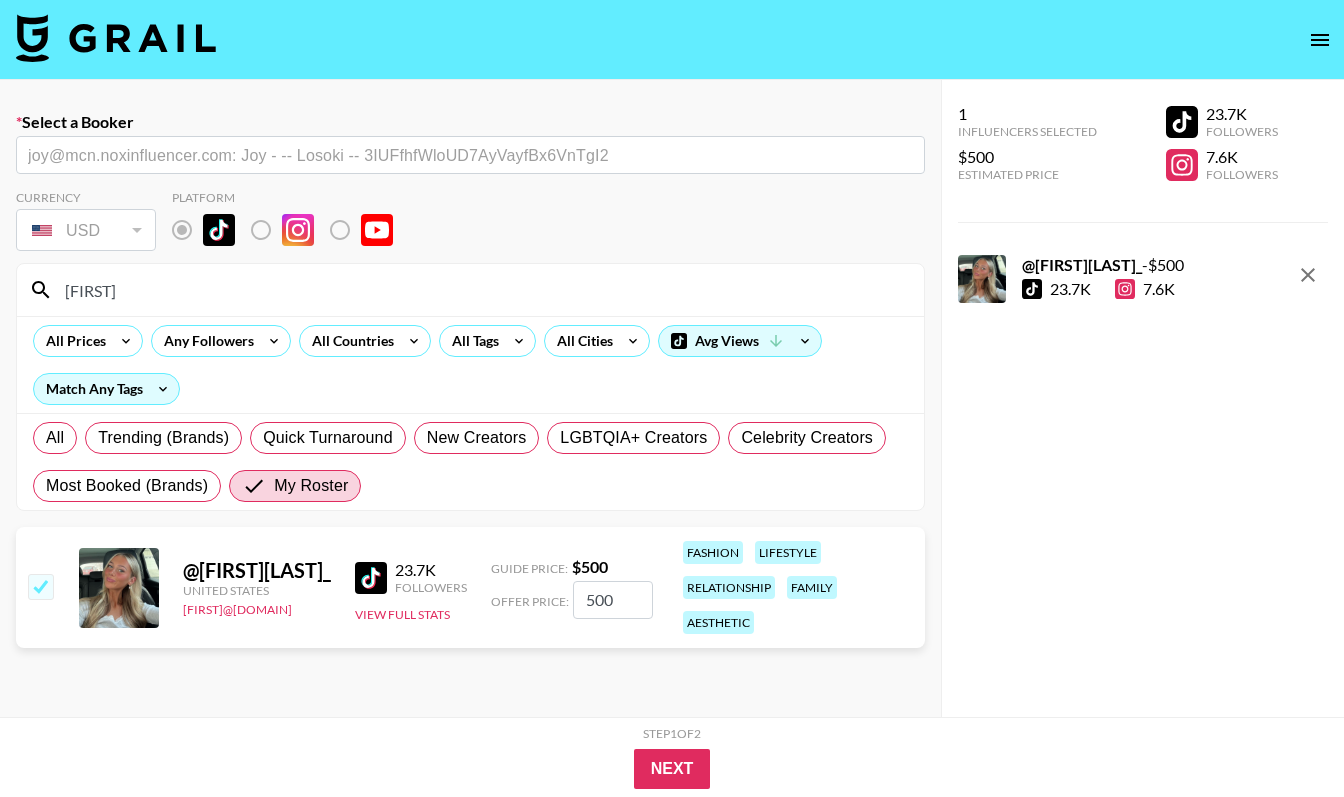 drag, startPoint x: 625, startPoint y: 595, endPoint x: 554, endPoint y: 588, distance: 71.34424 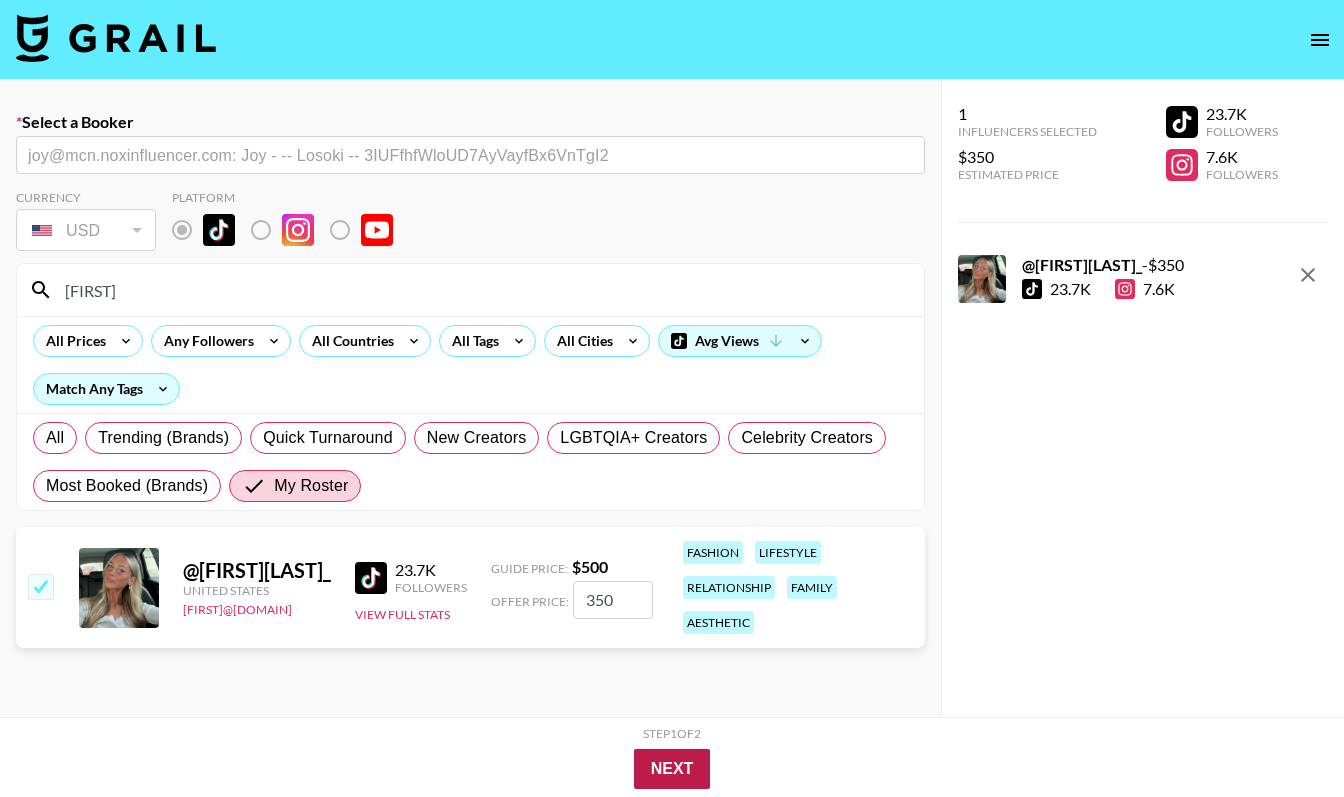 type on "350" 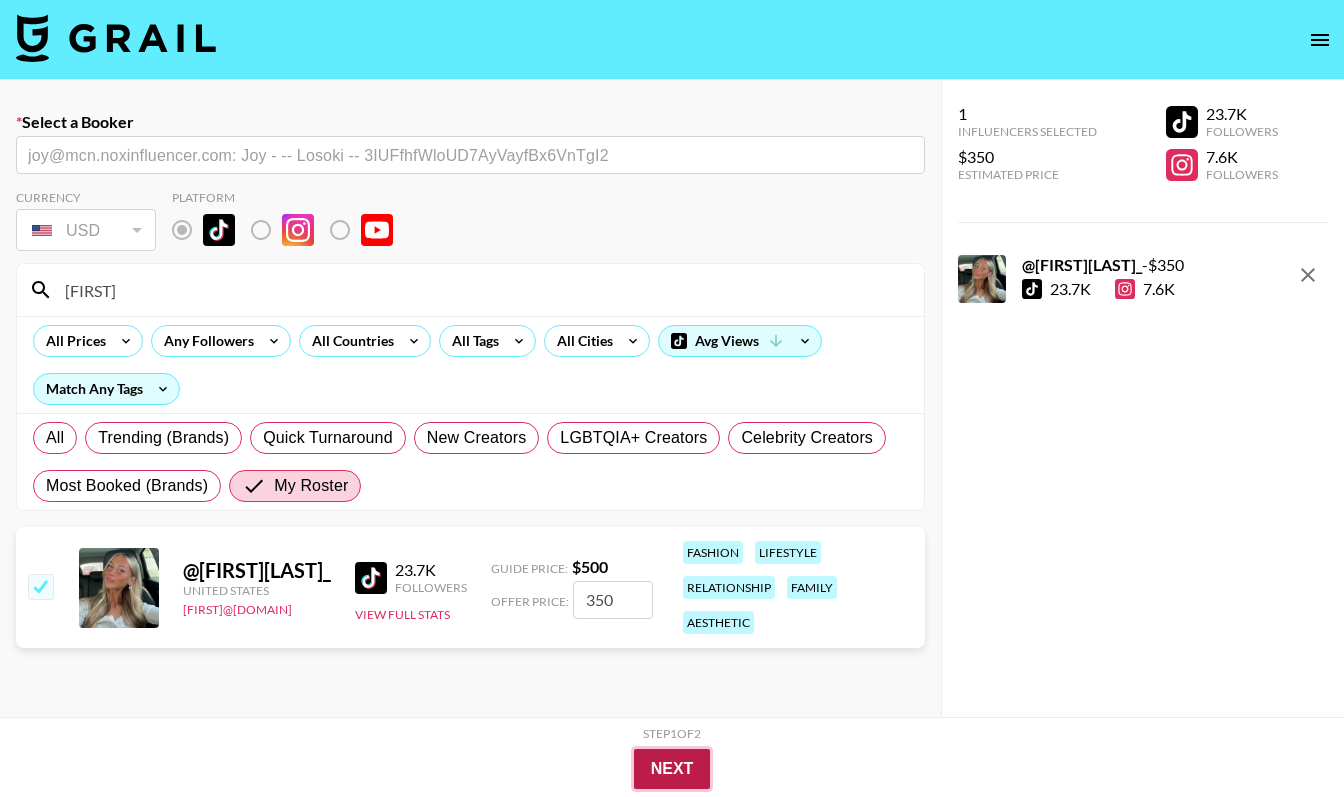 click on "Next" at bounding box center [672, 769] 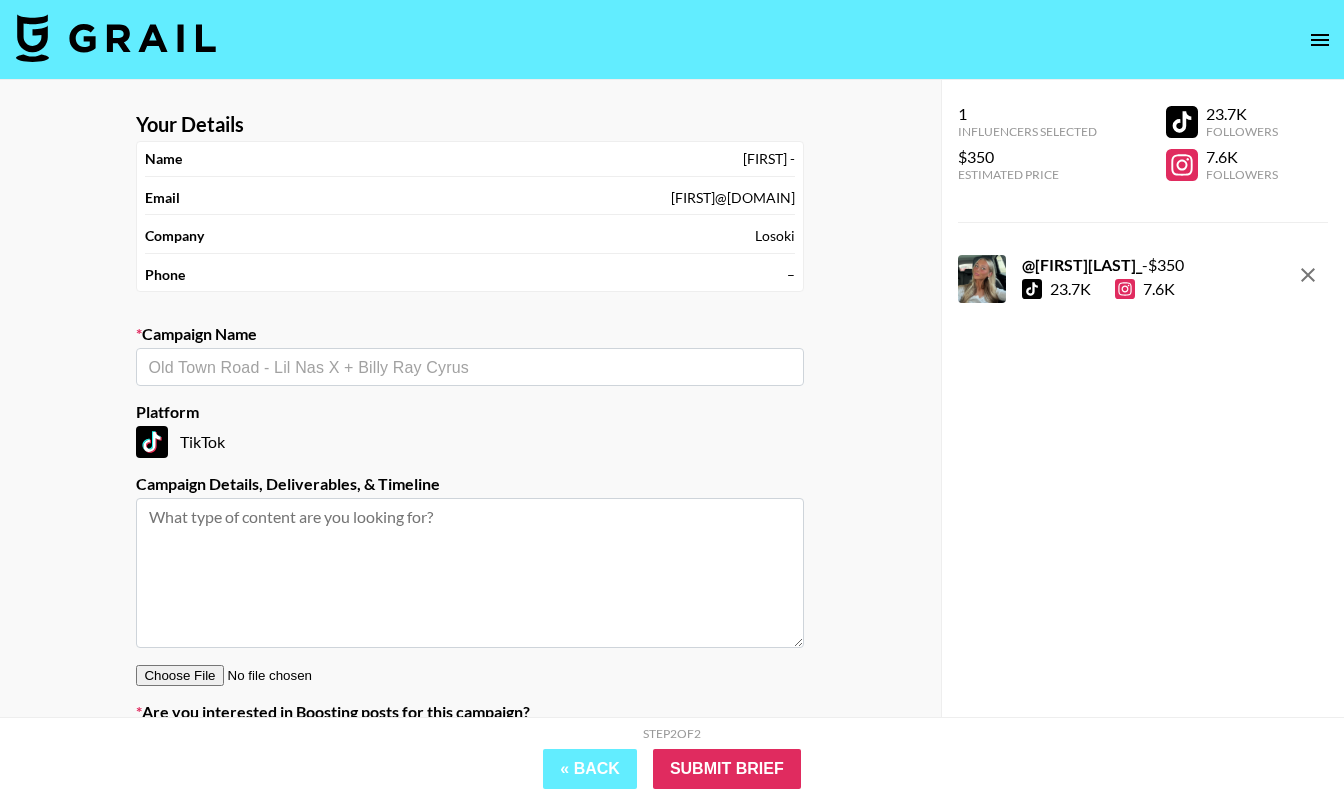 click at bounding box center (470, 367) 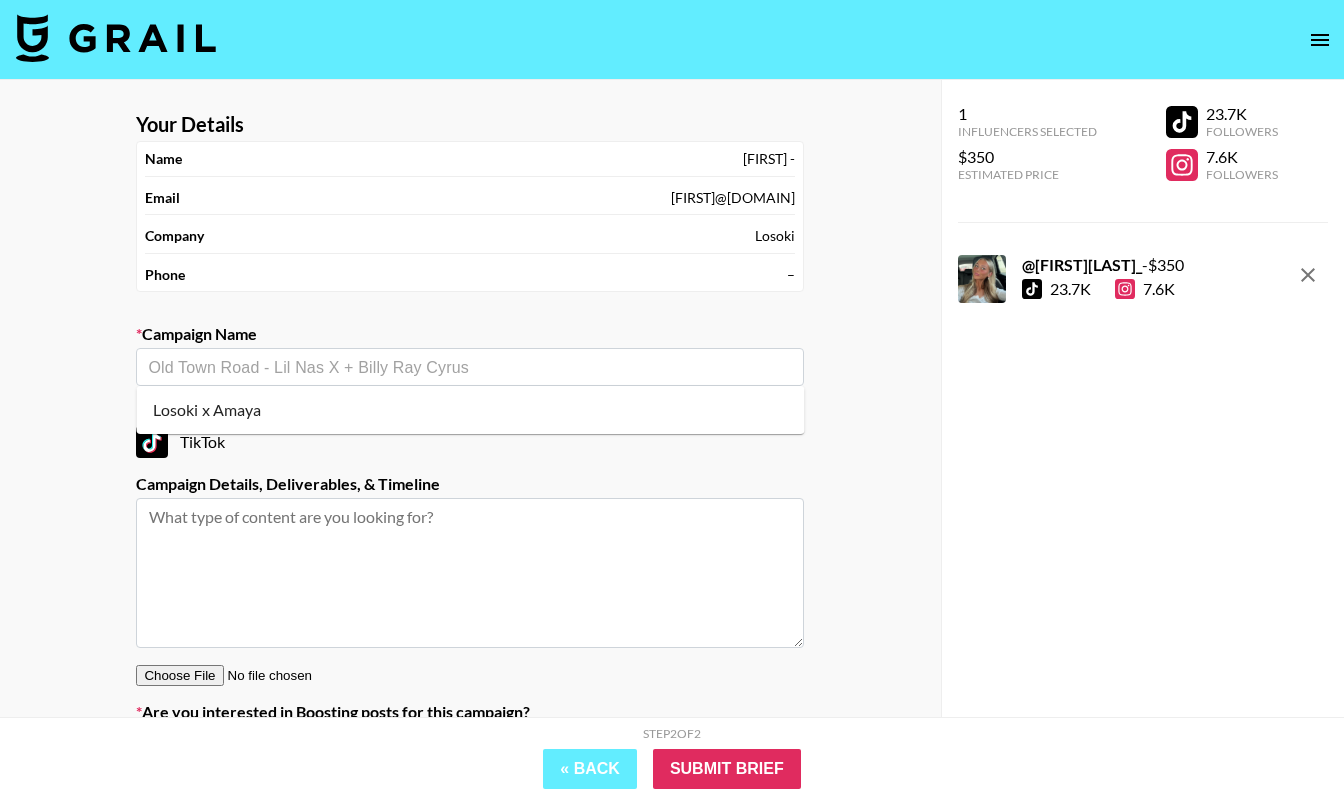 click on "Losoki x Amaya" at bounding box center (471, 410) 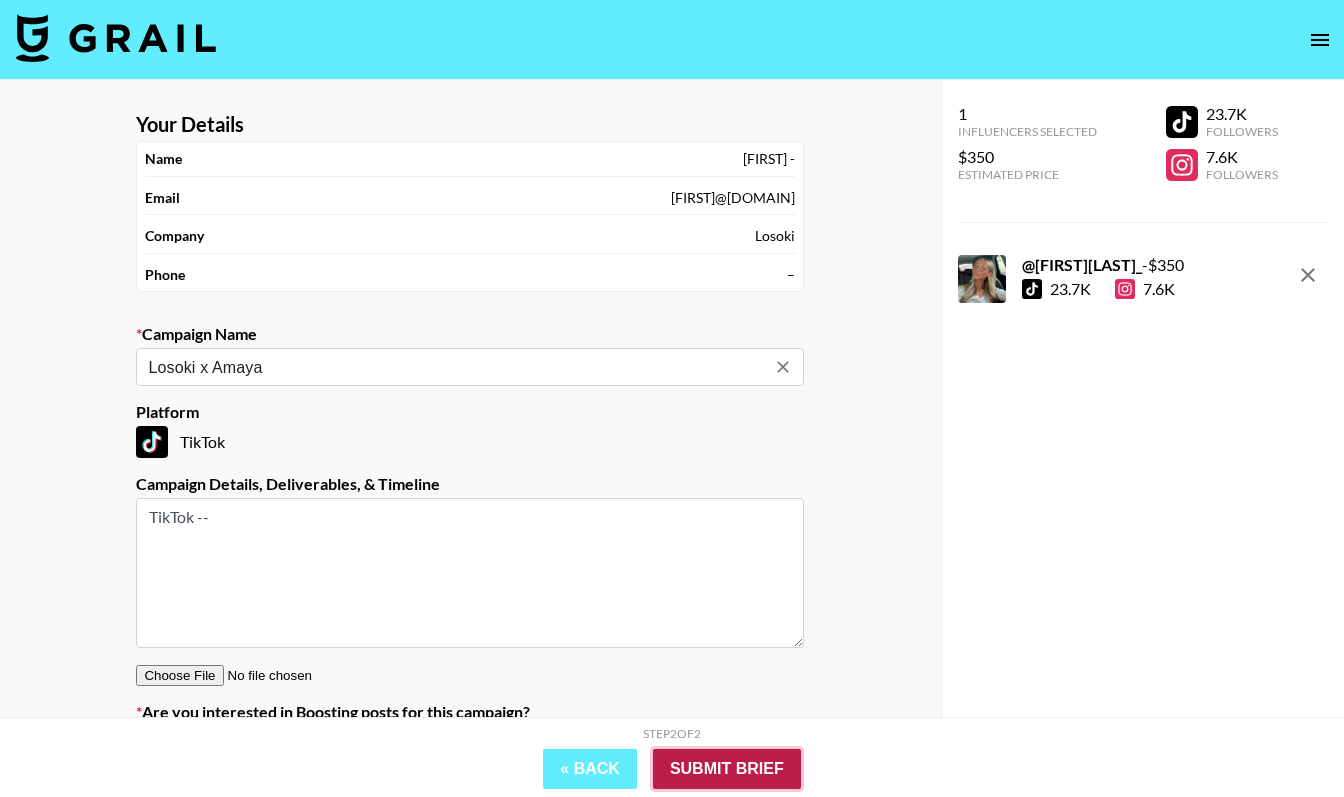 click on "Submit Brief" at bounding box center [727, 769] 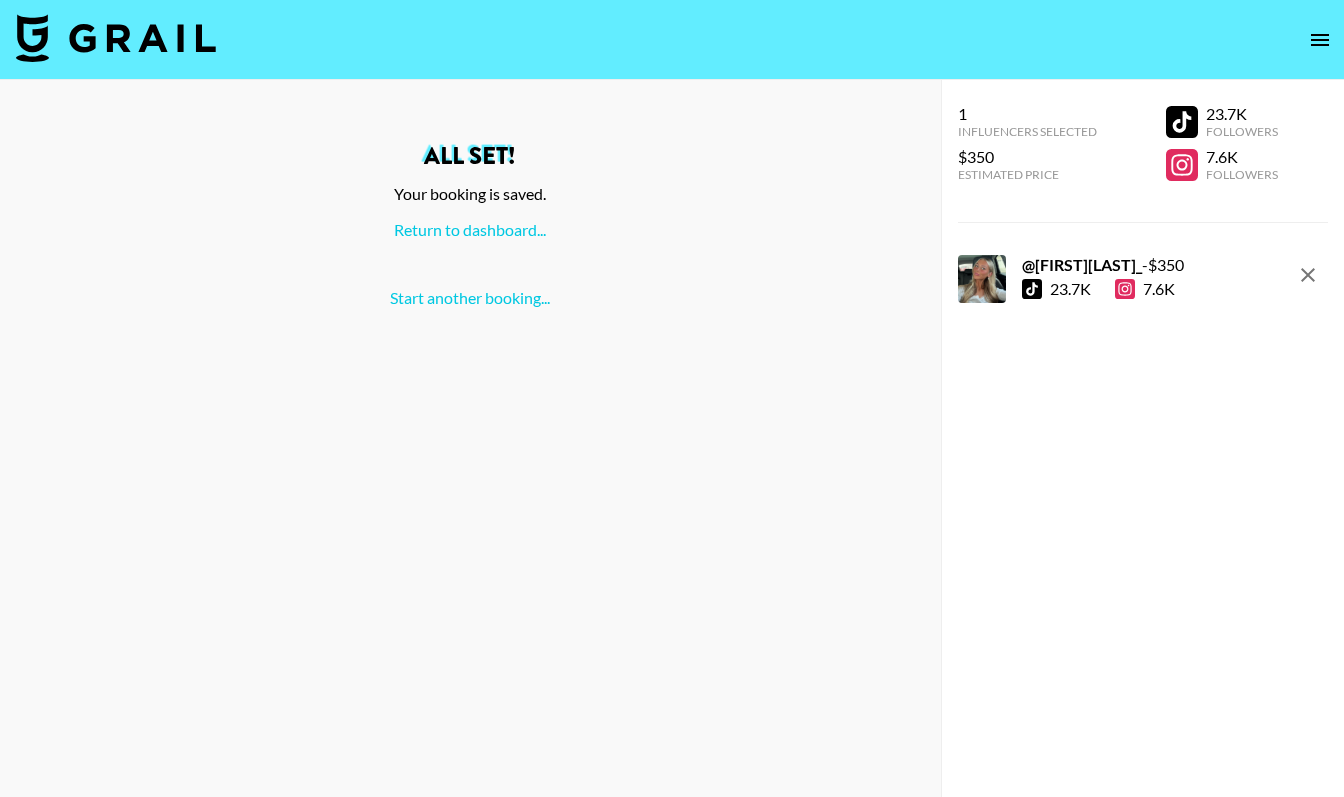 click on "All set! Your booking is saved. Return to dashboard... Start another booking..." at bounding box center (470, 226) 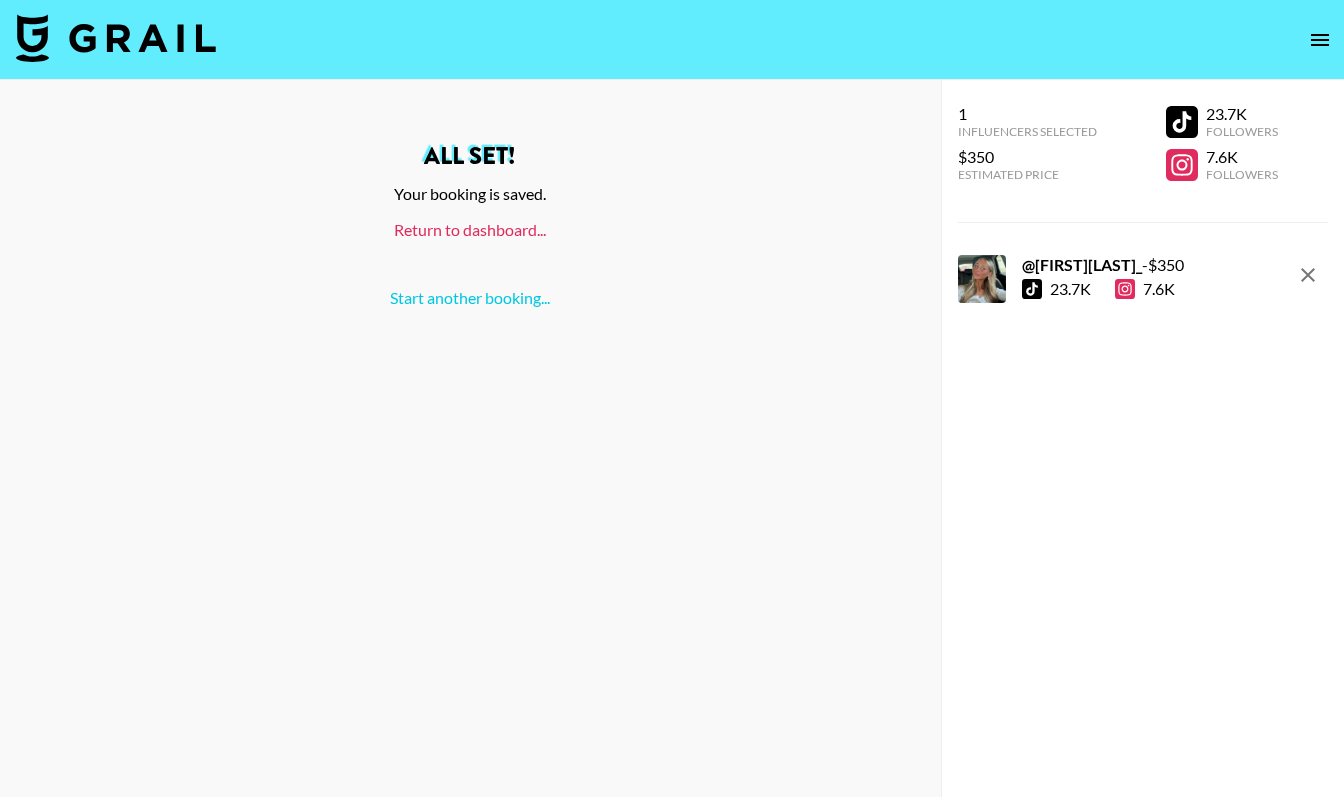click on "Return to dashboard..." at bounding box center [470, 229] 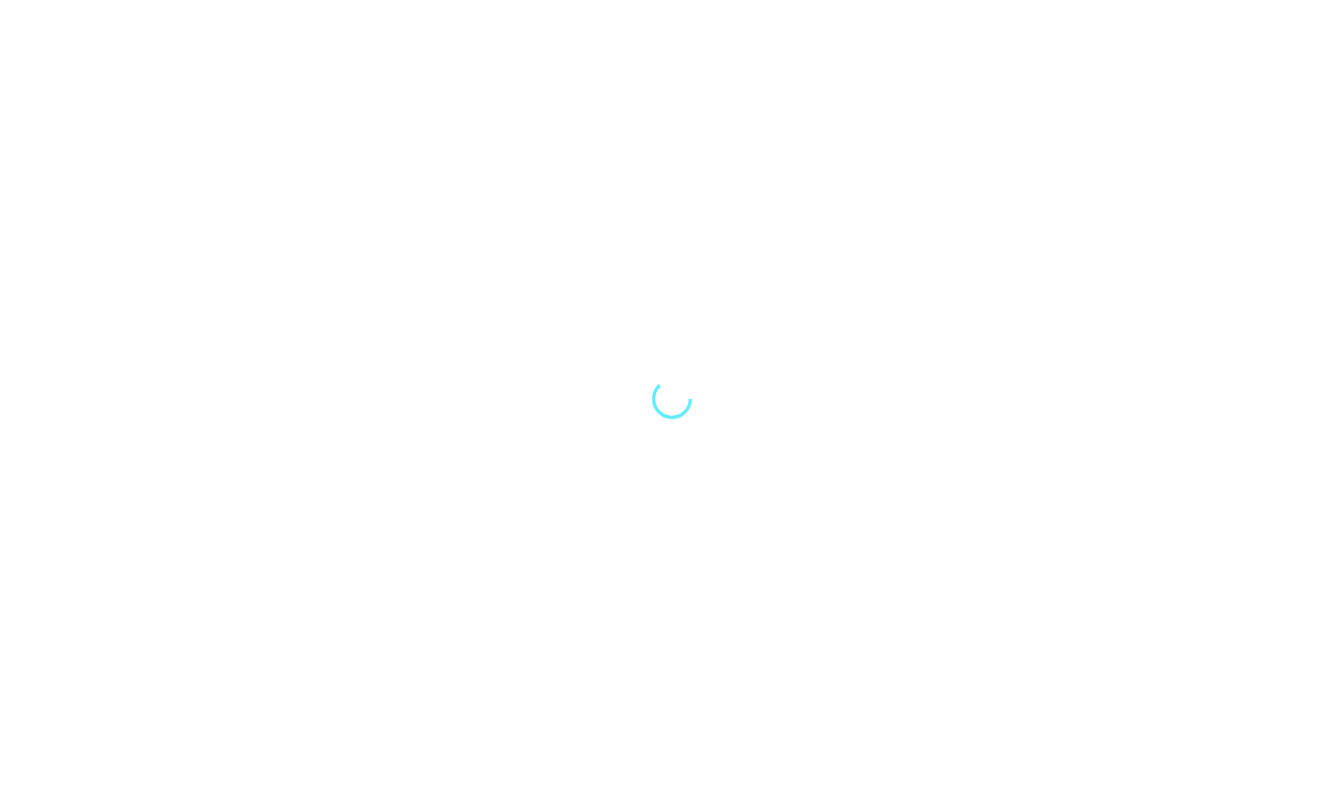 scroll, scrollTop: 0, scrollLeft: 0, axis: both 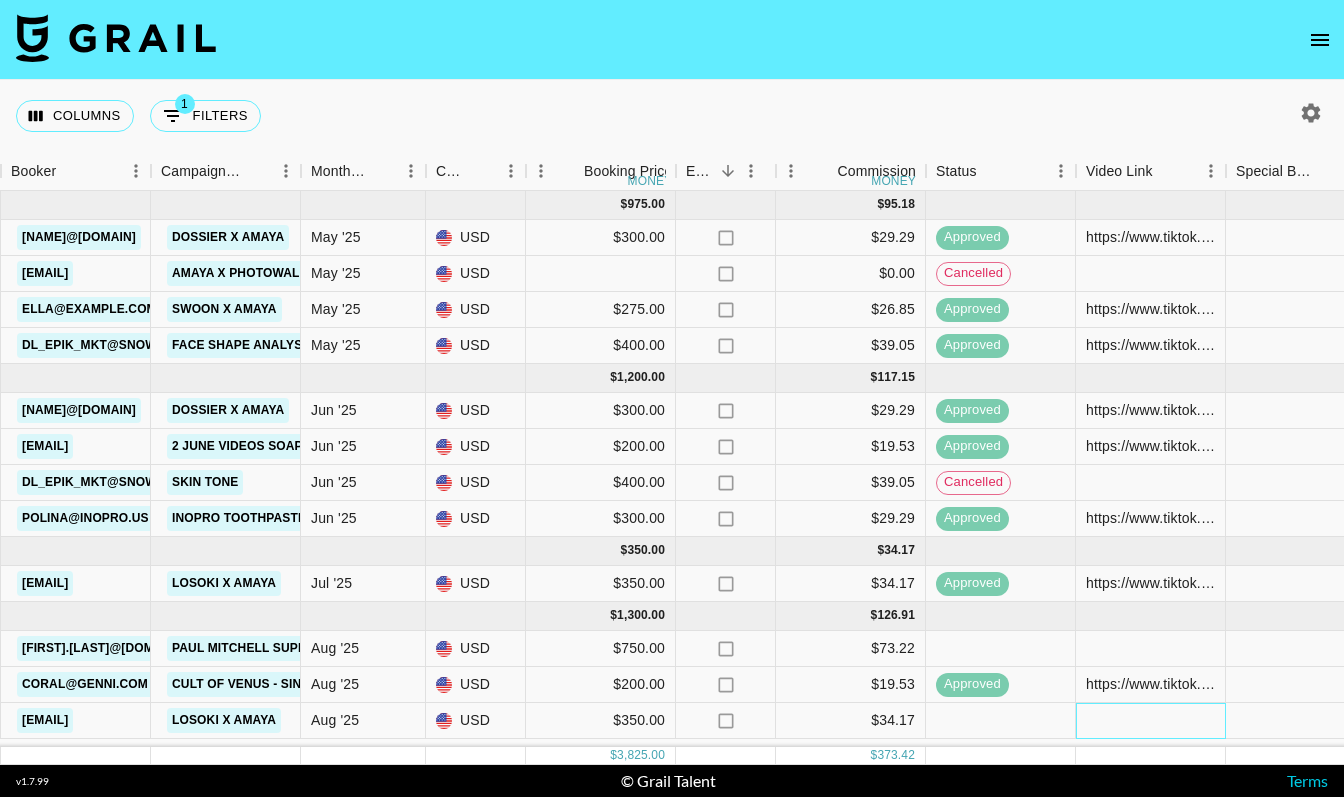 click at bounding box center (1151, 721) 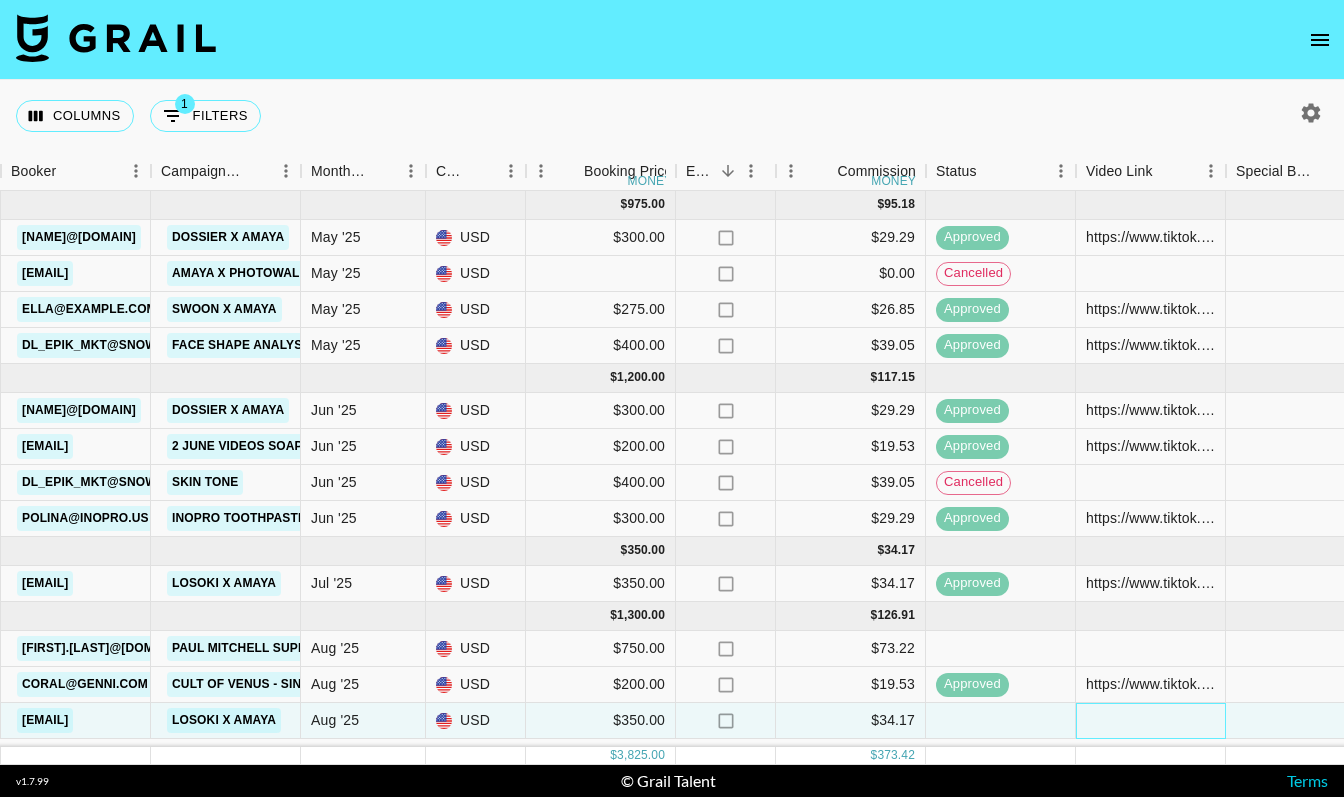 click at bounding box center [1151, 721] 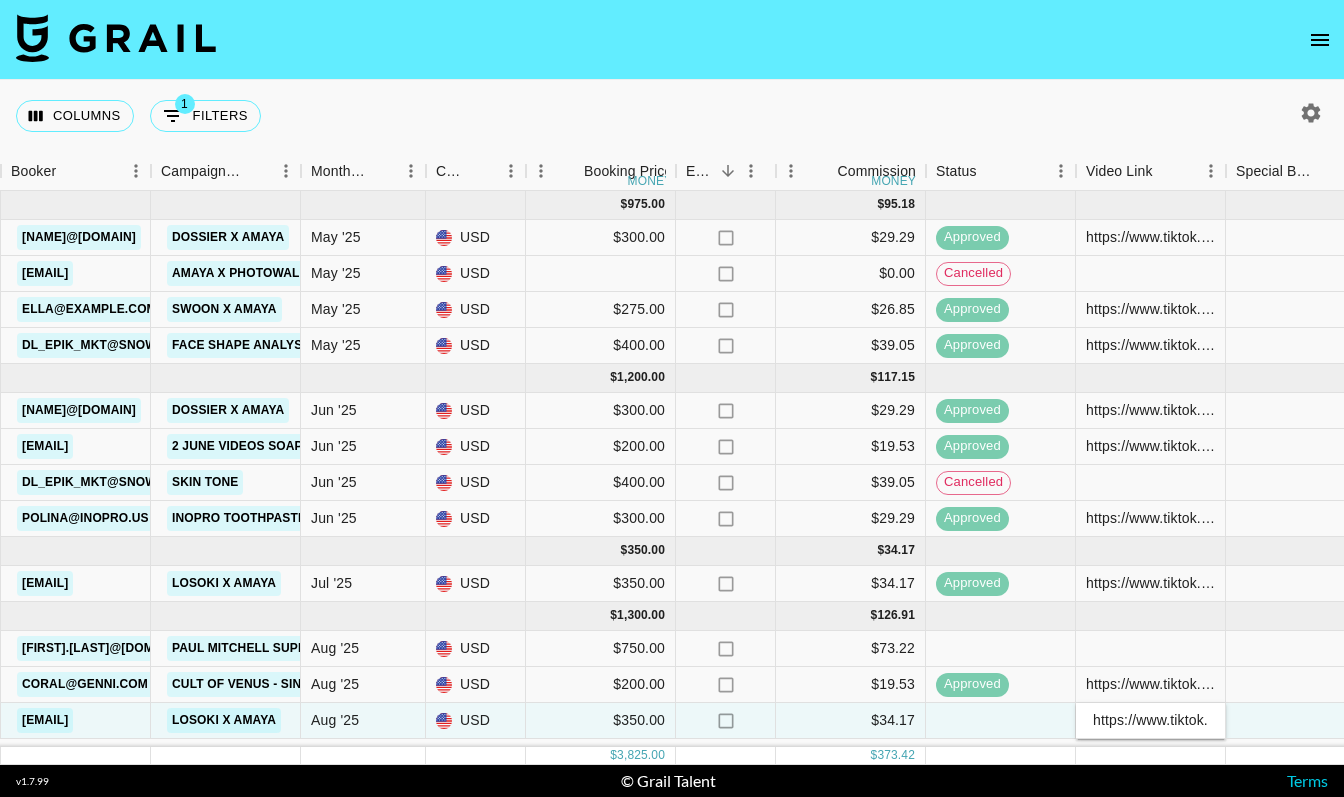 scroll, scrollTop: 0, scrollLeft: 403, axis: horizontal 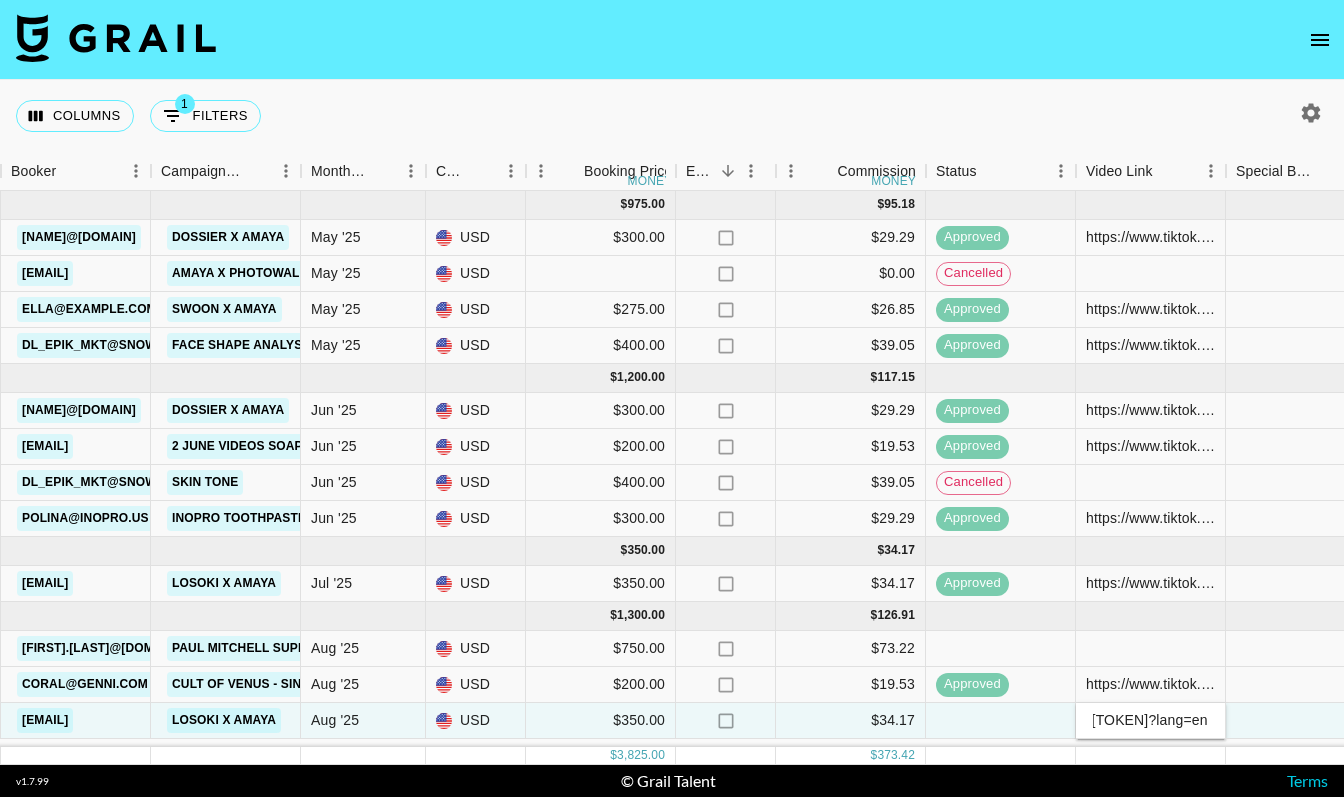 type on "https://www.tiktok.com/@amayachandler_/video/7535560993246563598?lang=en" 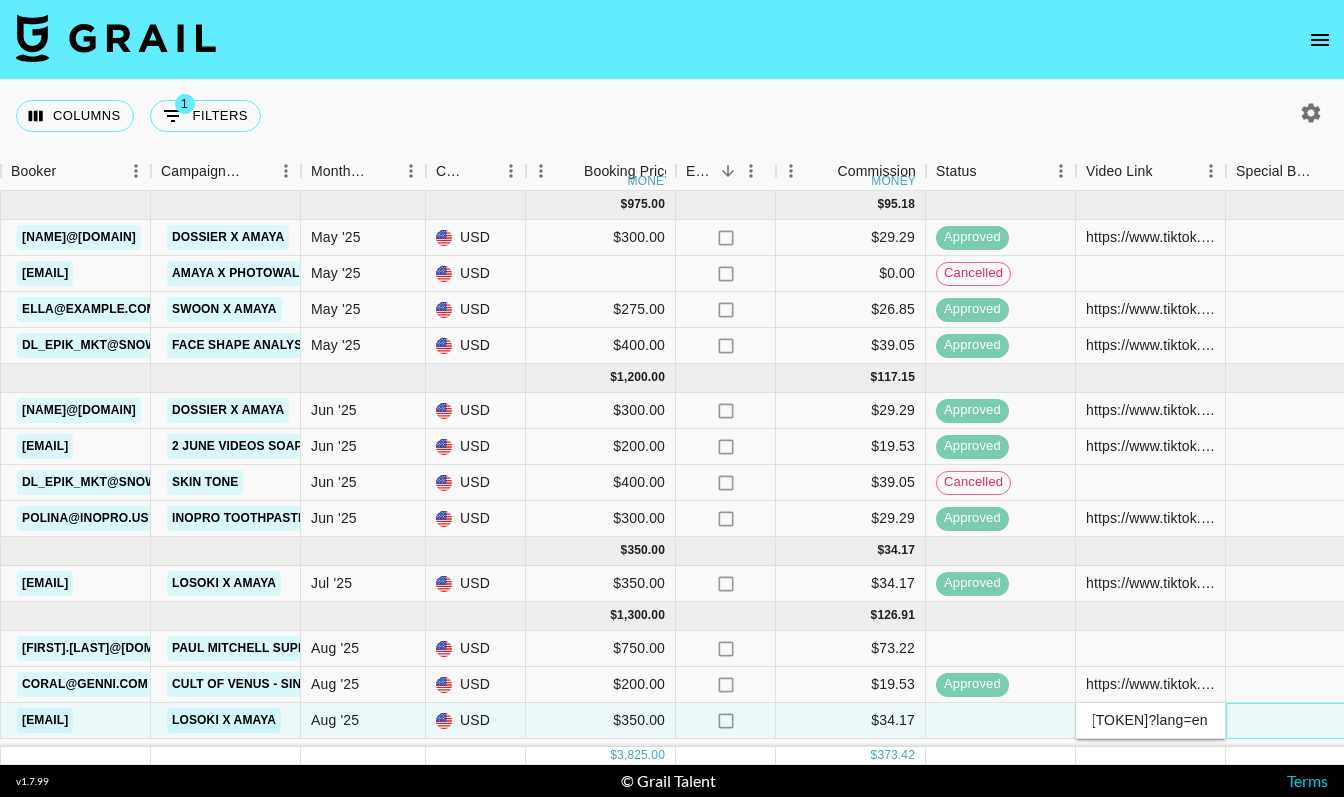click at bounding box center [1301, 721] 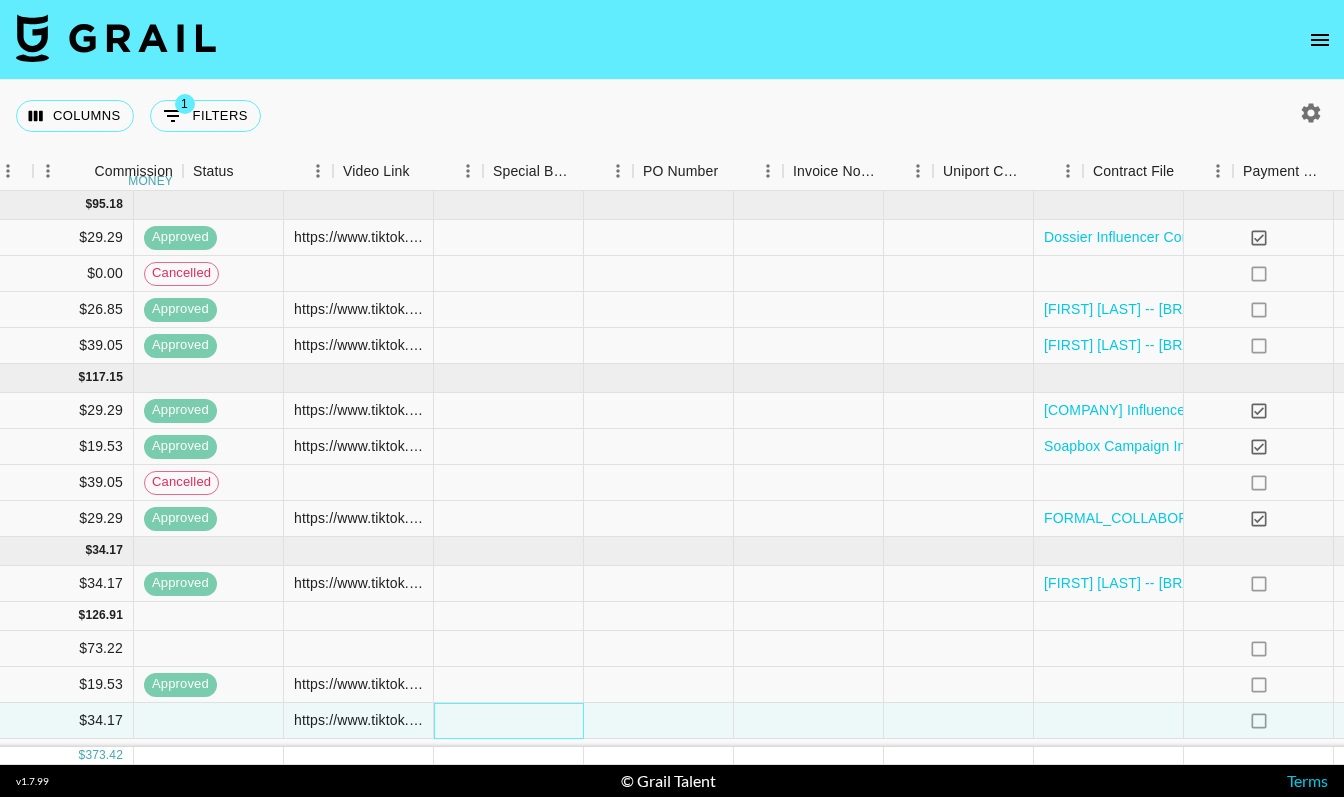 scroll, scrollTop: 0, scrollLeft: 1633, axis: horizontal 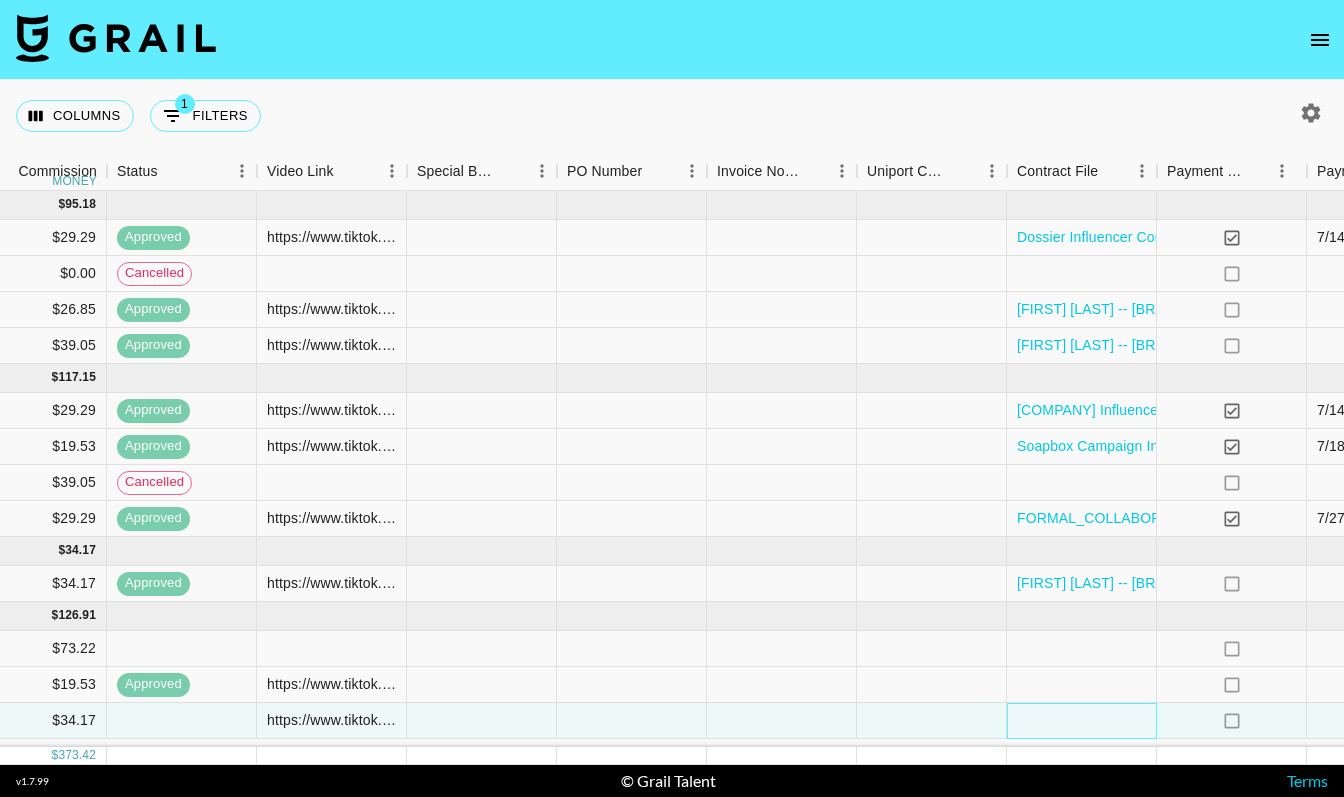 click at bounding box center [1082, 721] 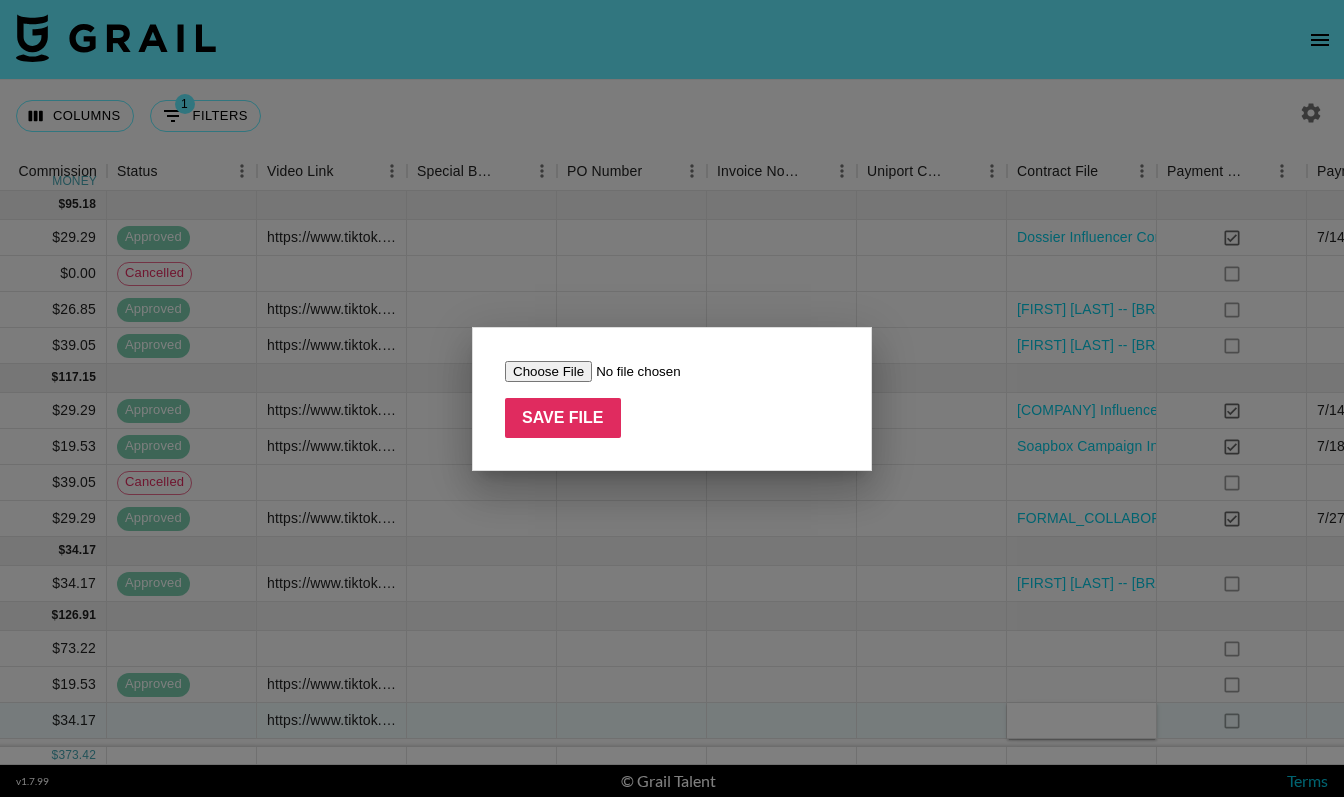 click at bounding box center [631, 371] 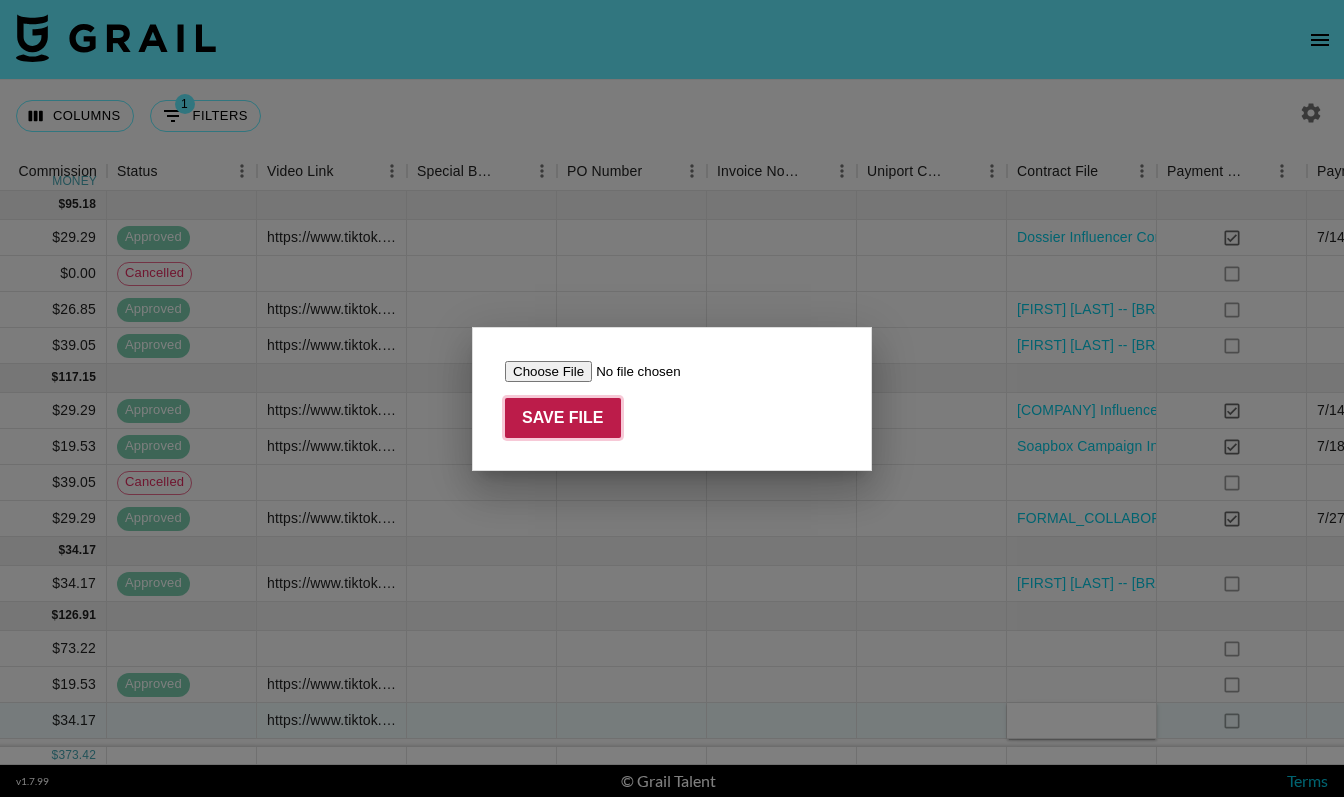 click on "Save File" at bounding box center [563, 418] 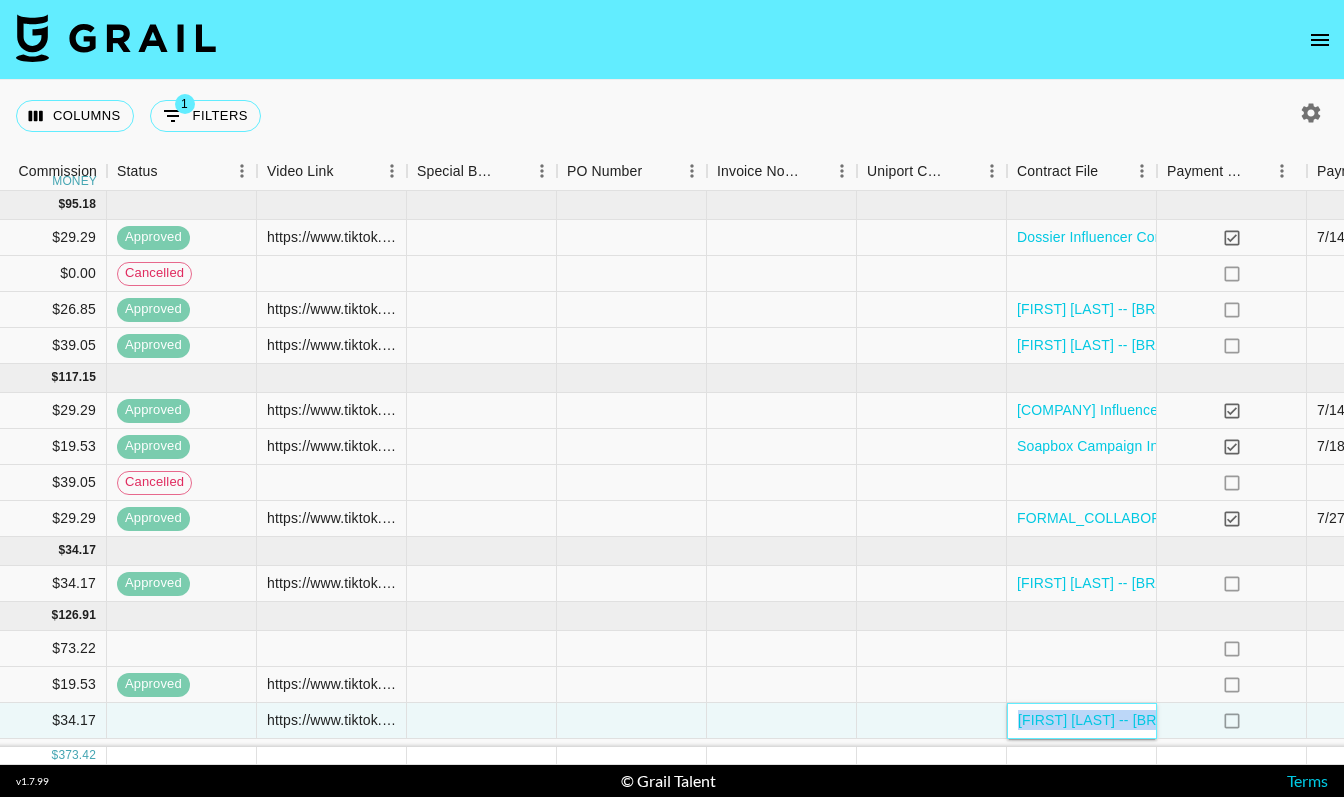 scroll, scrollTop: 0, scrollLeft: 1976, axis: horizontal 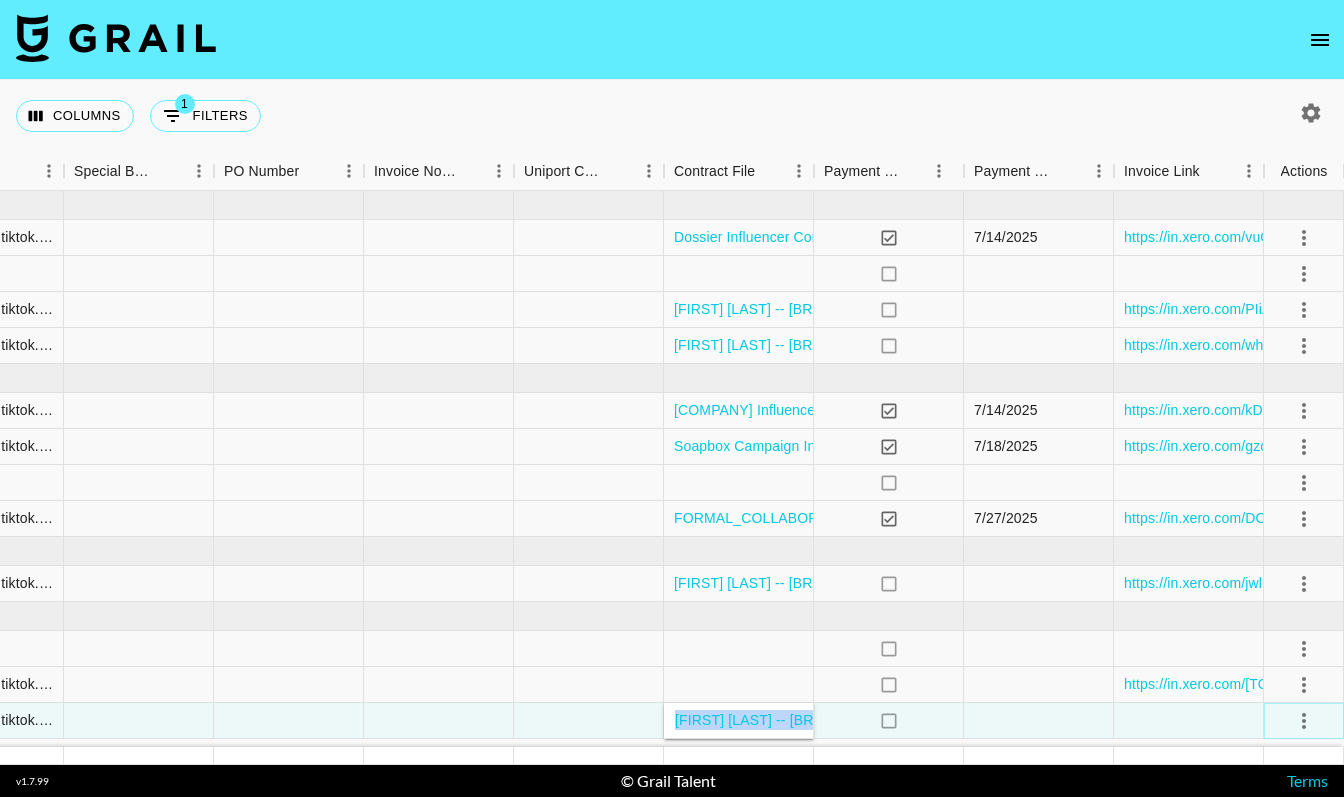 click 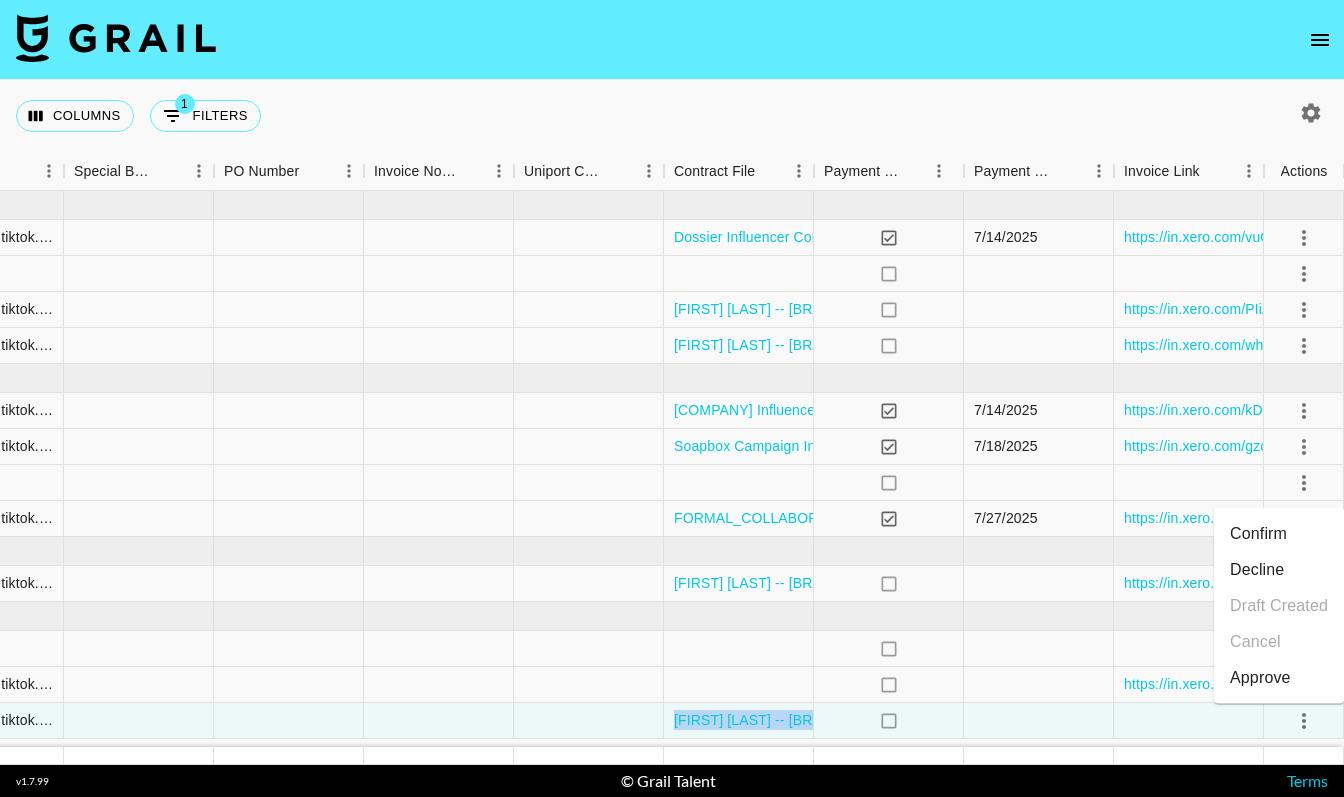 click on "Approve" at bounding box center [1260, 678] 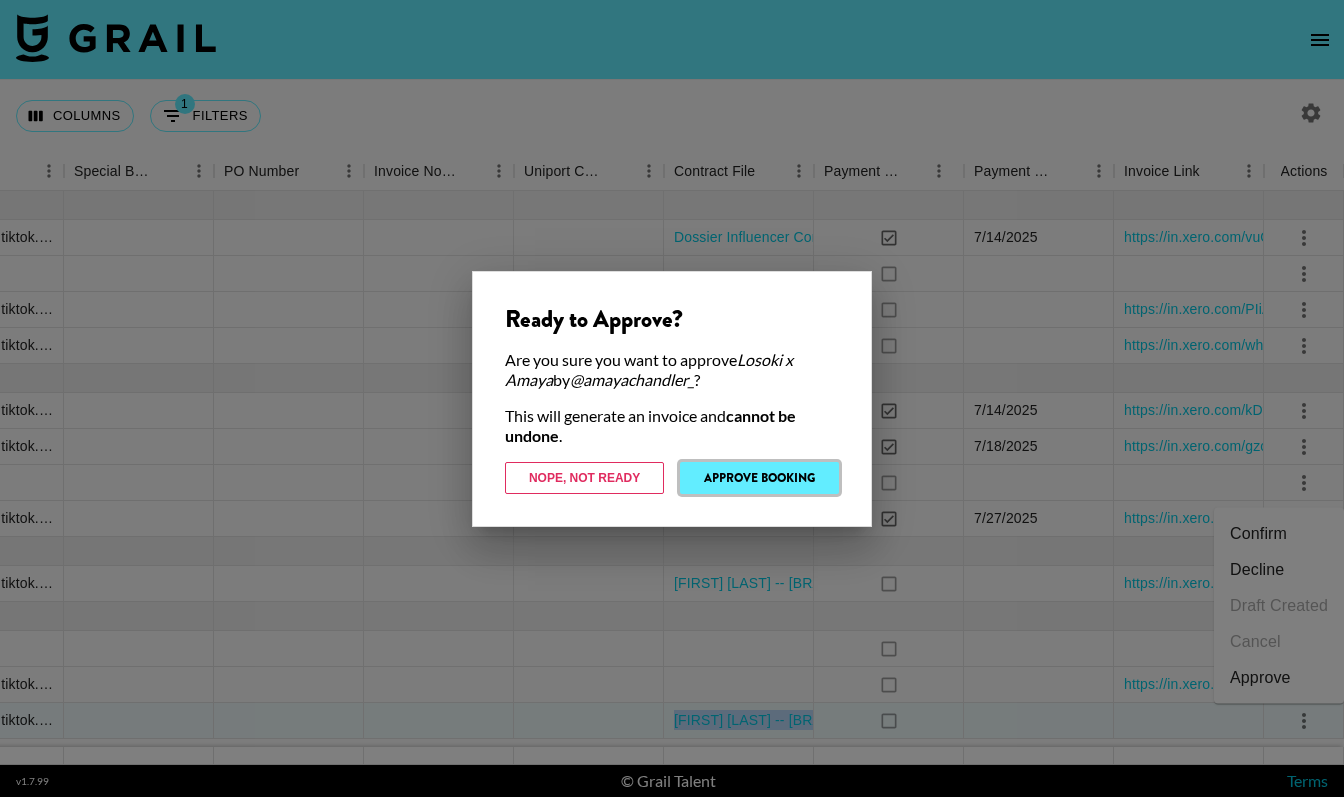 click on "Approve Booking" at bounding box center [759, 478] 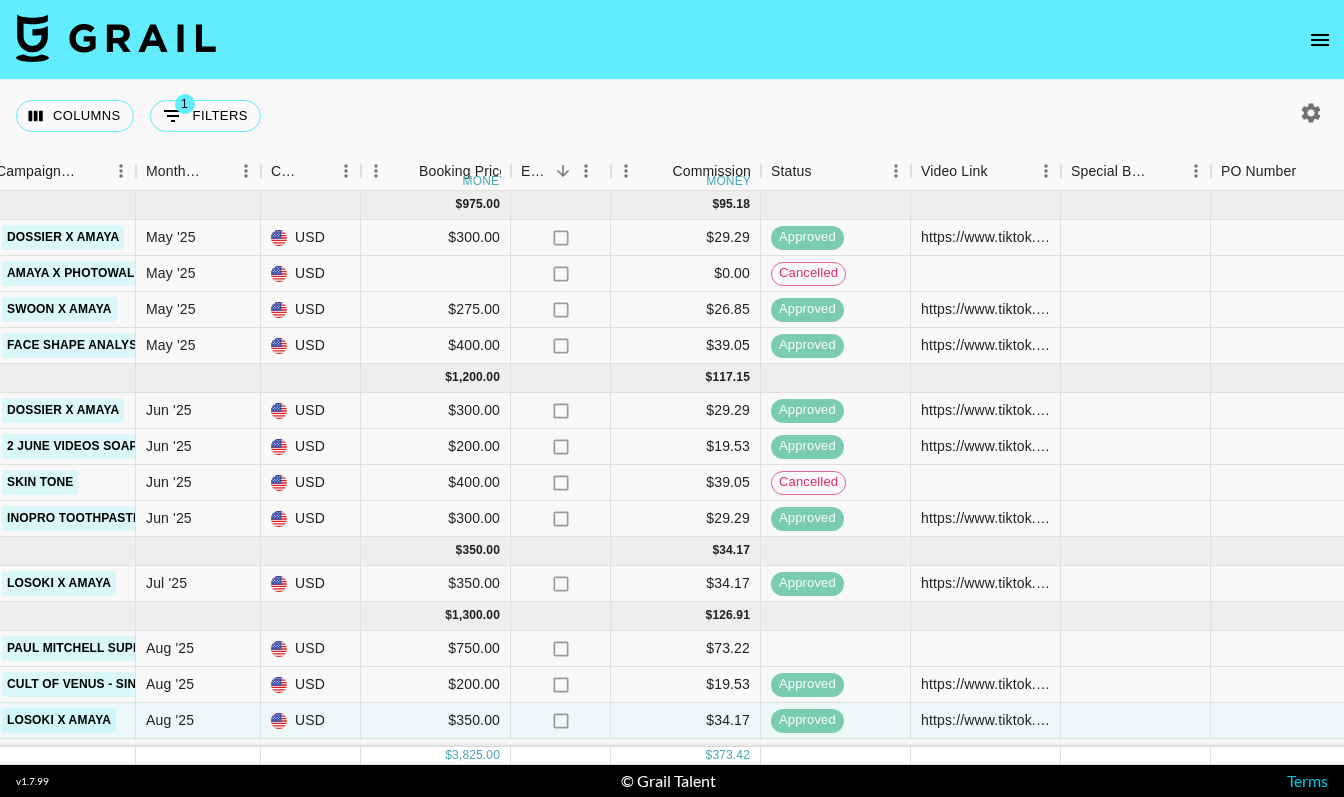 scroll, scrollTop: 0, scrollLeft: 974, axis: horizontal 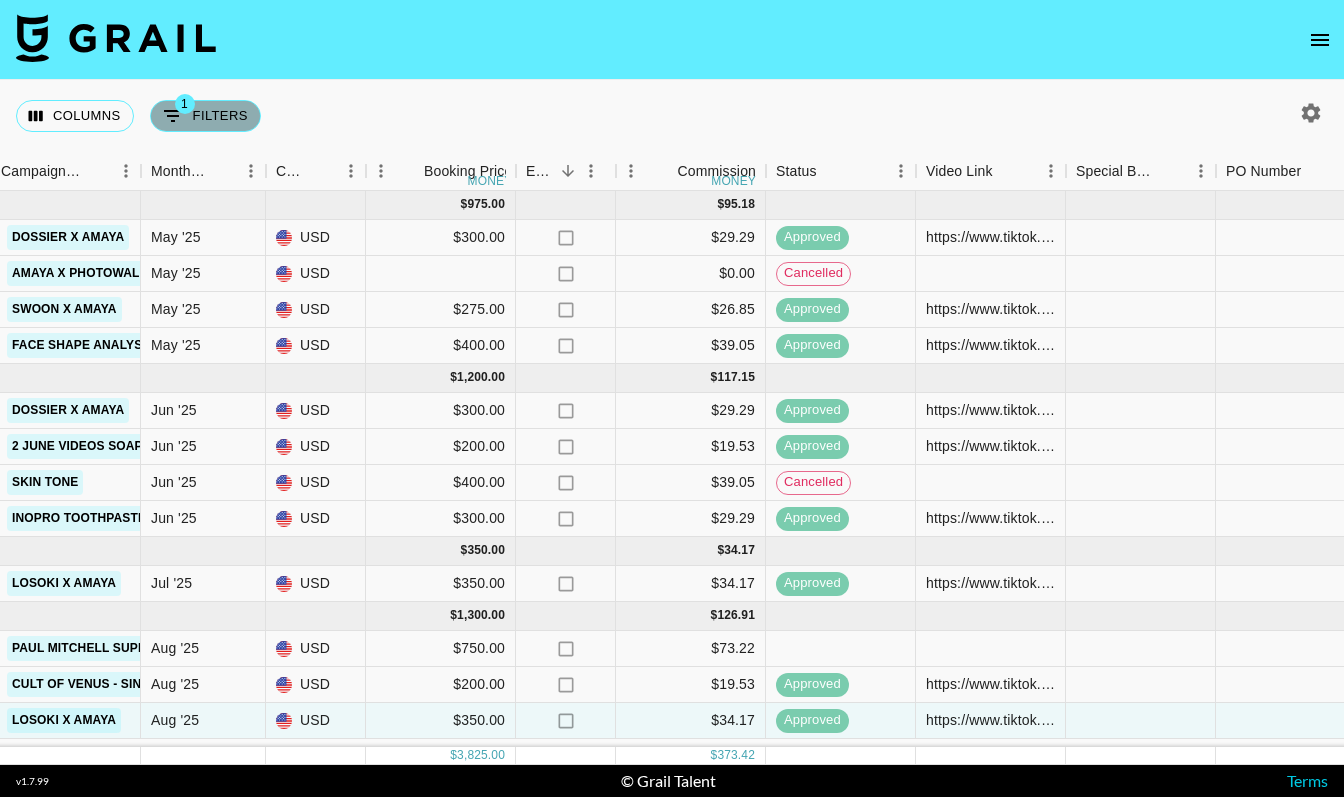 click on "1 Filters" at bounding box center (205, 116) 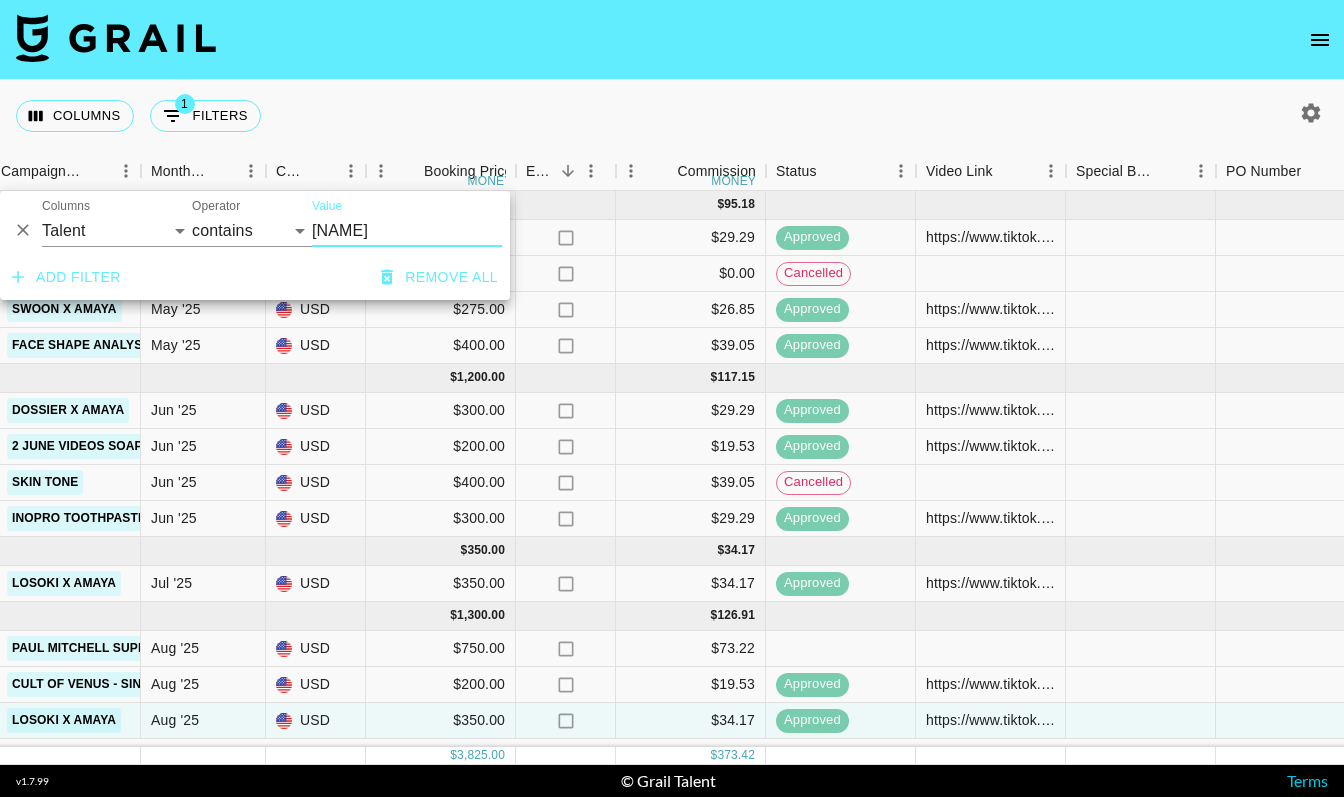 drag, startPoint x: 387, startPoint y: 240, endPoint x: 287, endPoint y: 217, distance: 102.610916 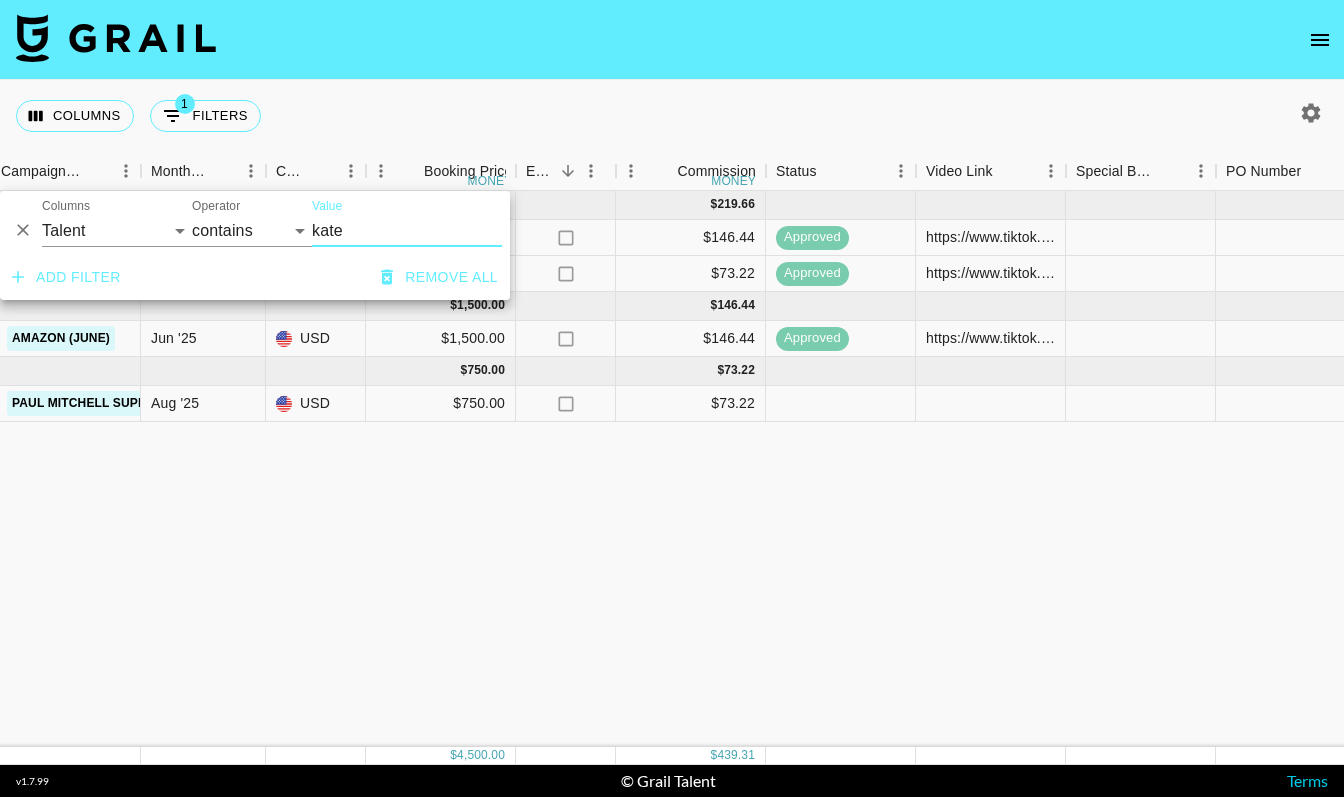 type on "kate" 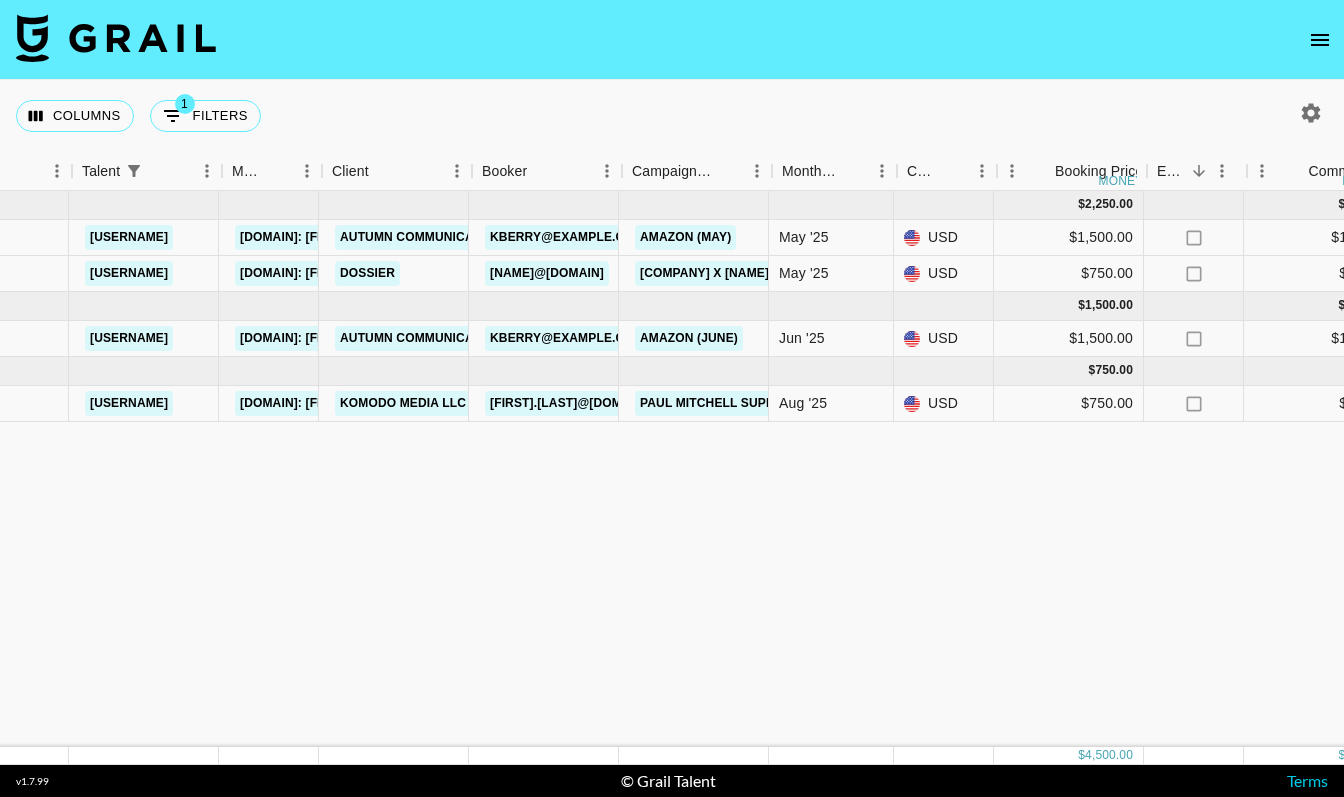 scroll, scrollTop: 0, scrollLeft: 343, axis: horizontal 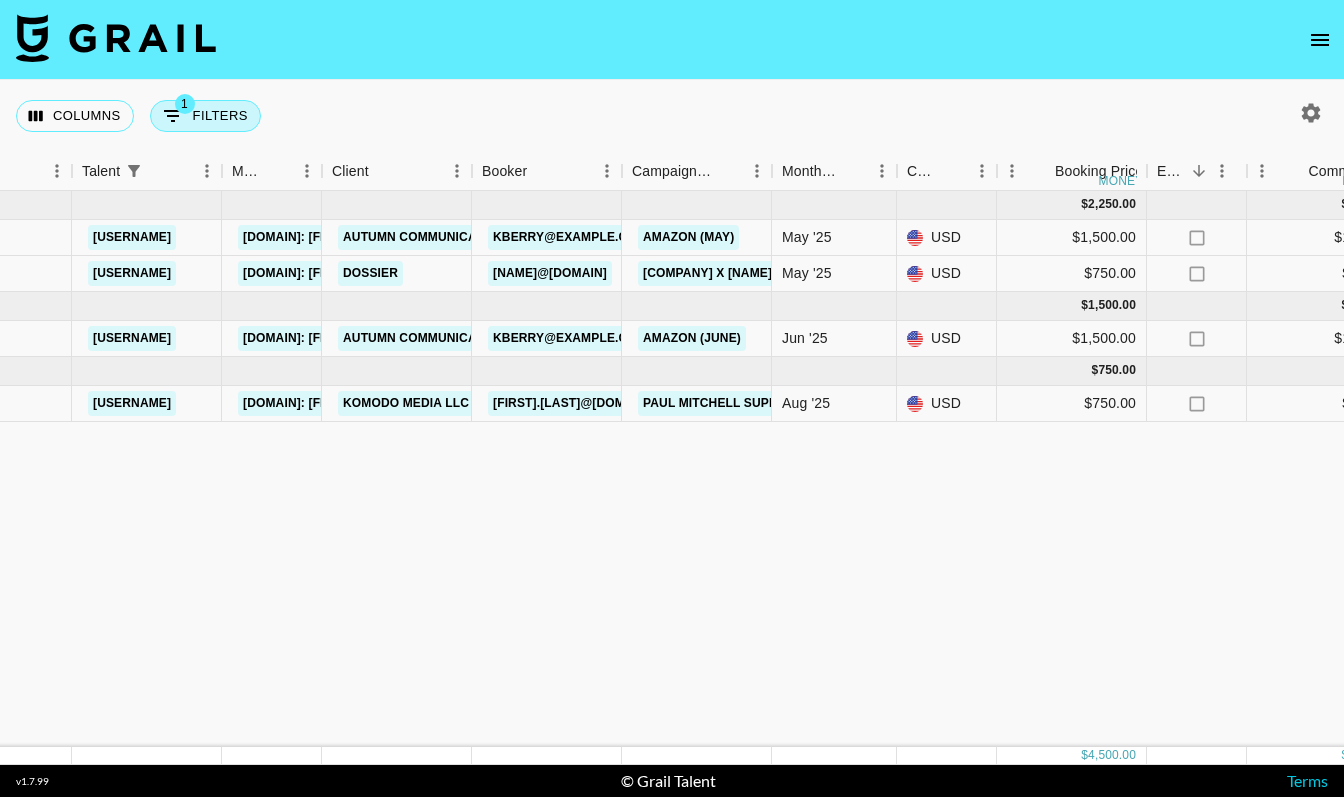 click on "1 Filters" at bounding box center (205, 116) 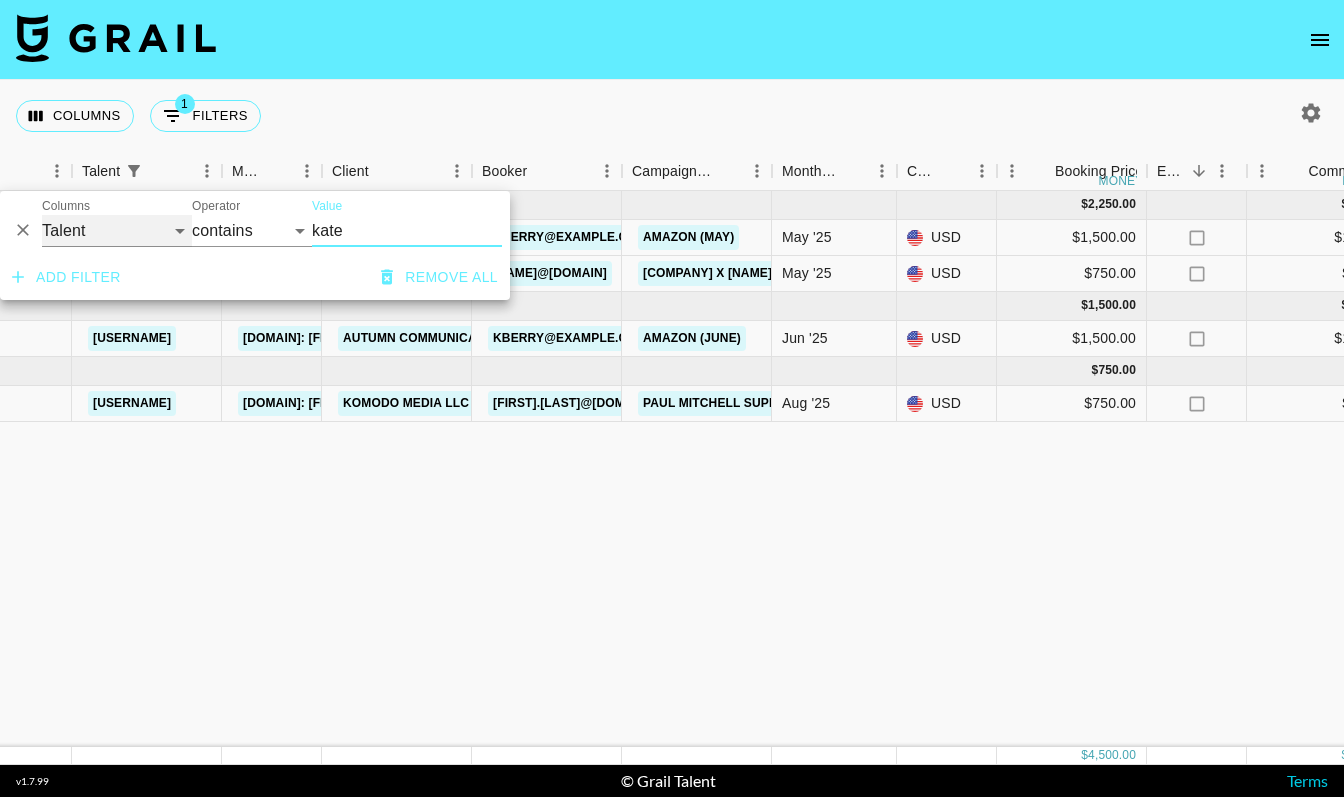 click on "Grail Platform ID Airtable ID Talent Manager Client Booker Campaign (Type) Date Created Created by Grail Team Month Due Currency Booking Price Creator Commmission Override External Commission Expenses: Remove Commission? Commission Status Video Link Boost Code Special Booking Type PO Number Invoice Notes Uniport Contact Email Contract File Payment Sent Payment Sent Date Invoice Link" at bounding box center [117, 231] 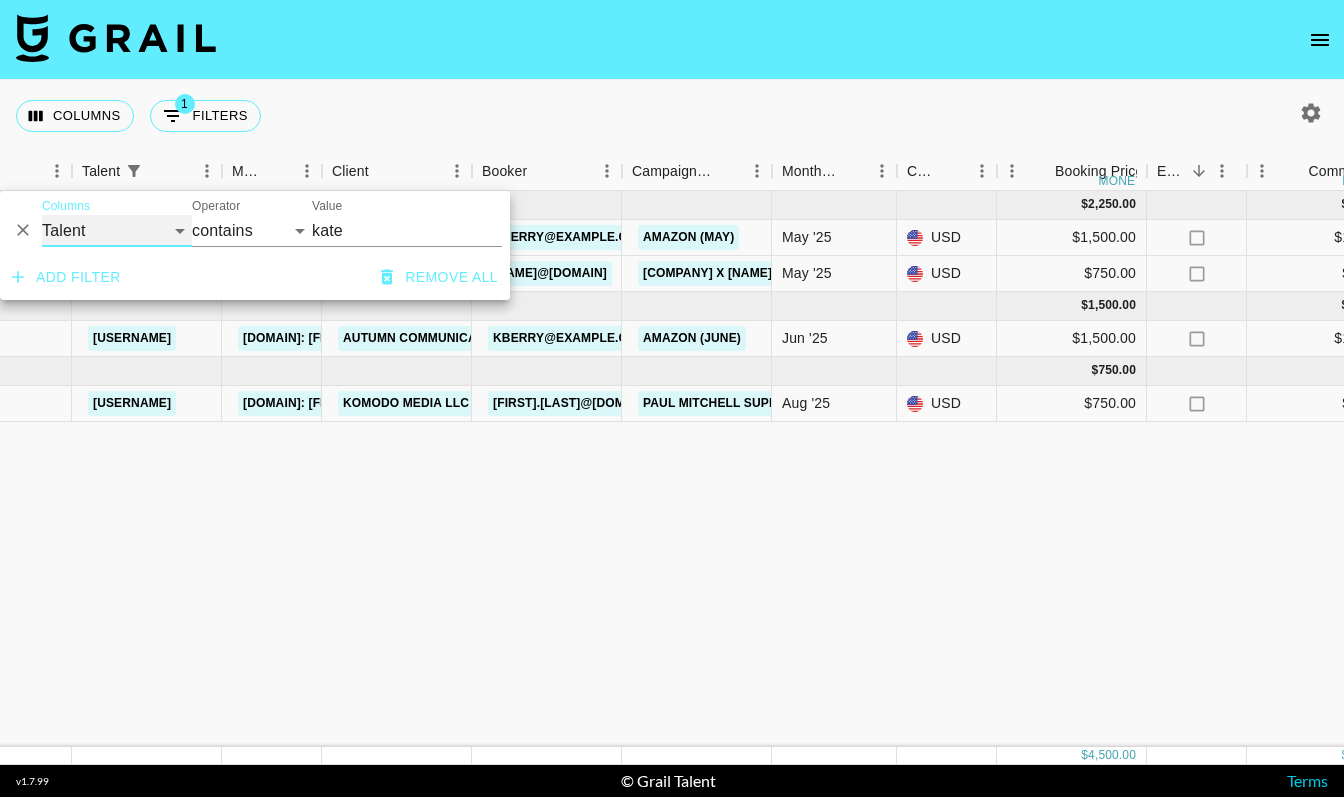 select on "airtableId" 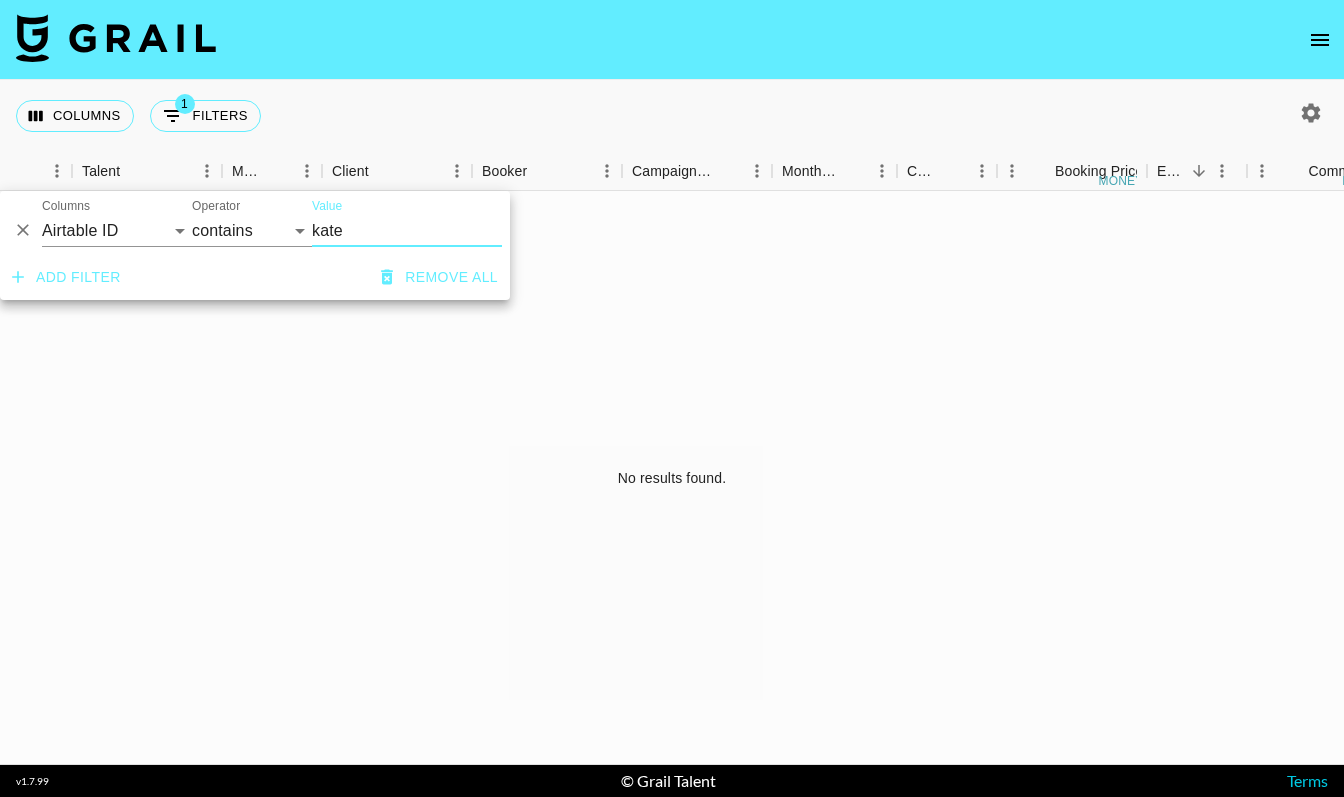 drag, startPoint x: 375, startPoint y: 228, endPoint x: 270, endPoint y: 220, distance: 105.30432 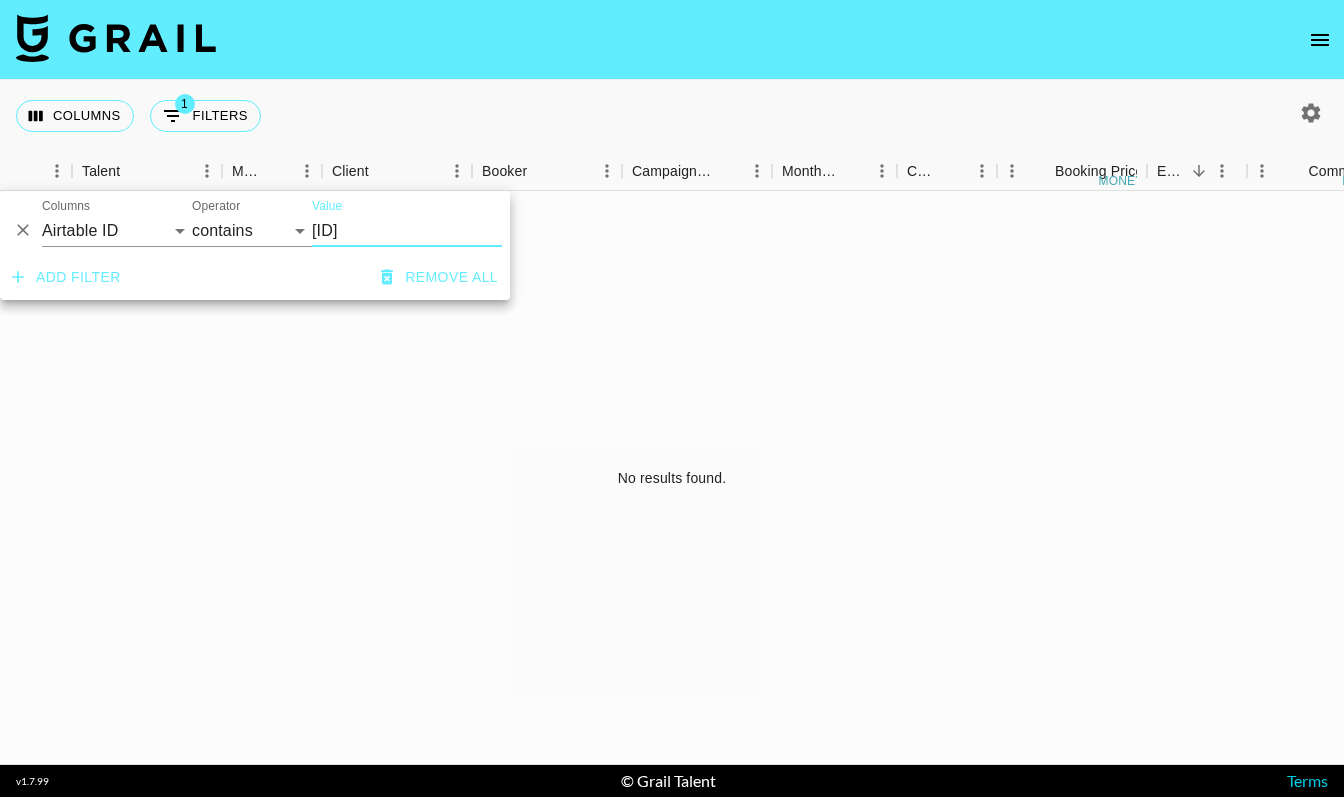 type on "rec2dilu0uVHeKTVv" 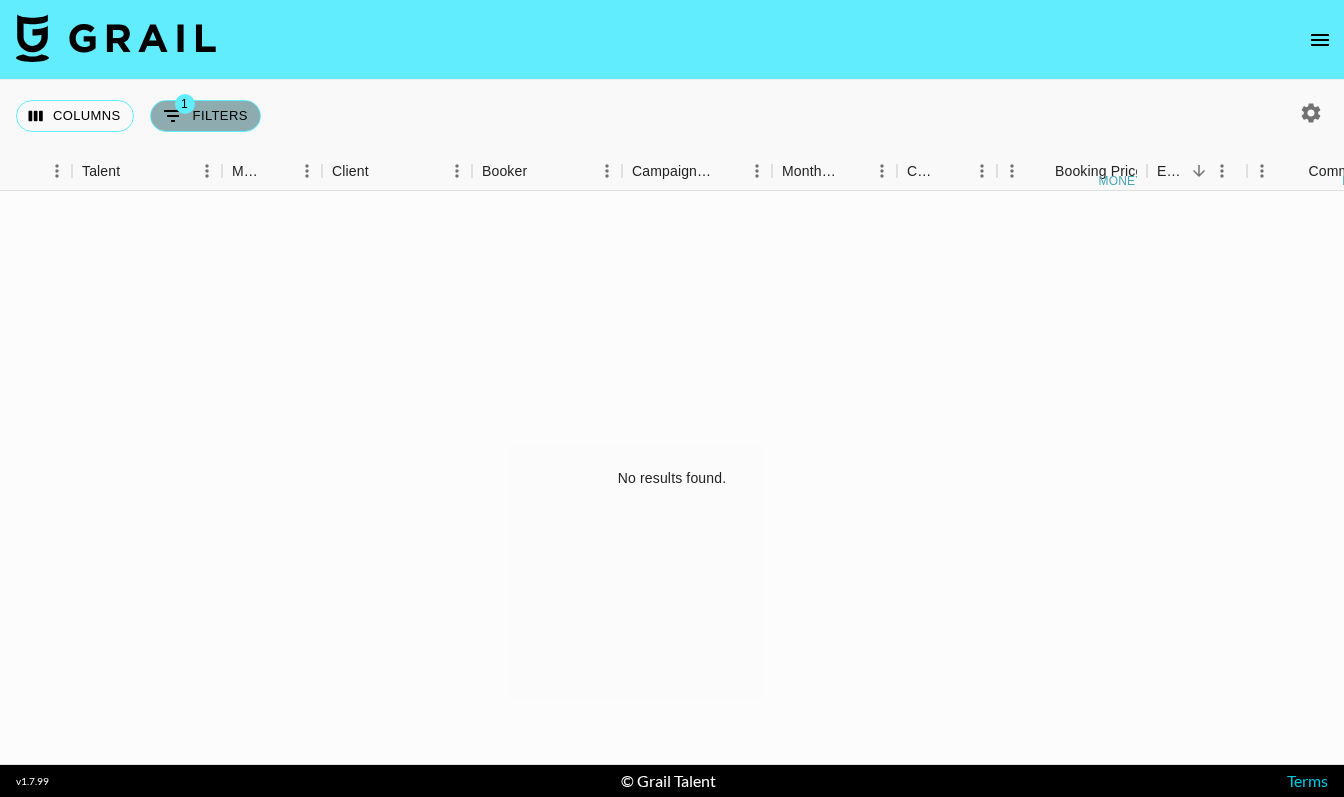 click on "1 Filters" at bounding box center [205, 116] 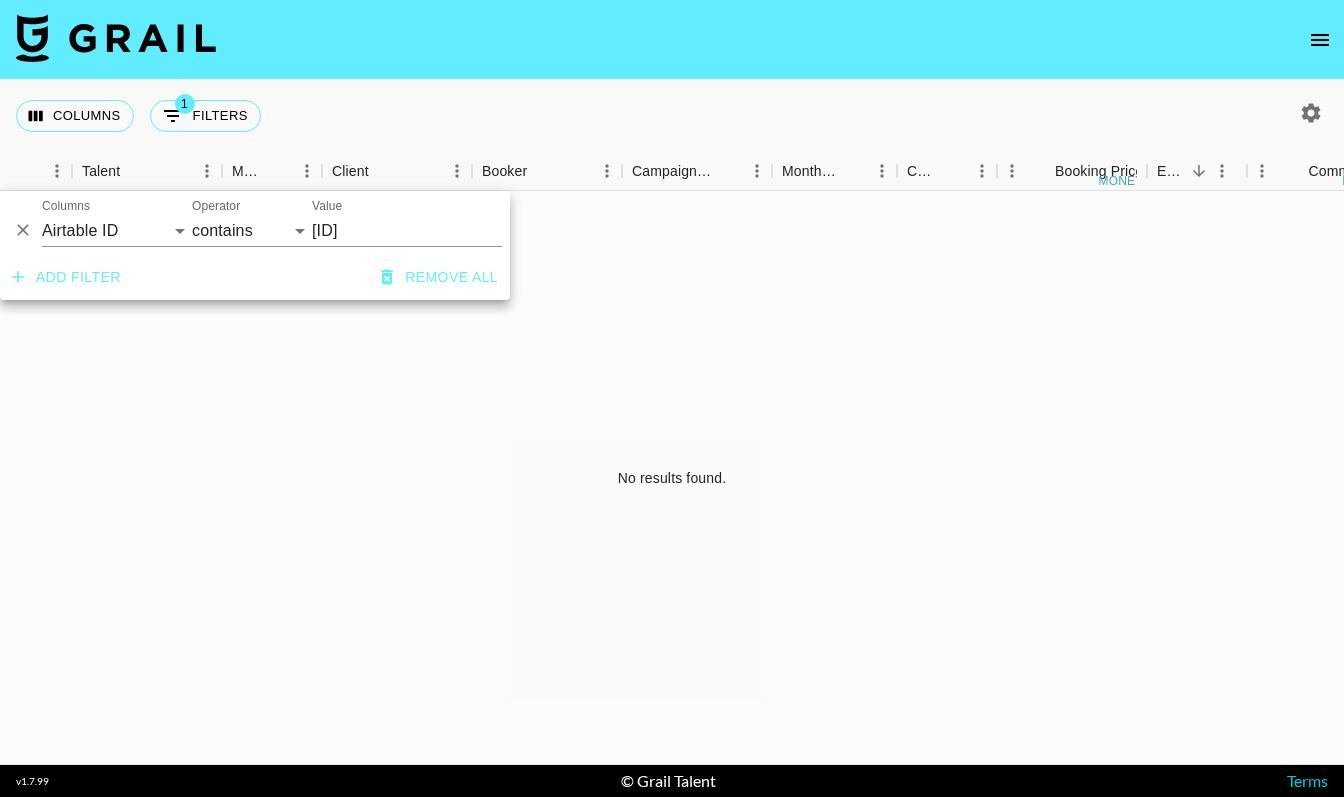 click on "Columns 1 Filters + Booking" at bounding box center [672, 116] 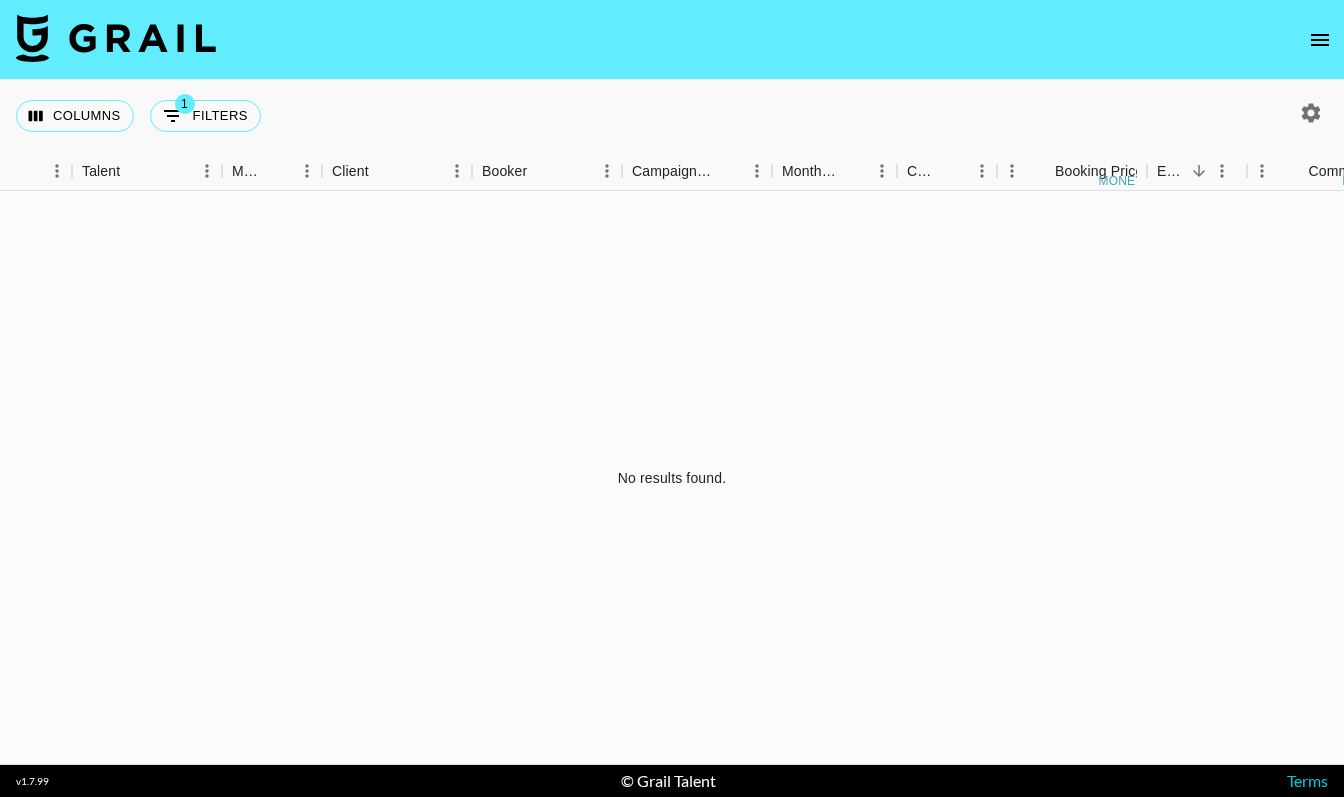 click at bounding box center [1311, 113] 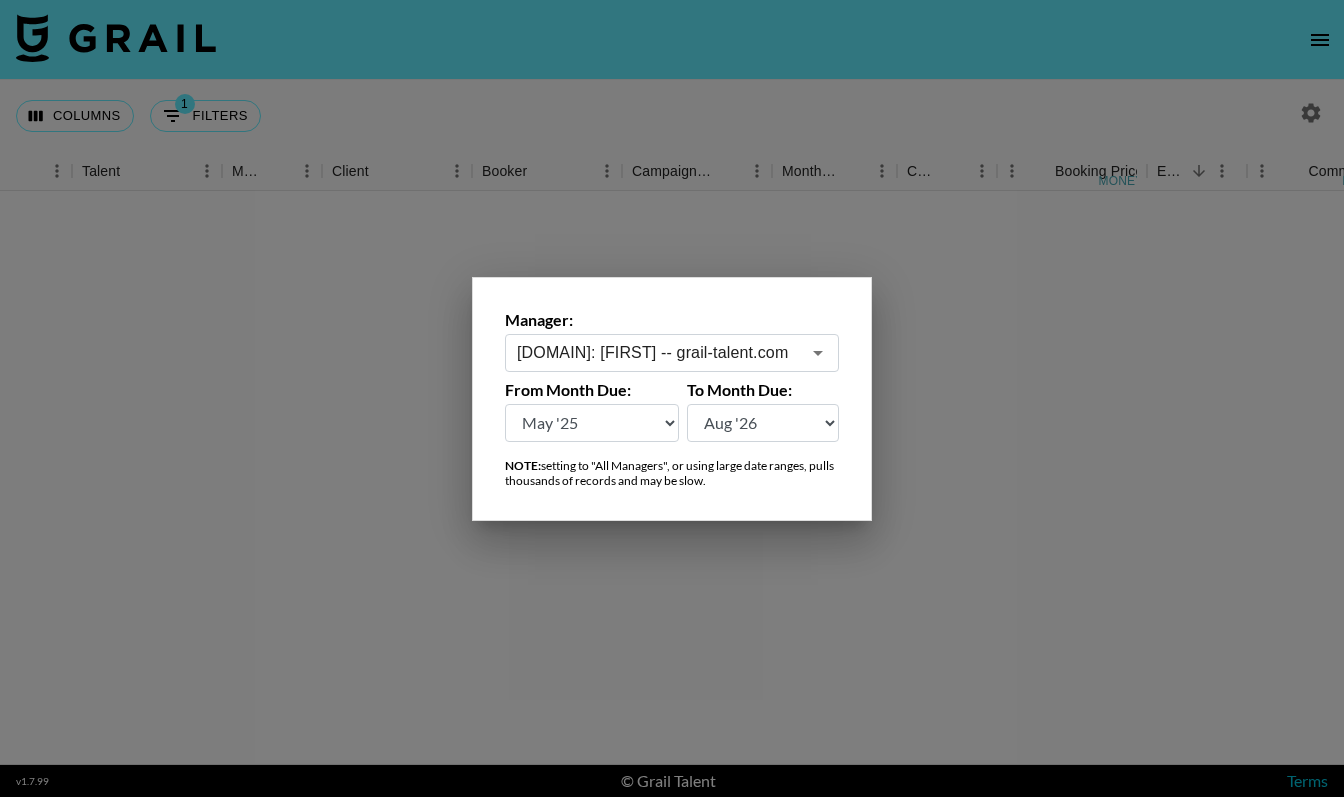 click on "Aug '26 Jul '26 Jun '26 May '26 Apr '26 Mar '26 Feb '26 Jan '26 Dec '25 Nov '25 Oct '25 Sep '25 Aug '25 Jul '25 Jun '25 May '25 Apr '25 Mar '25 Feb '25 Jan '25 Dec '24 Nov '24 Oct '24 Sep '24 Aug '24" at bounding box center [592, 423] 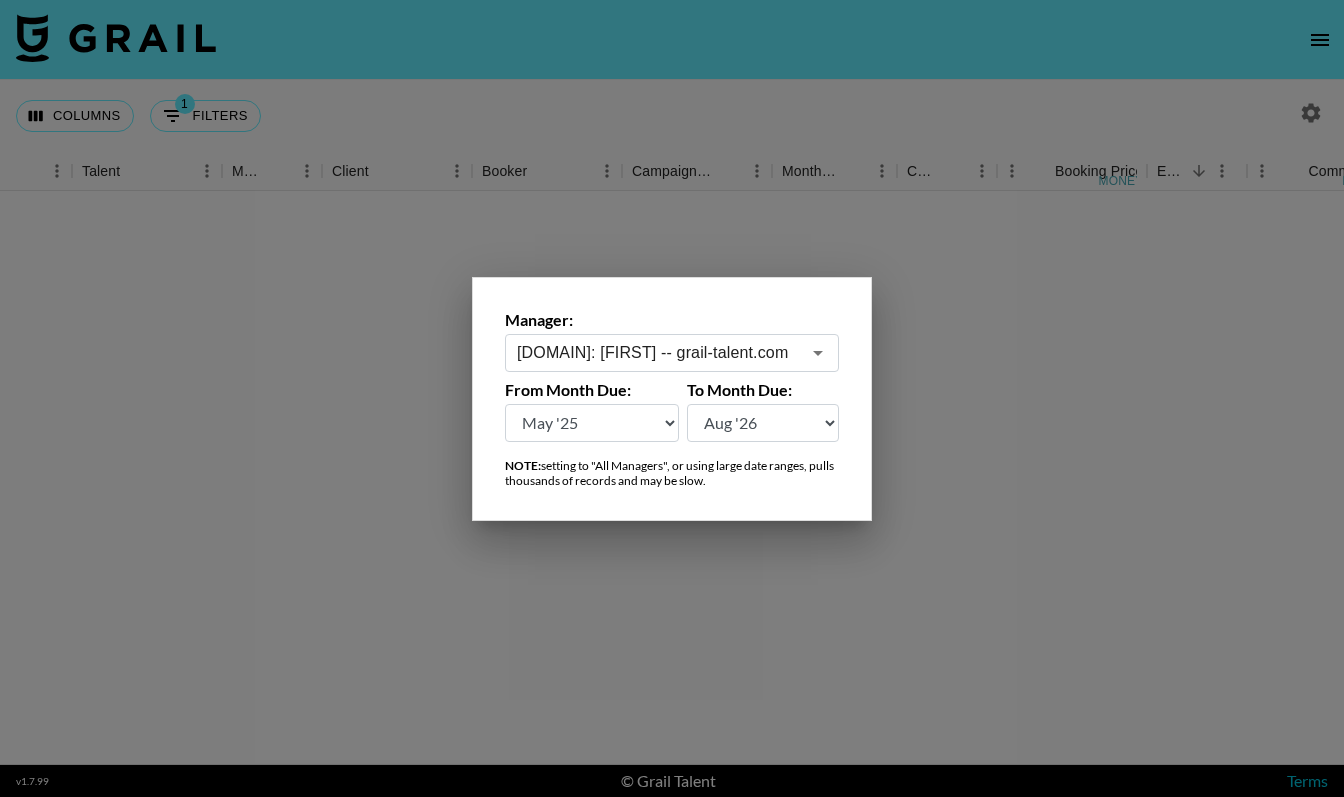 select on "Feb '25" 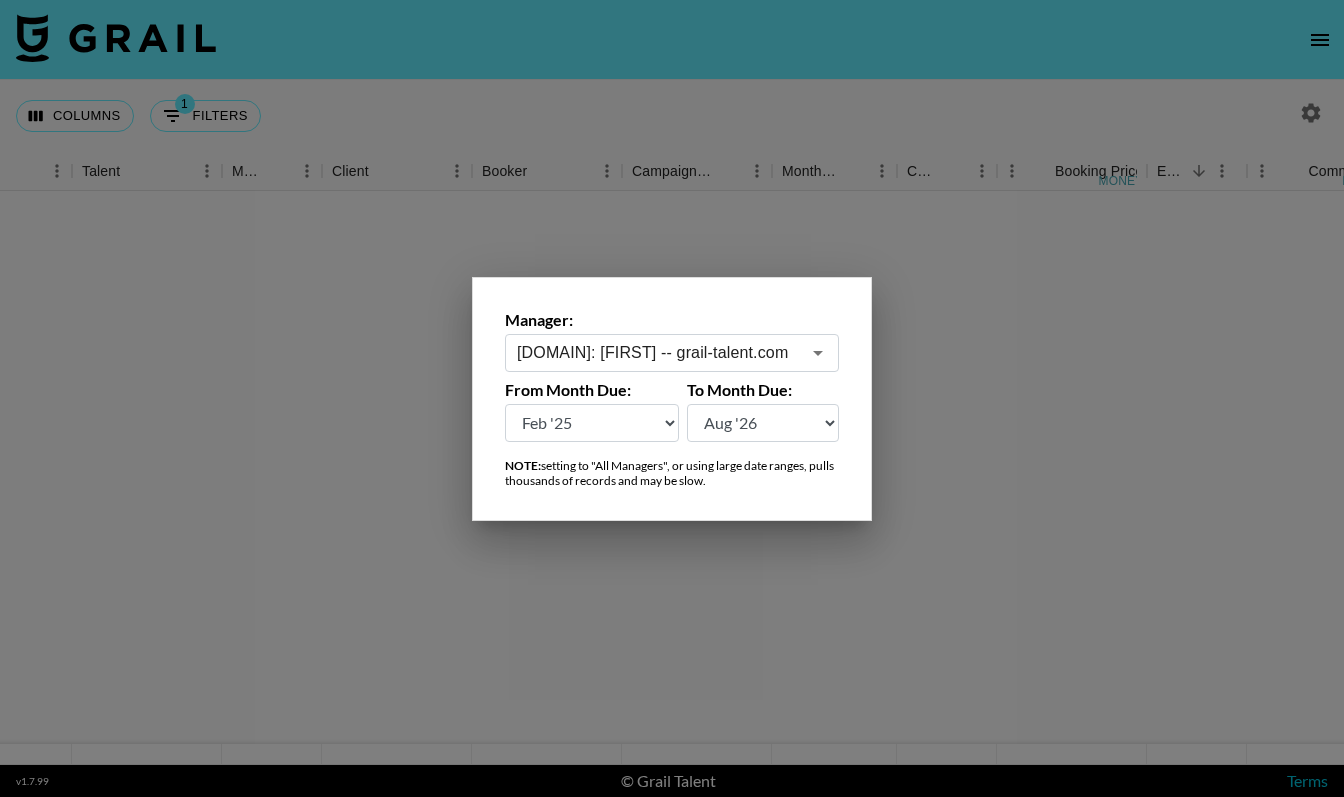 click at bounding box center (672, 398) 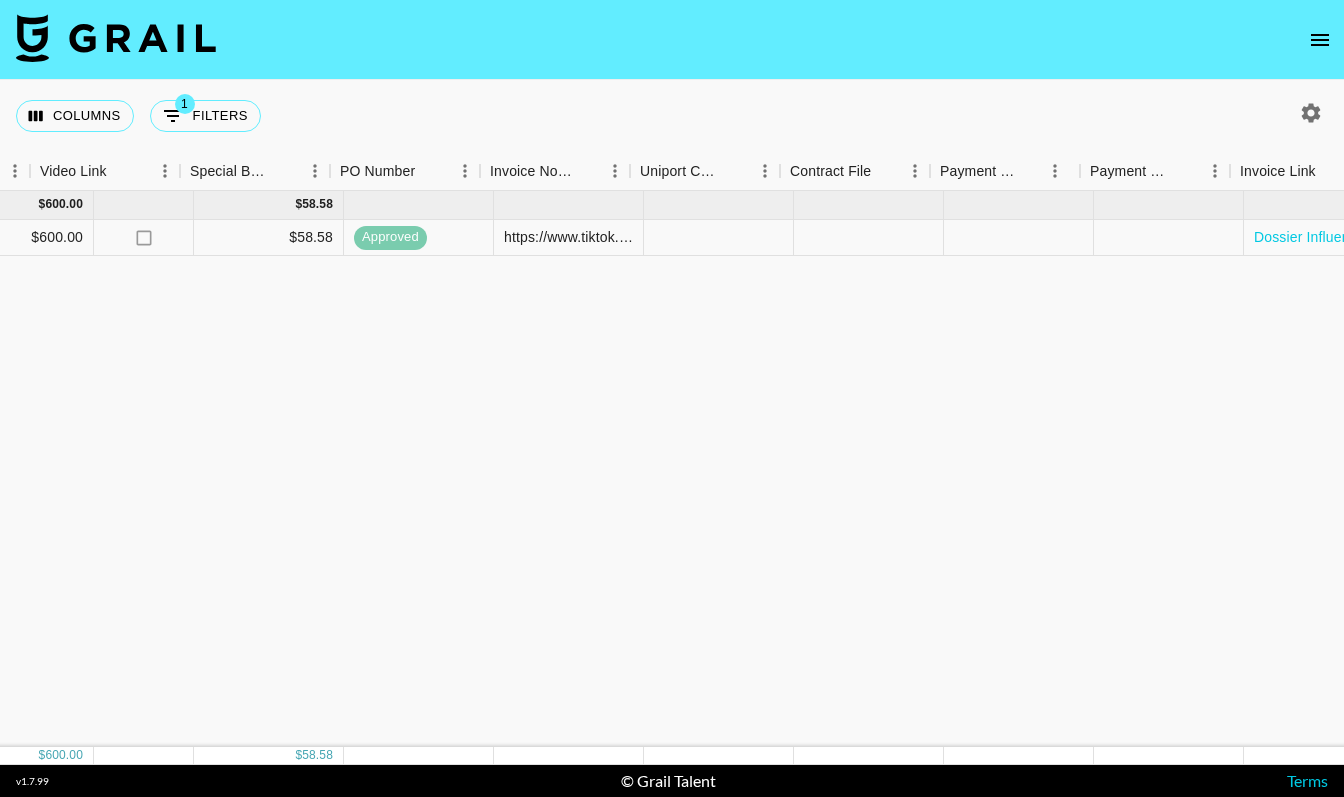 scroll, scrollTop: 0, scrollLeft: 1976, axis: horizontal 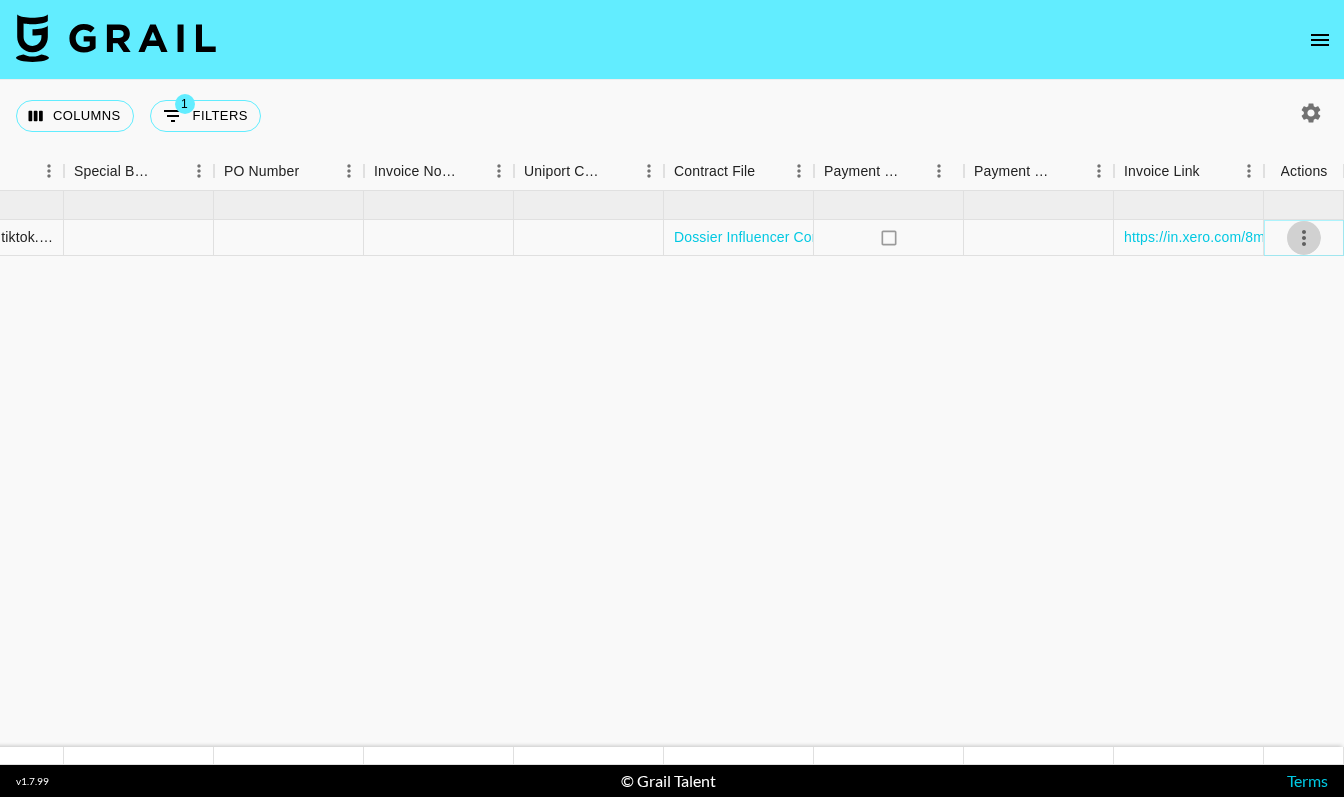 click 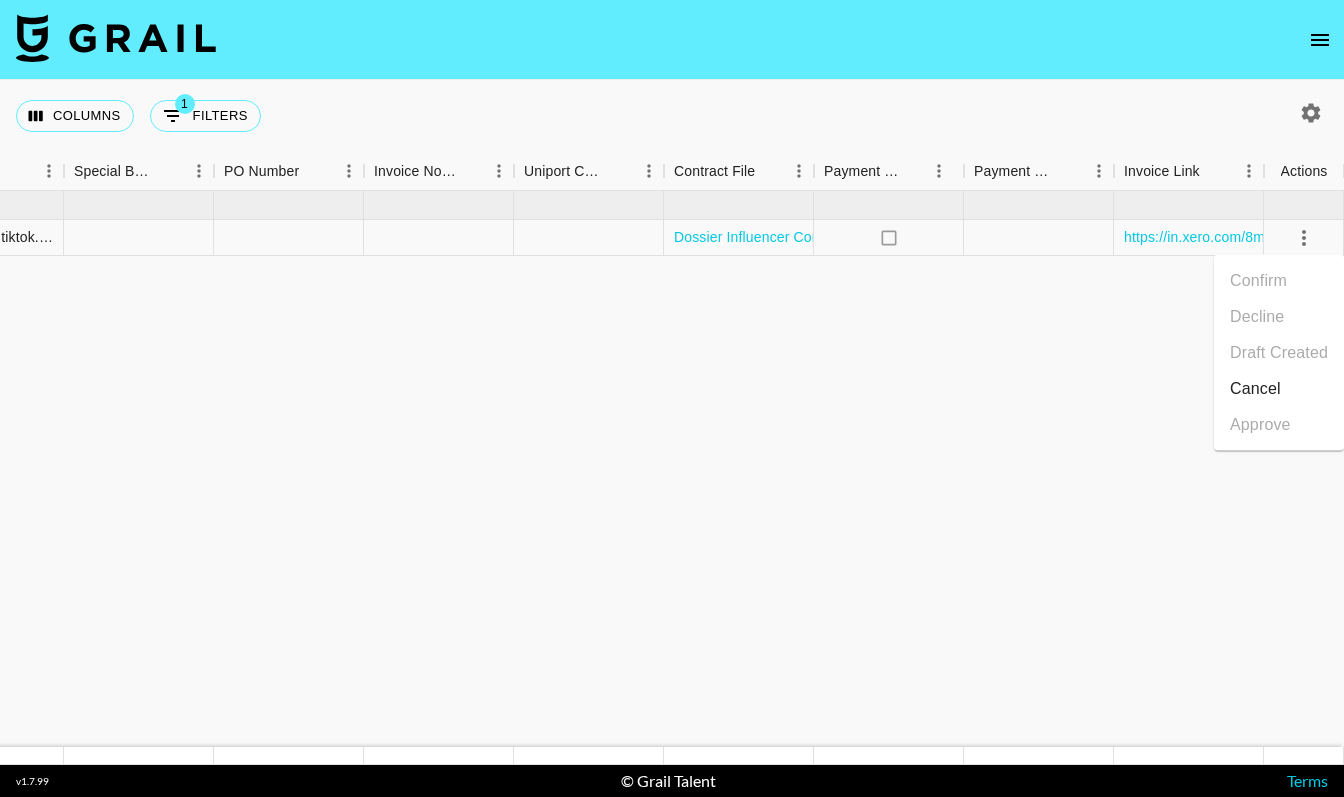 click on "Cancel" at bounding box center (1279, 389) 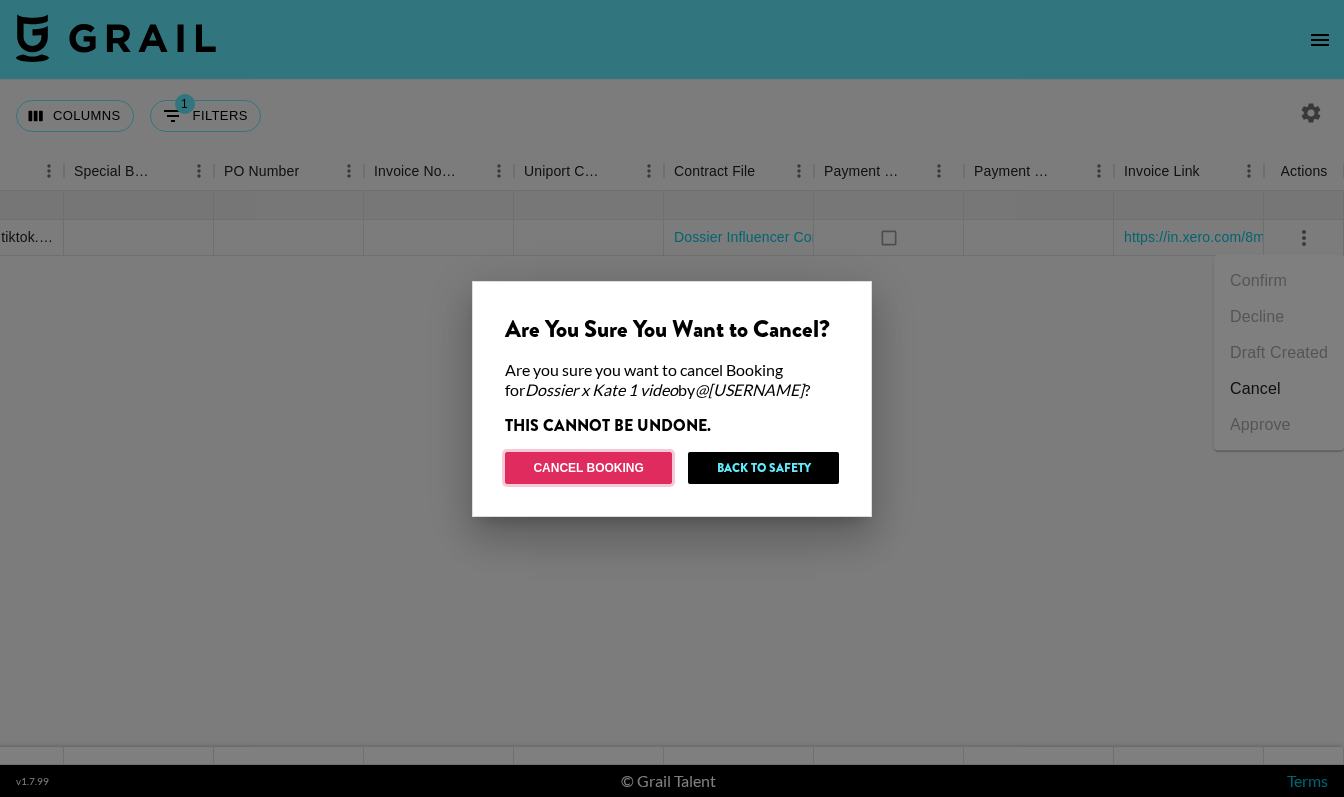 click on "Cancel Booking" at bounding box center [588, 468] 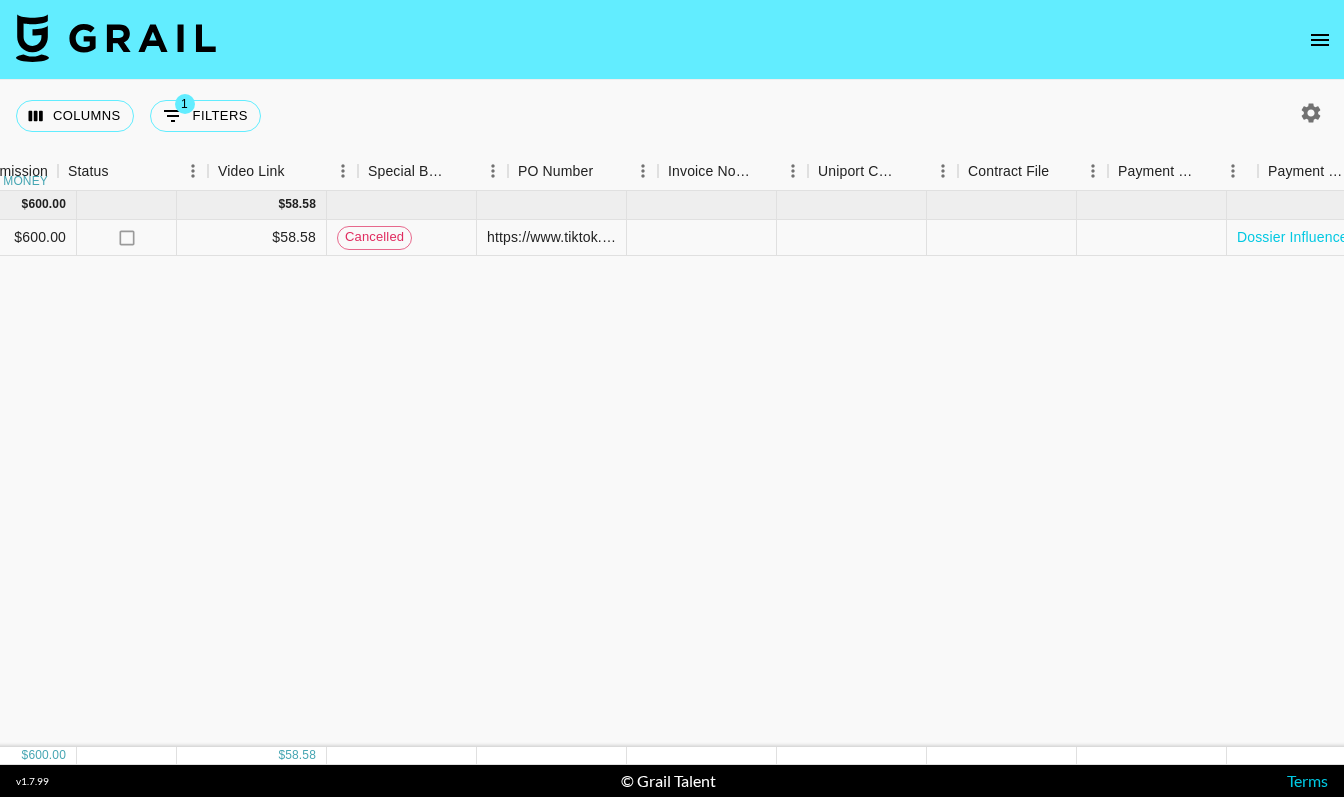 scroll, scrollTop: 0, scrollLeft: 1326, axis: horizontal 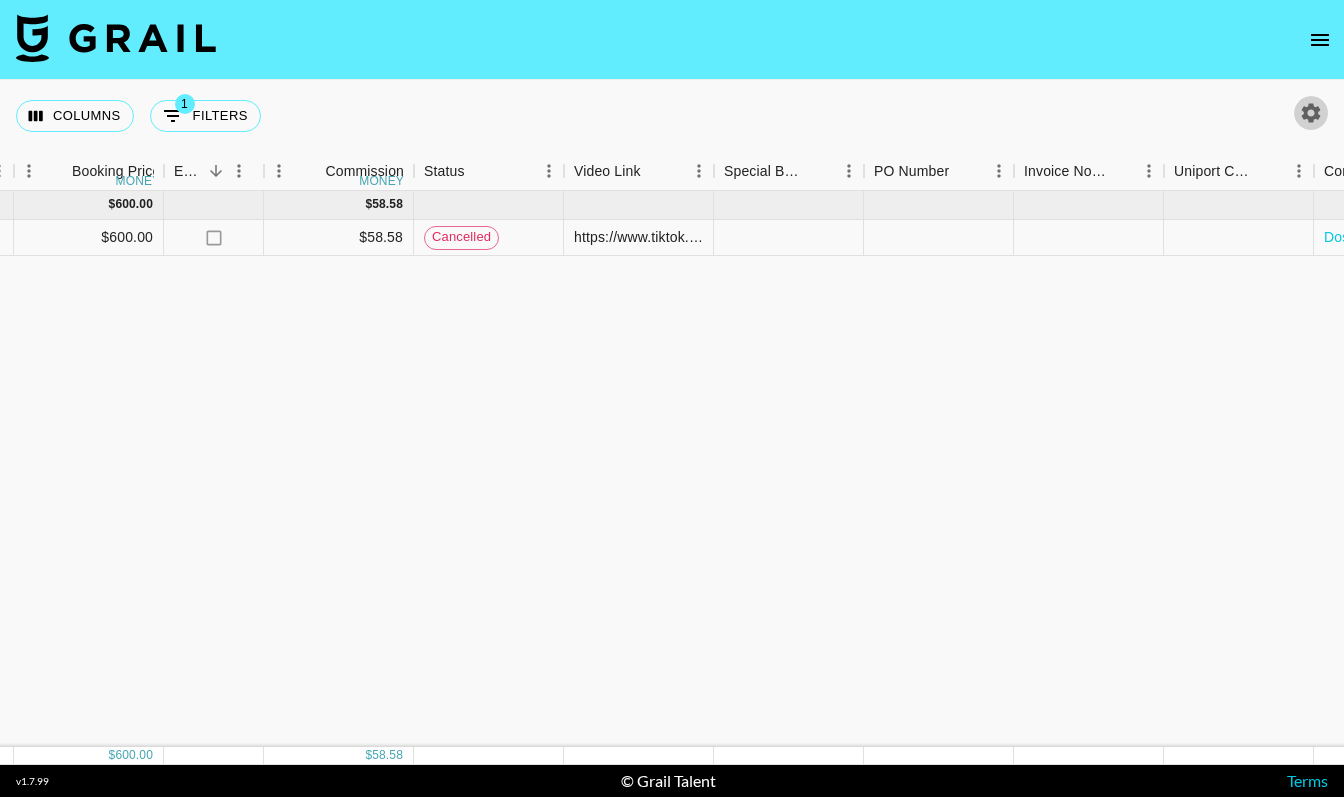 click 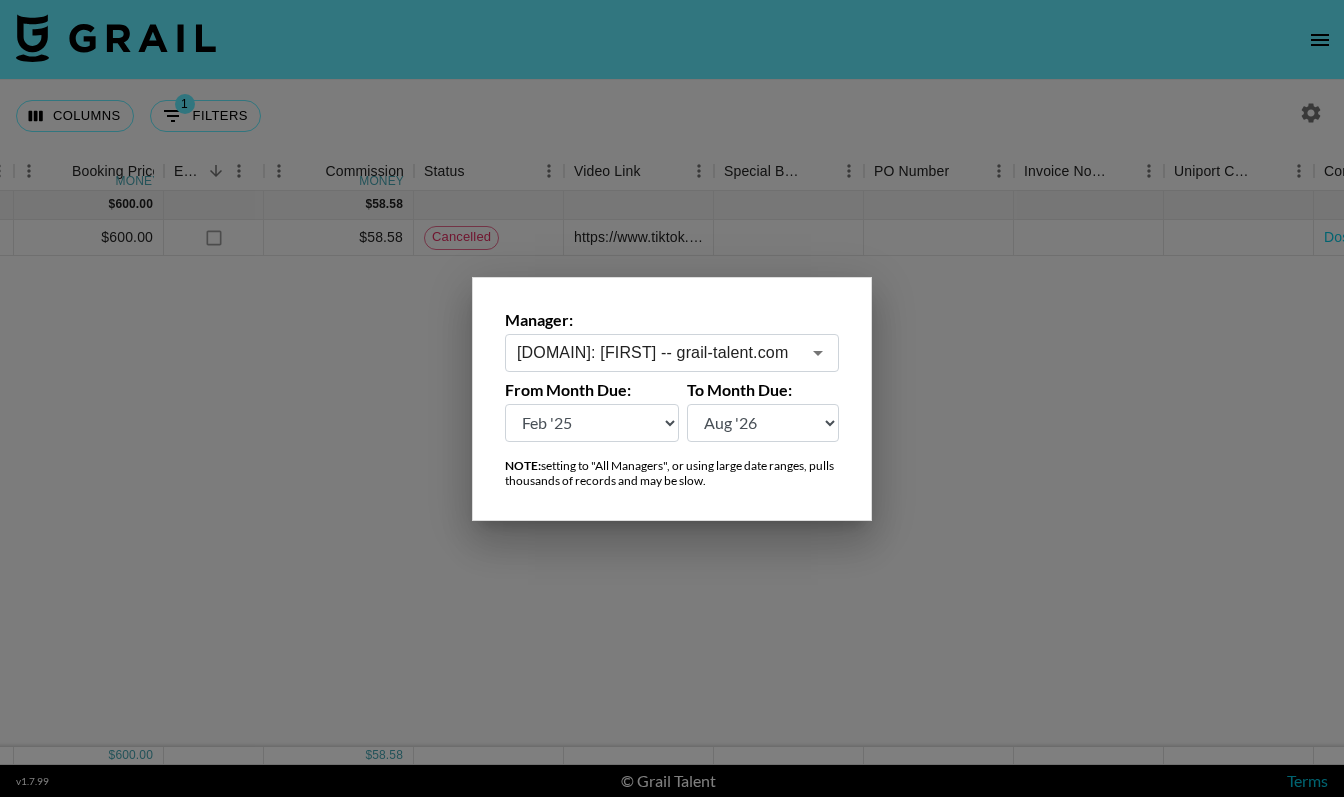 click at bounding box center (672, 398) 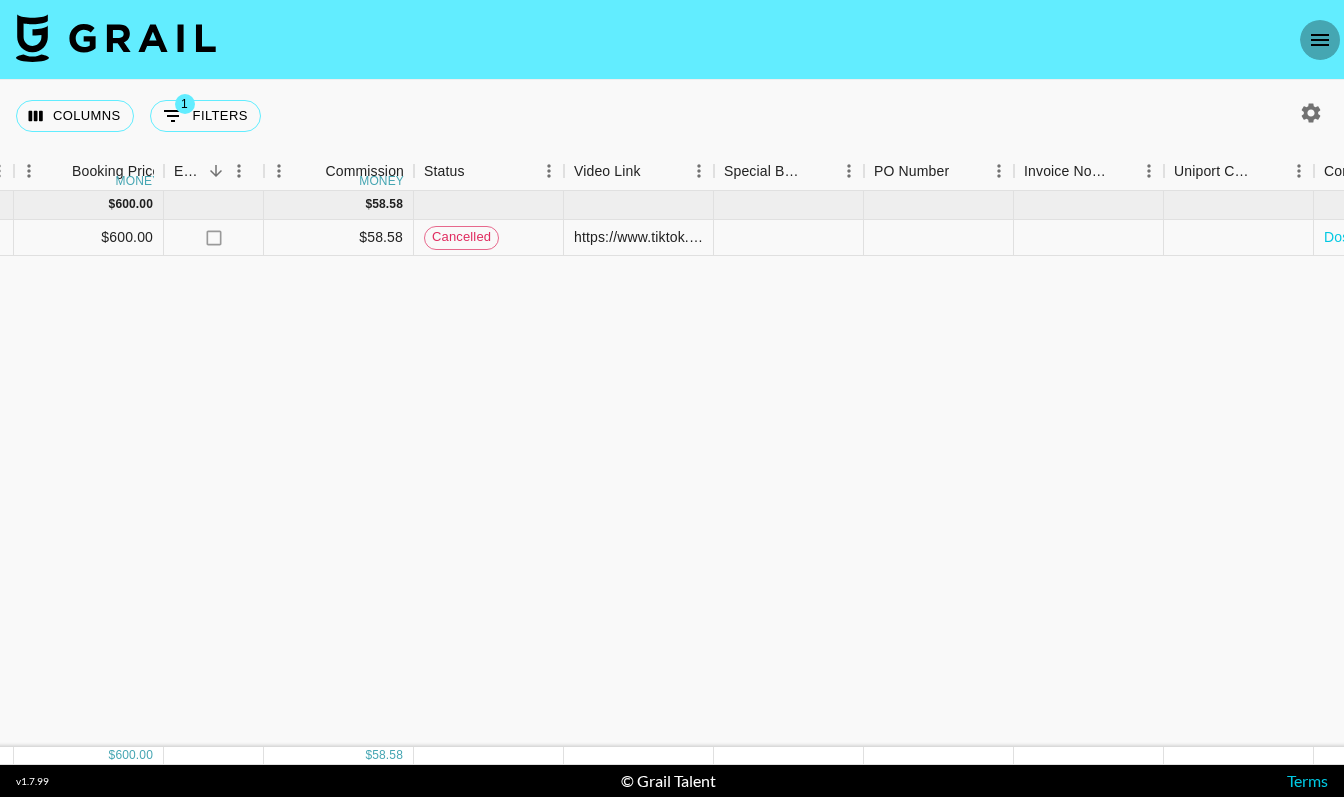 click 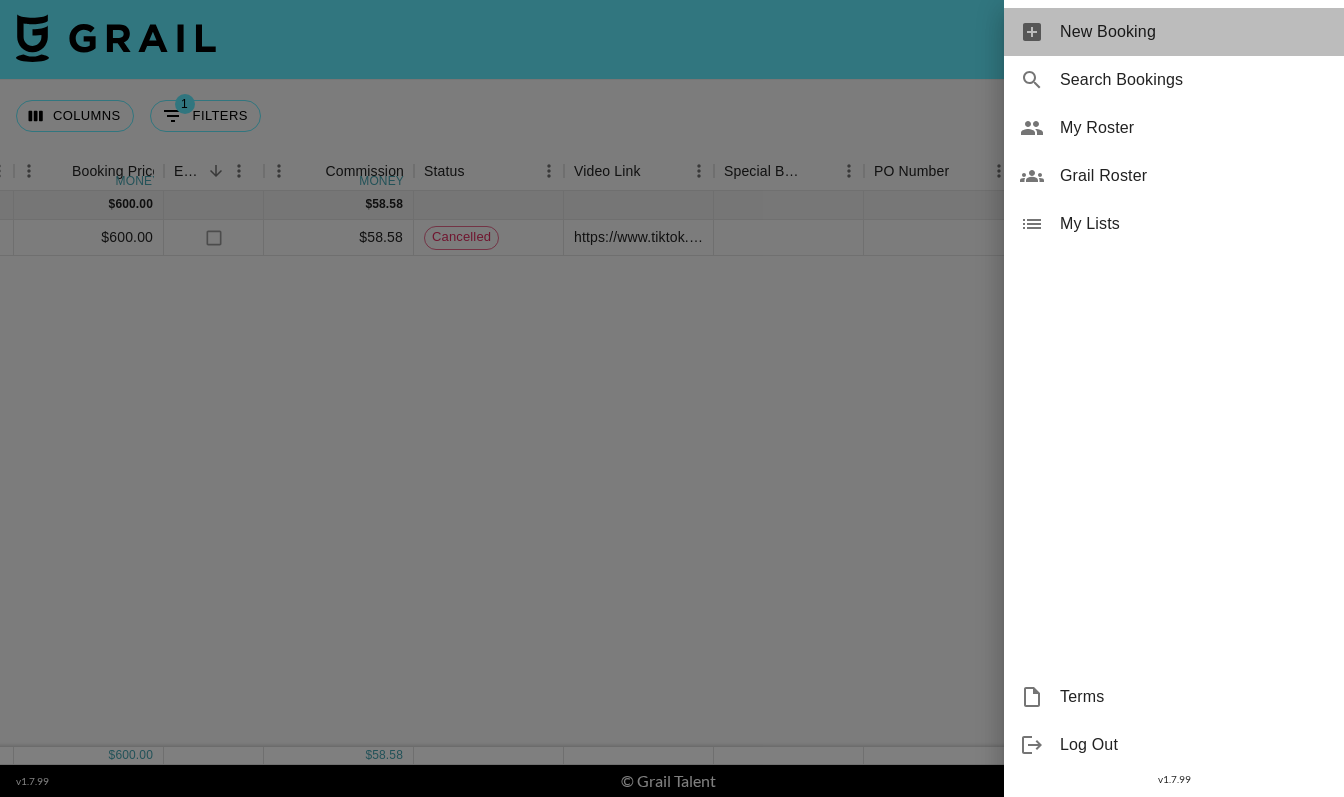 click on "New Booking" at bounding box center [1194, 32] 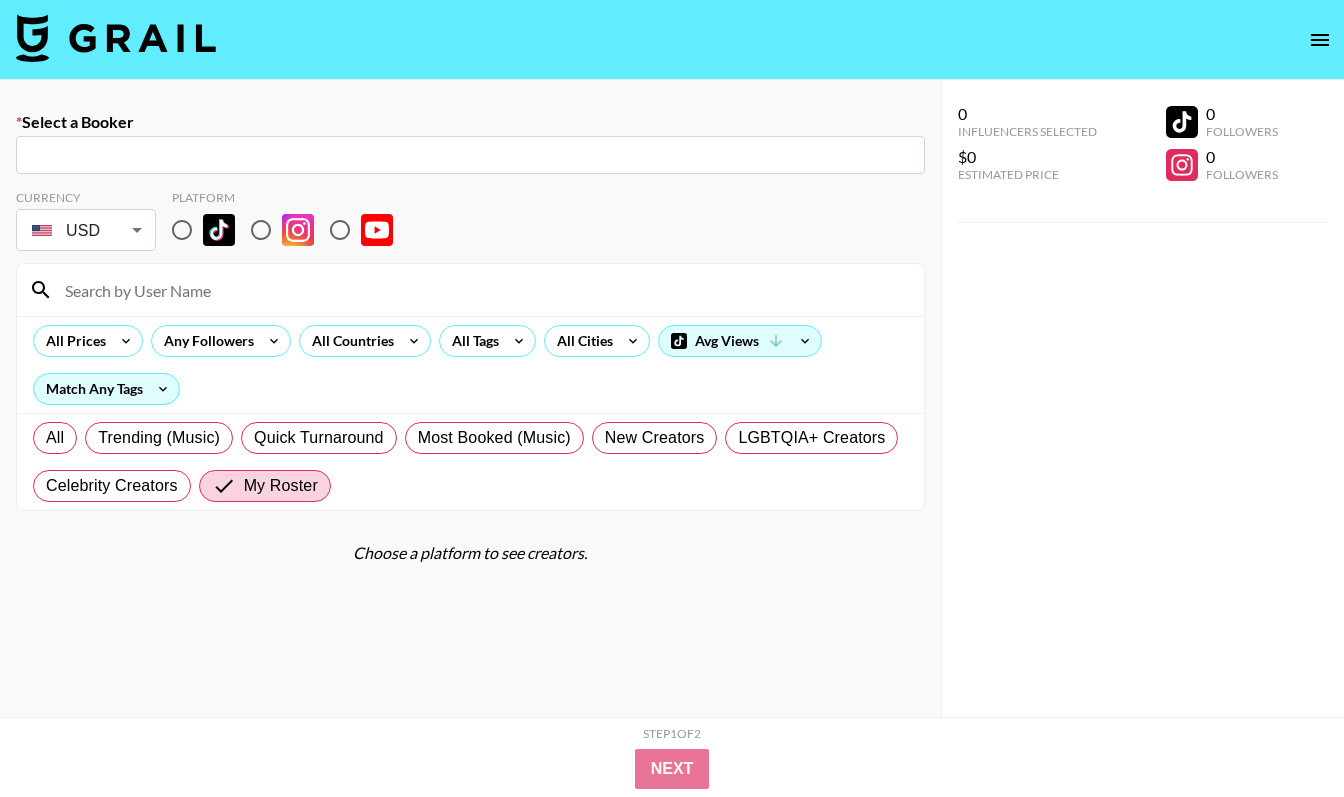 click on "​" at bounding box center [470, 155] 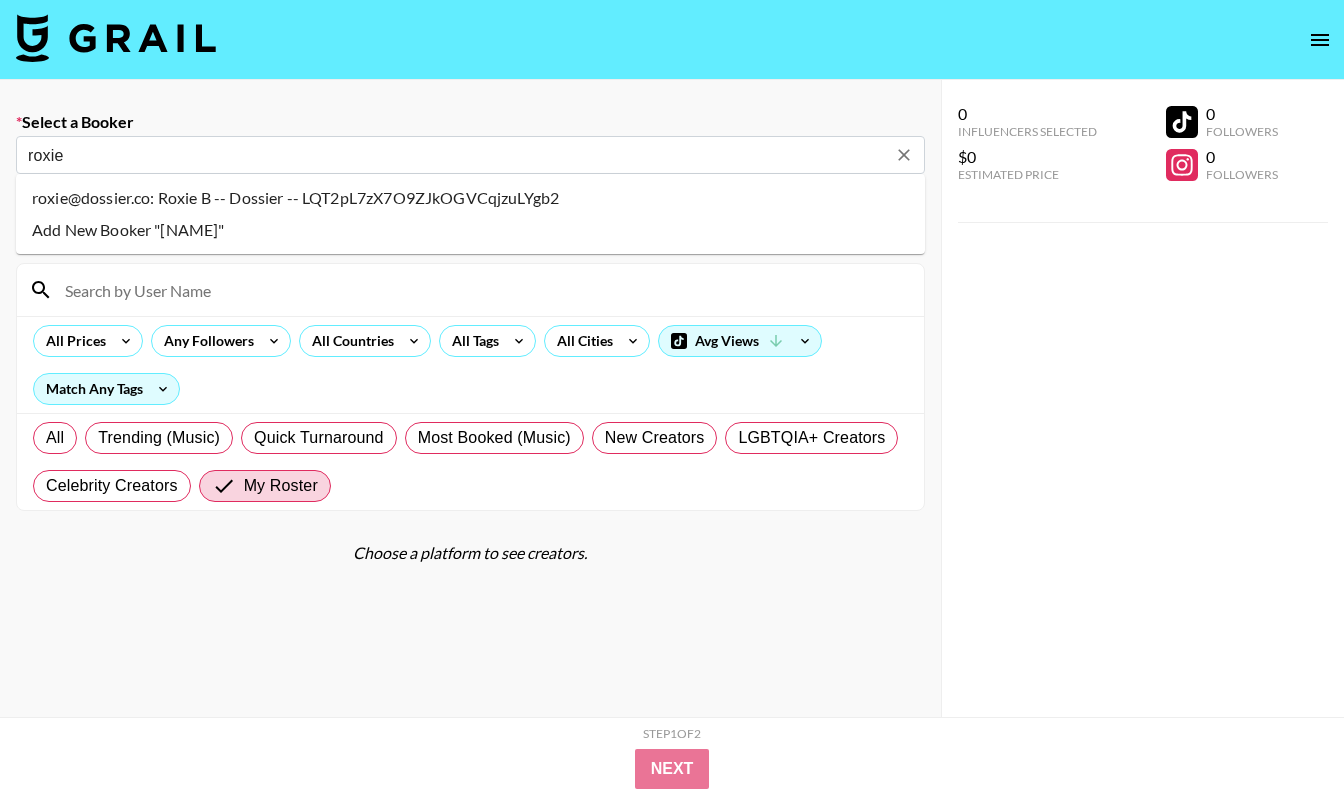 click on "roxie@dossier.co: Roxie B -- Dossier -- LQT2pL7zX7O9ZJkOGVCqjzuLYgb2" at bounding box center [470, 198] 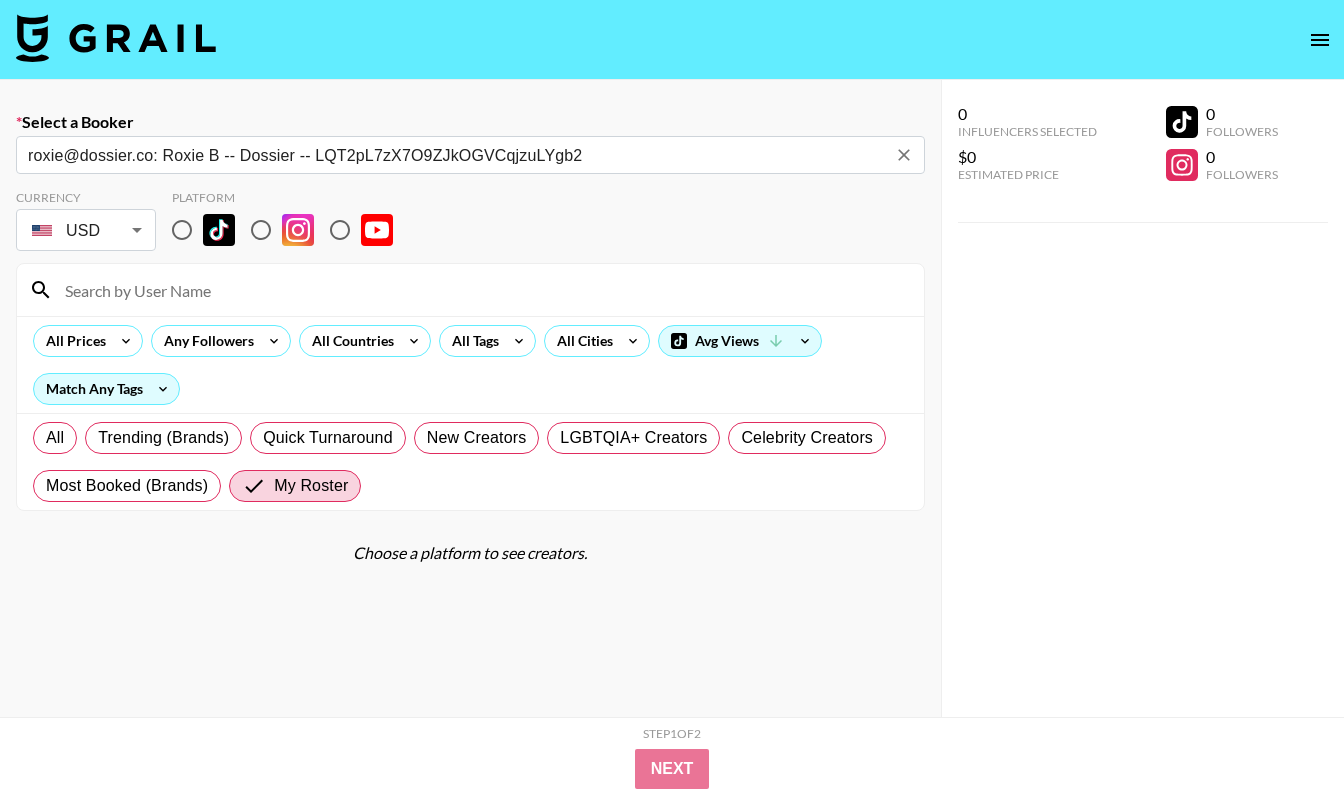 type on "roxie@dossier.co: Roxie B -- Dossier -- LQT2pL7zX7O9ZJkOGVCqjzuLYgb2" 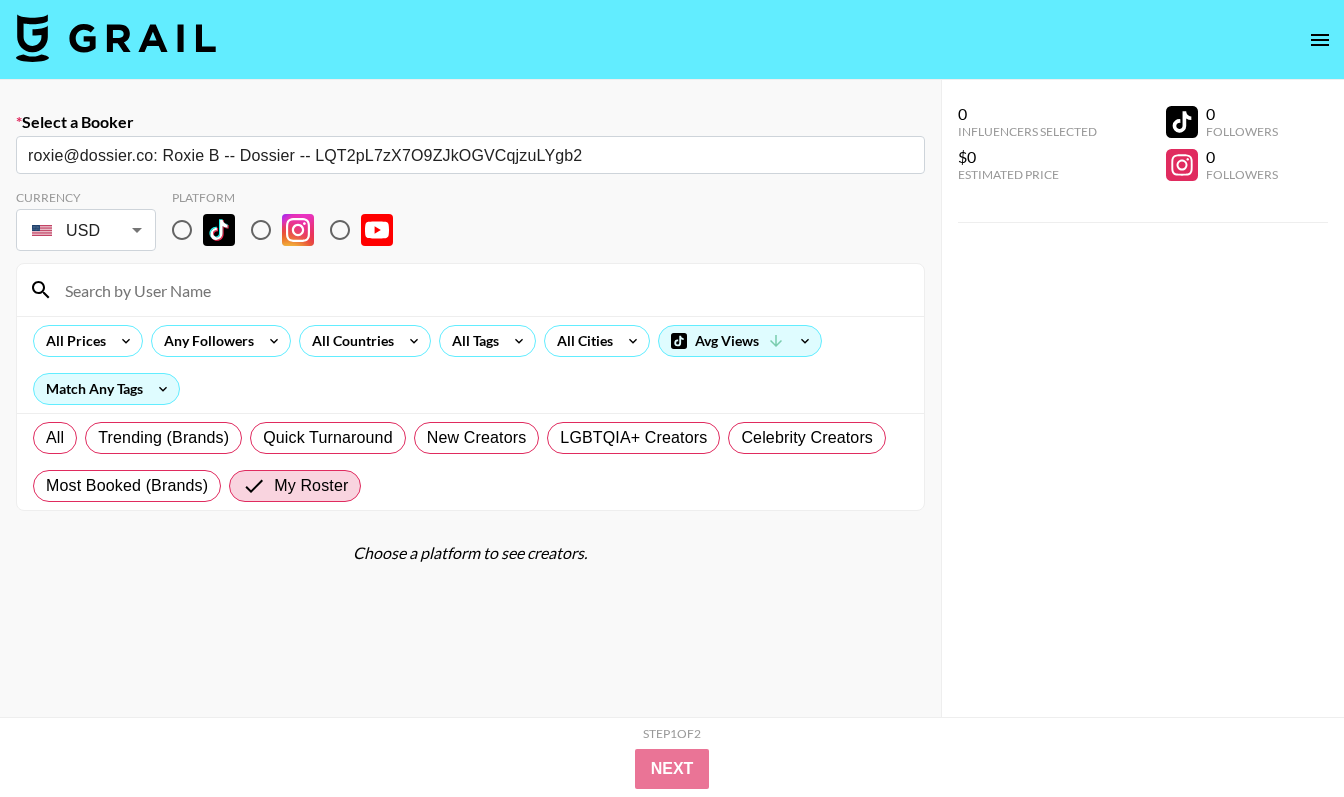 click at bounding box center (182, 230) 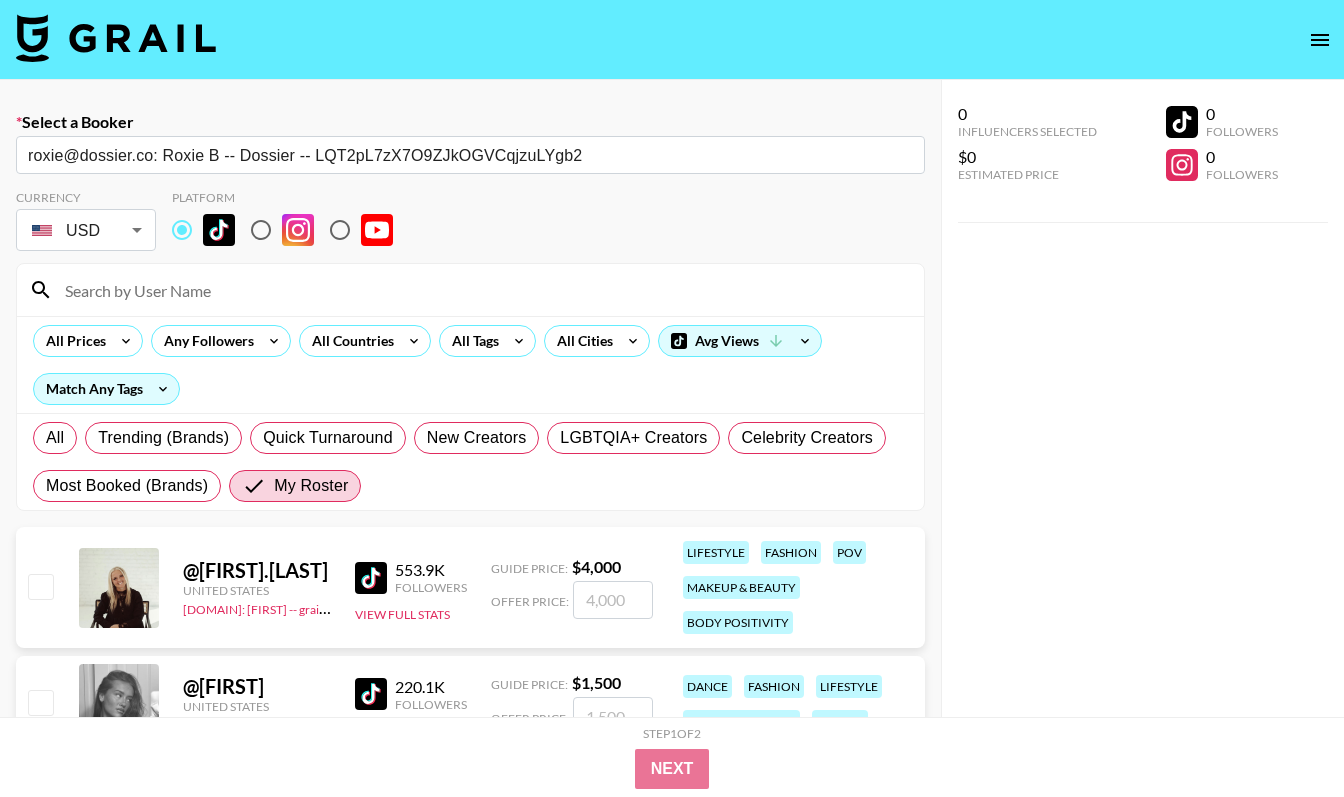 click at bounding box center [482, 290] 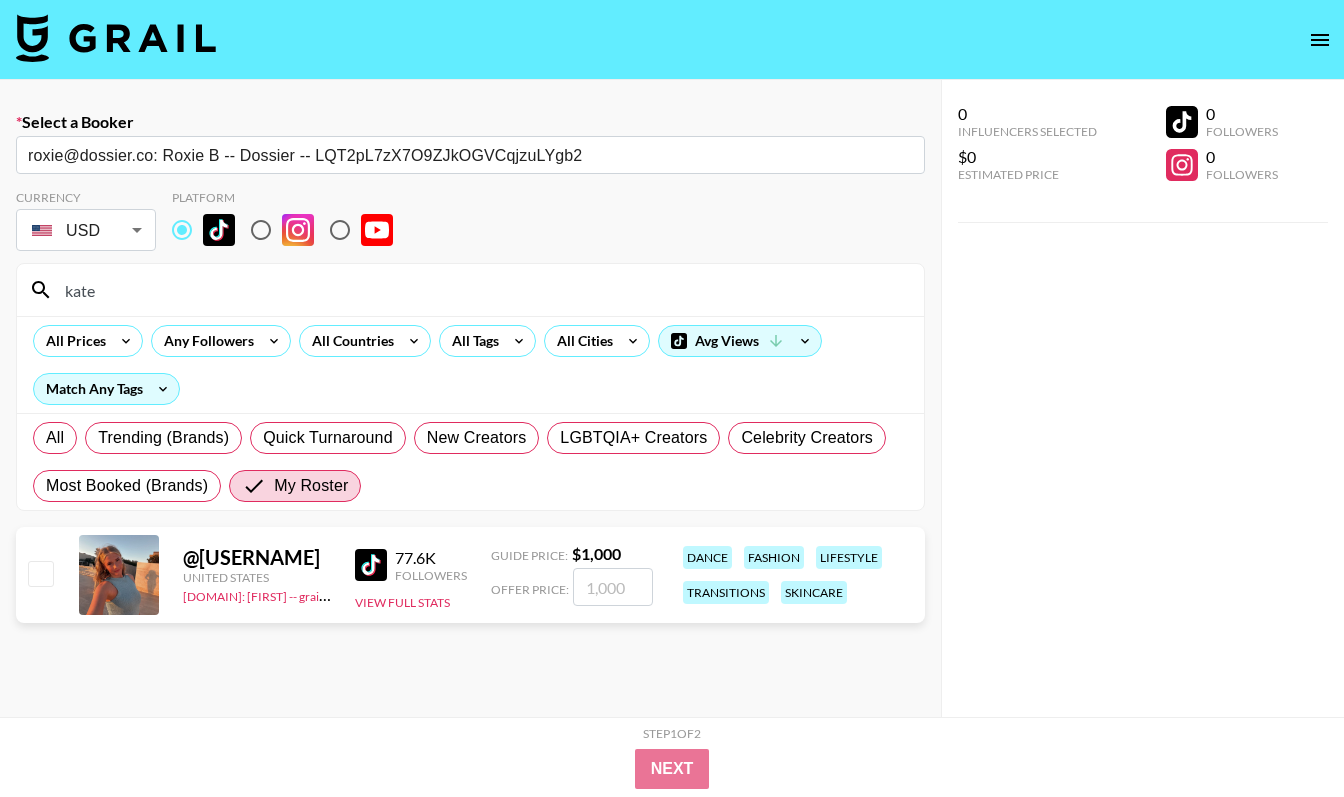 type on "kate" 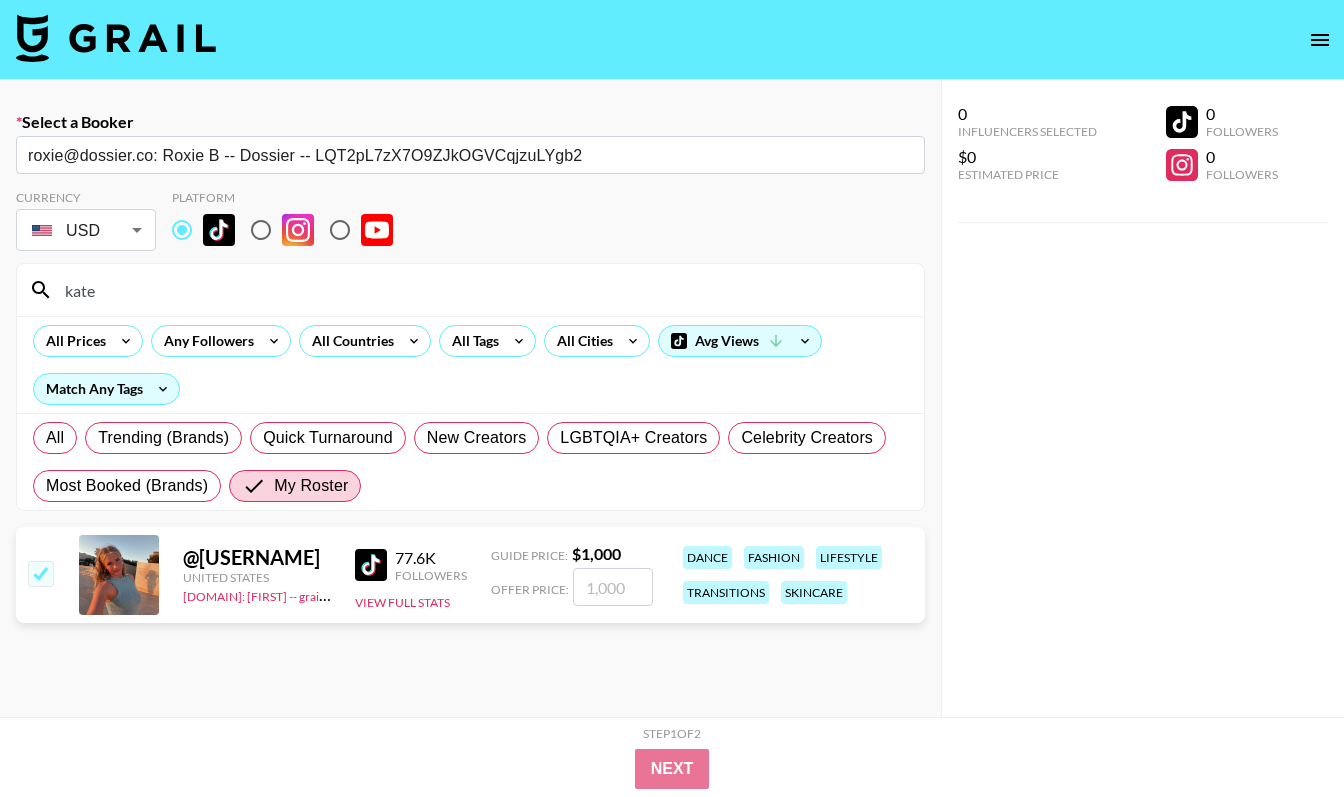 checkbox on "true" 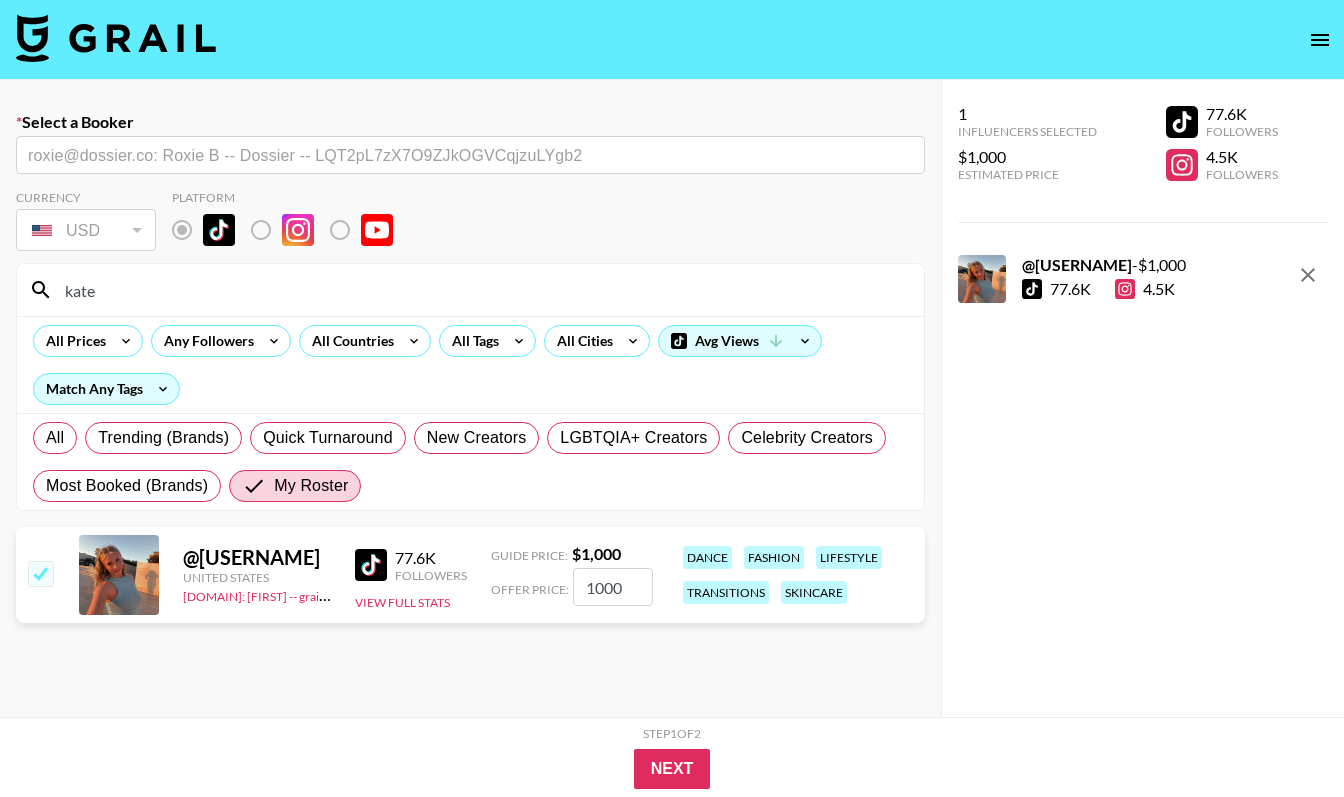 drag, startPoint x: 630, startPoint y: 594, endPoint x: 516, endPoint y: 580, distance: 114.85643 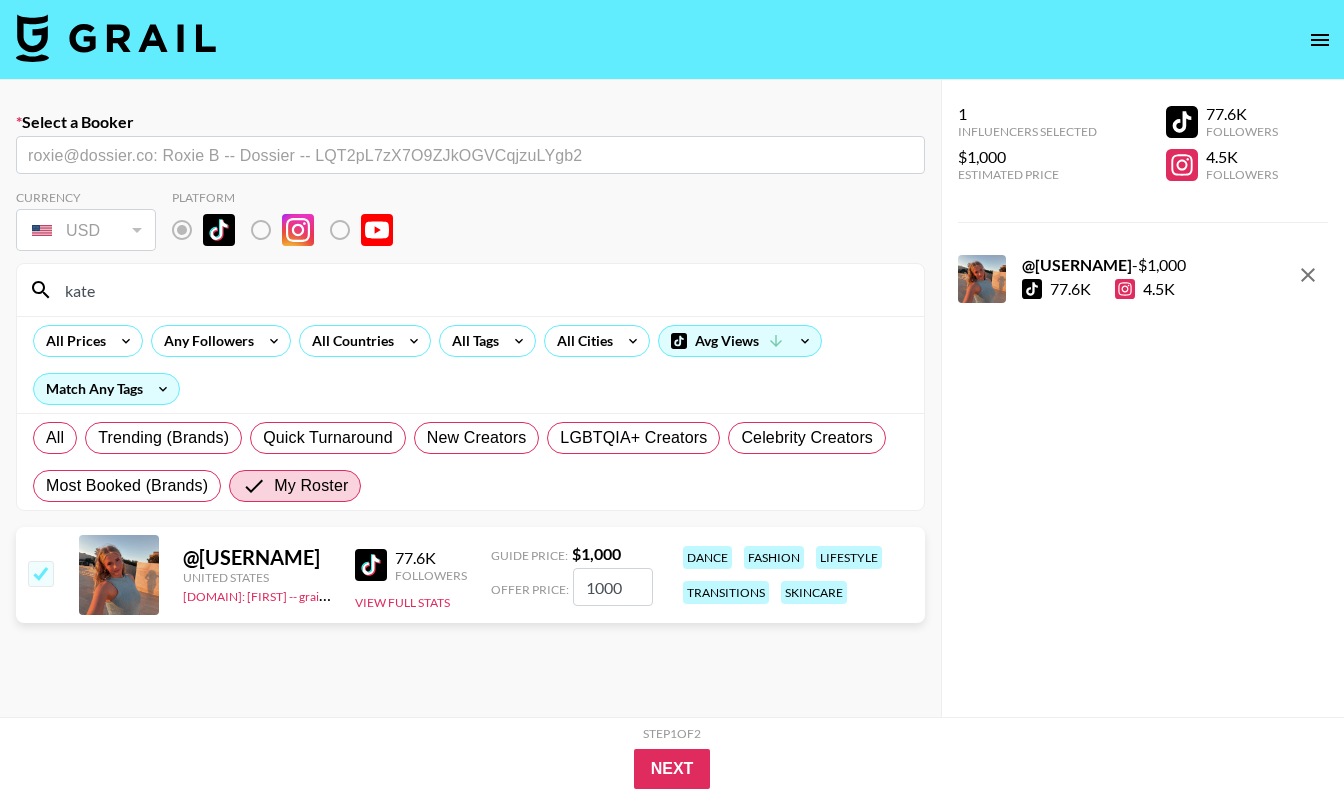 click on "Offer Price: 1000" at bounding box center (572, 587) 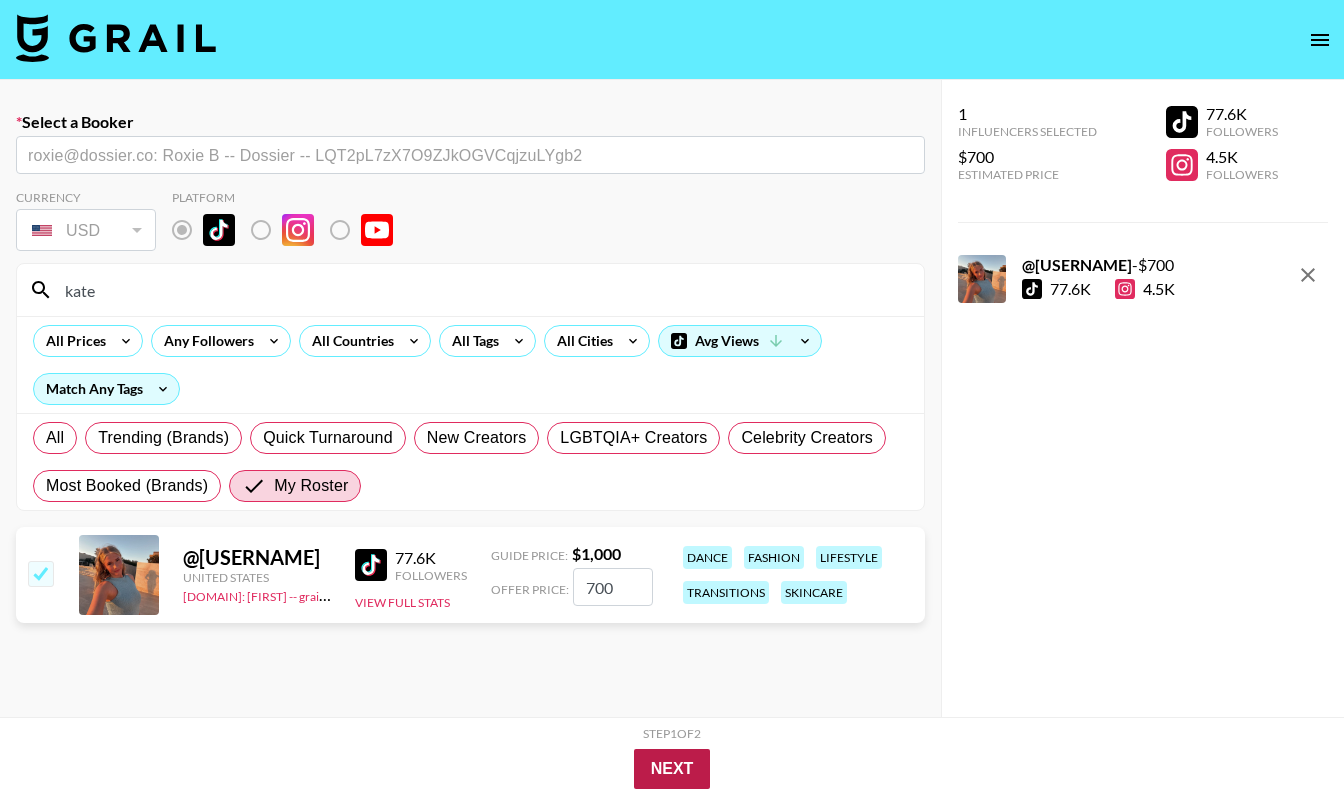 type on "700" 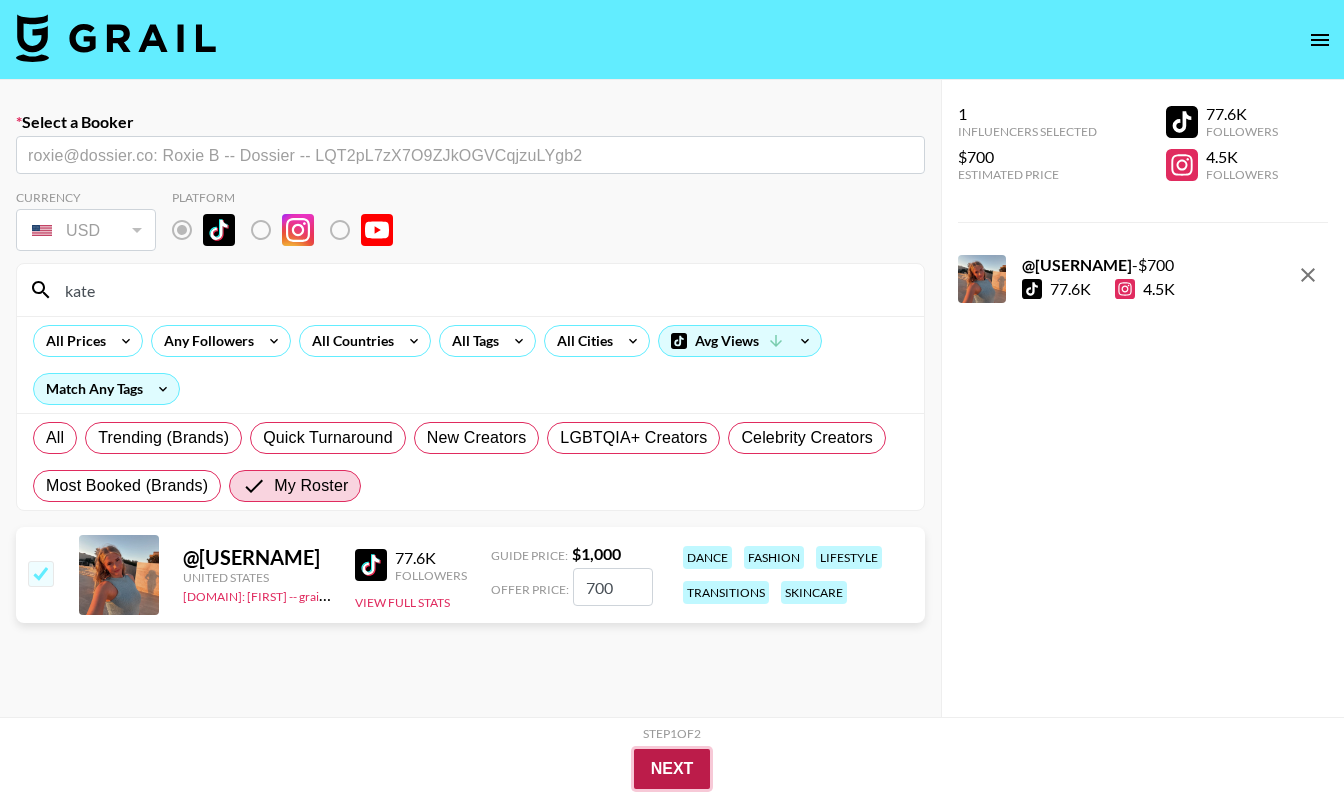 click on "Next" at bounding box center [672, 769] 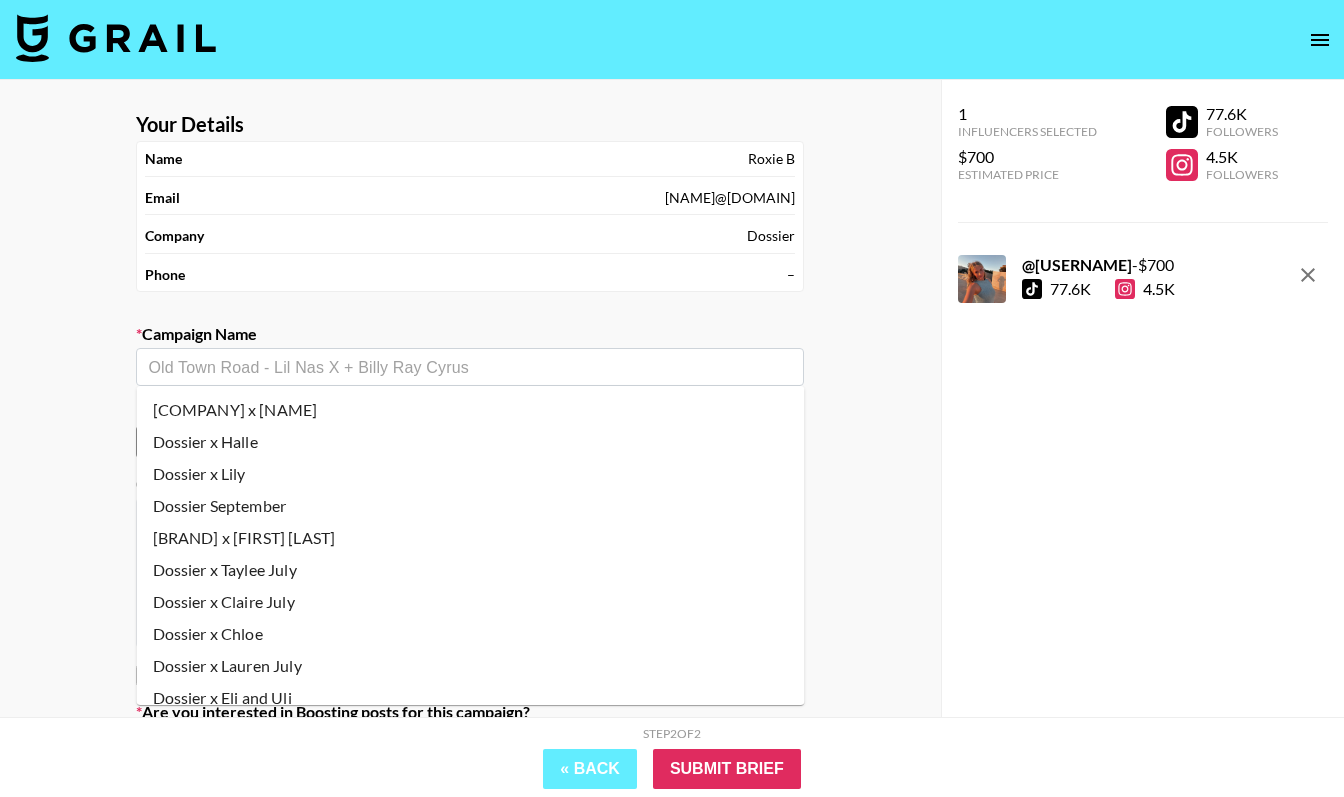 click at bounding box center [470, 367] 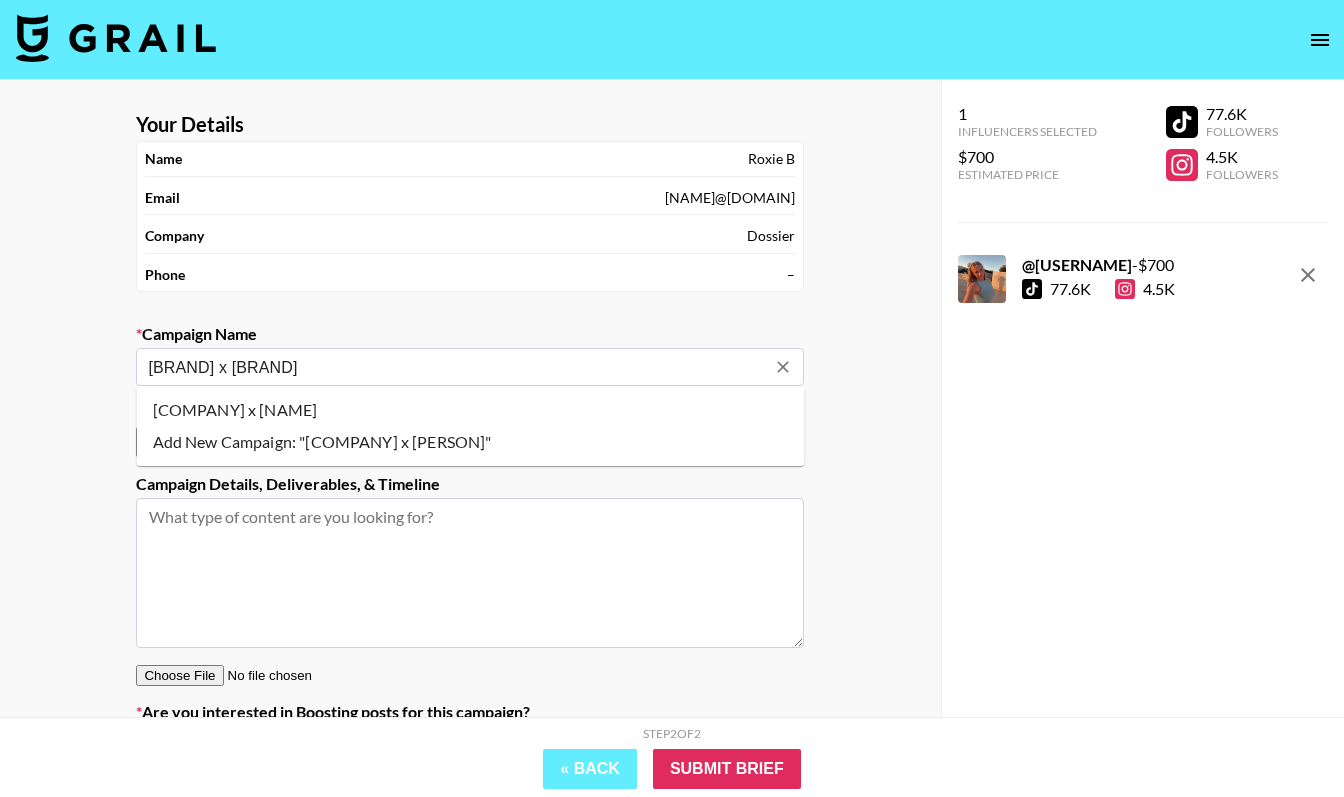 type on "[COMPANY] x [FIRST]" 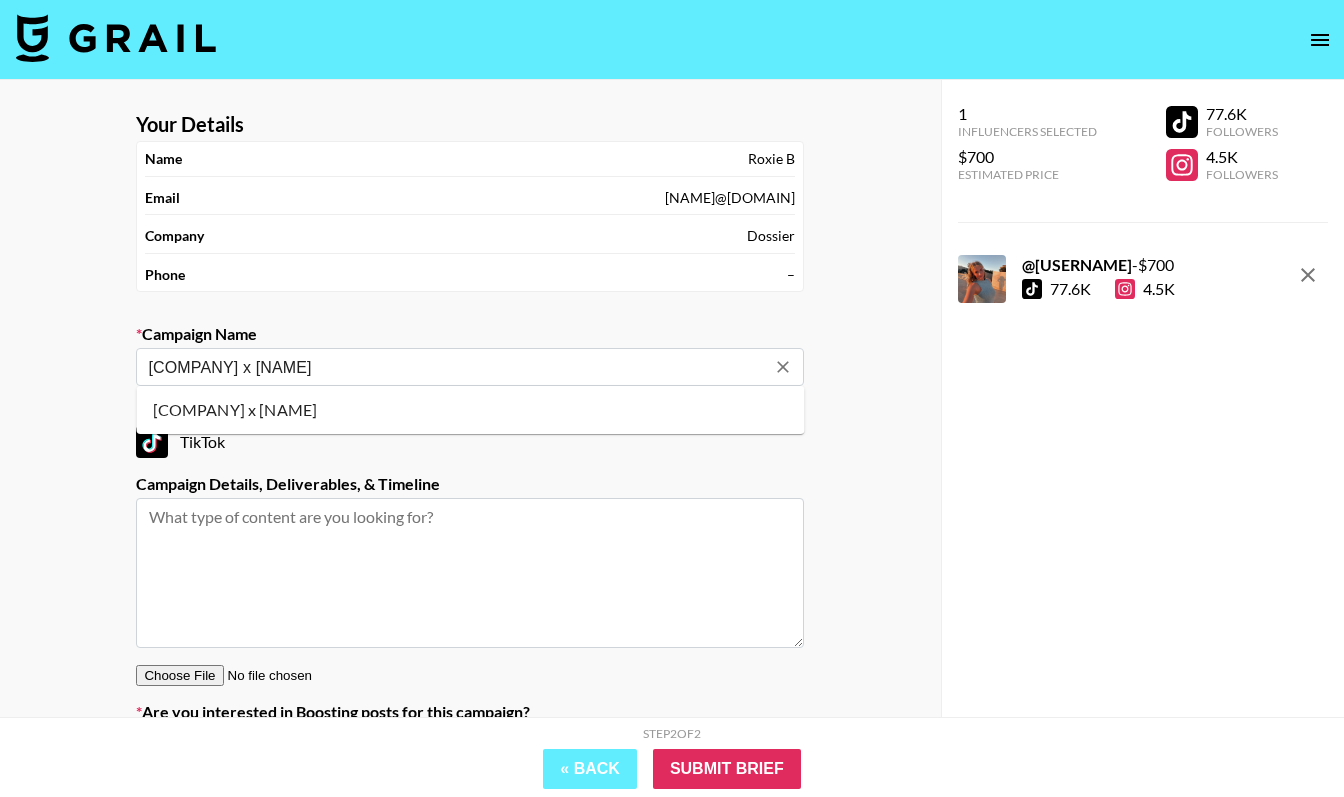 click on "[COMPANY] x [FIRST]" at bounding box center [471, 410] 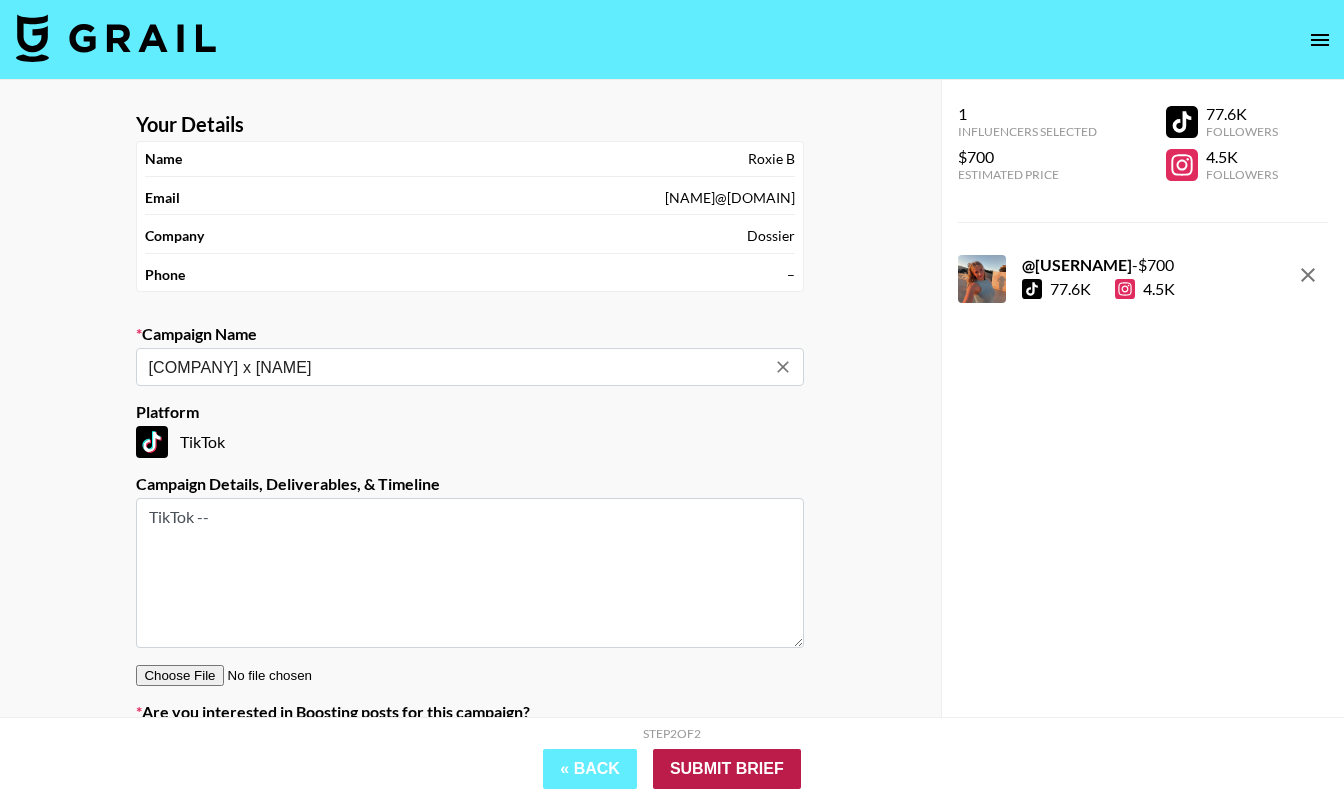 type on "[COMPANY] x [FIRST]" 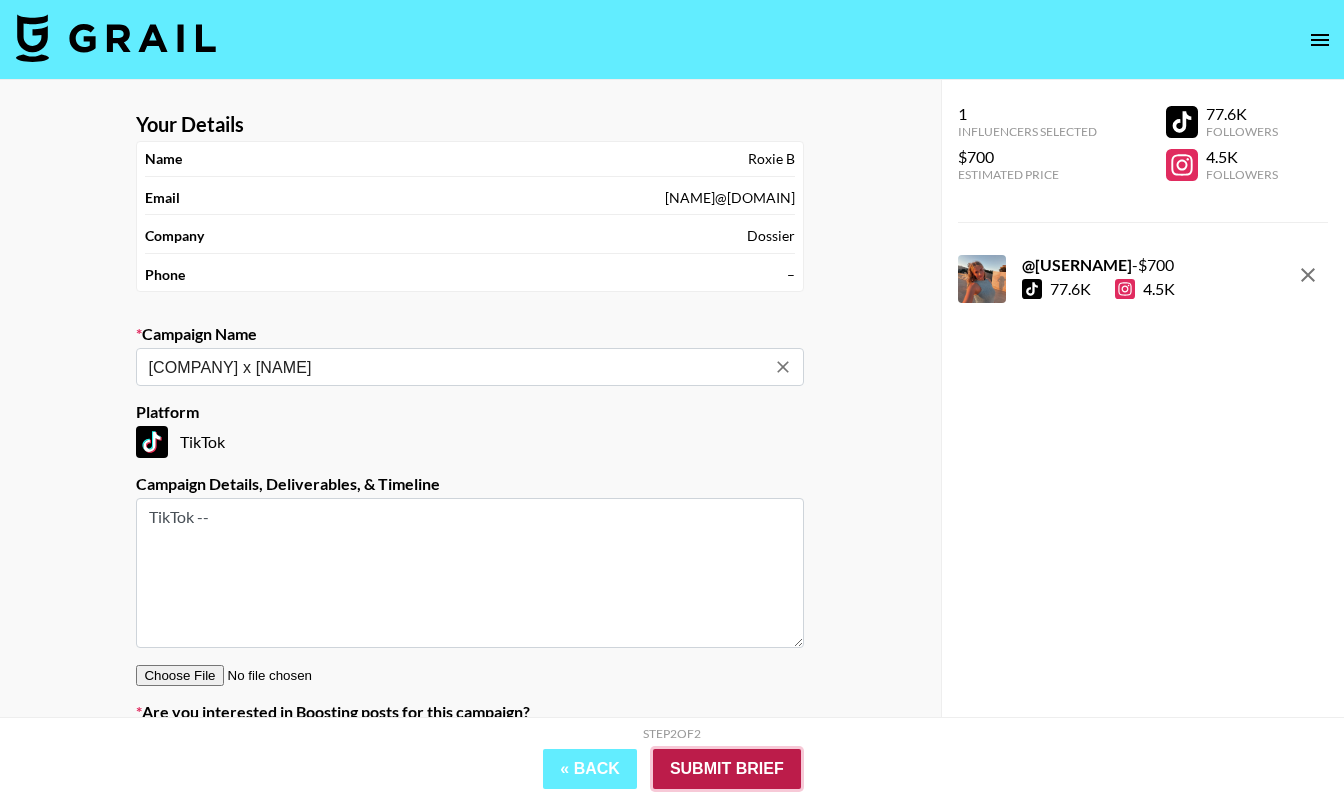 click on "Submit Brief" at bounding box center [727, 769] 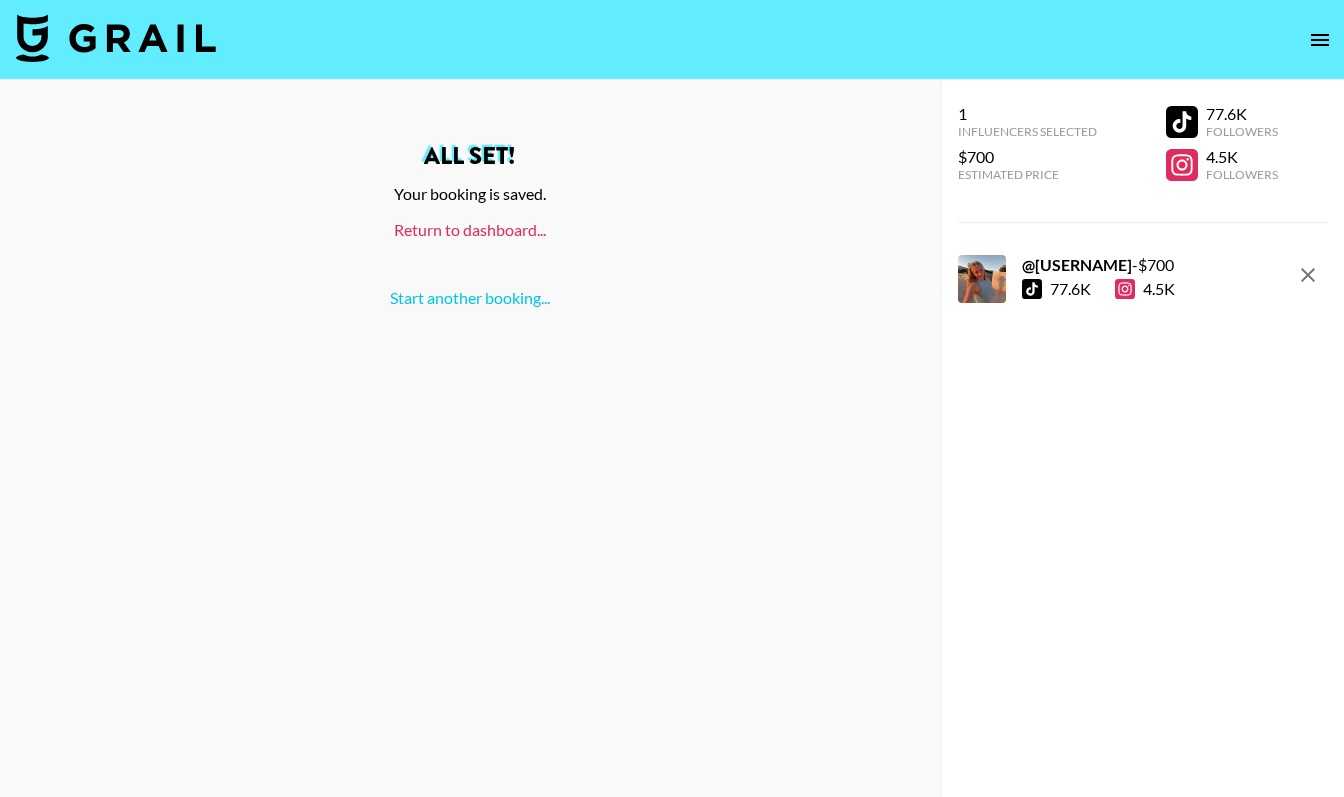 click on "Return to dashboard..." at bounding box center [470, 229] 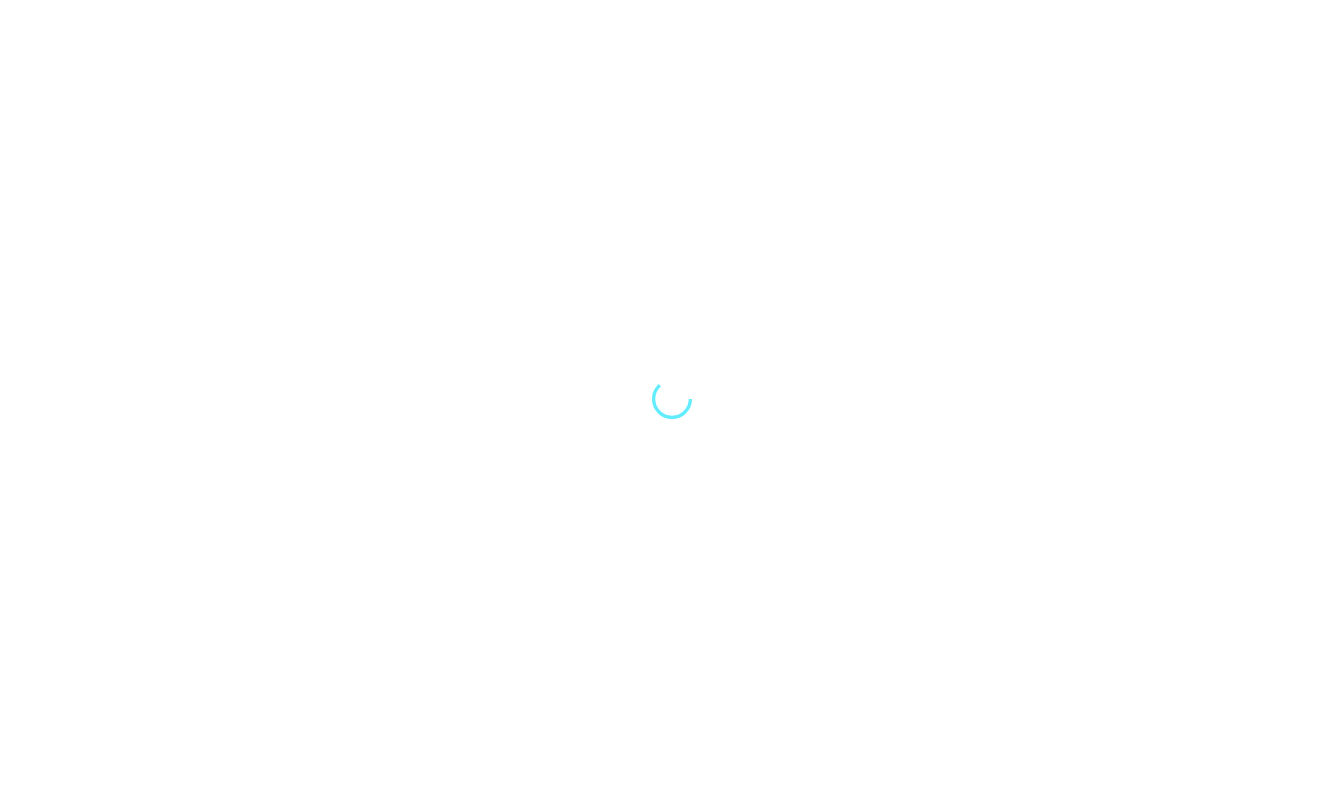 scroll, scrollTop: 0, scrollLeft: 0, axis: both 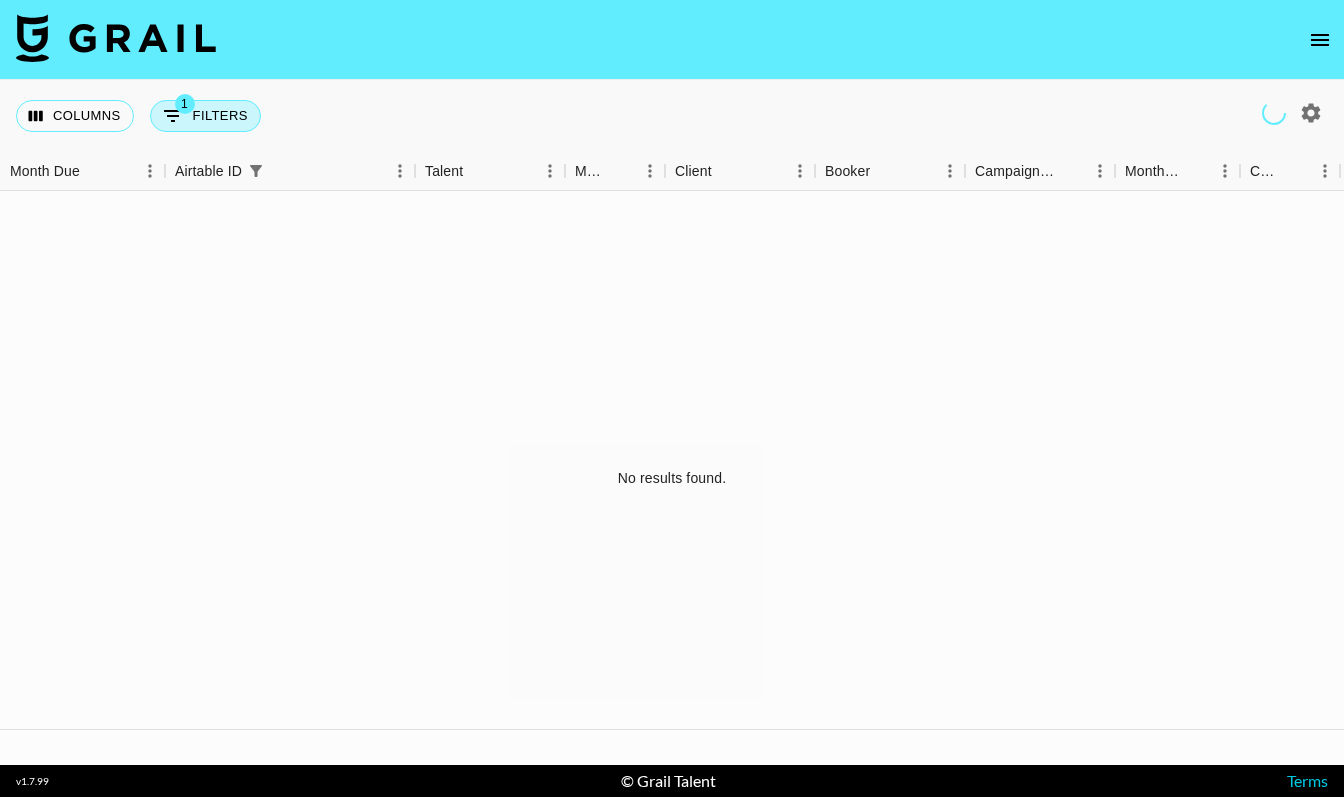 click on "1 Filters" at bounding box center [205, 116] 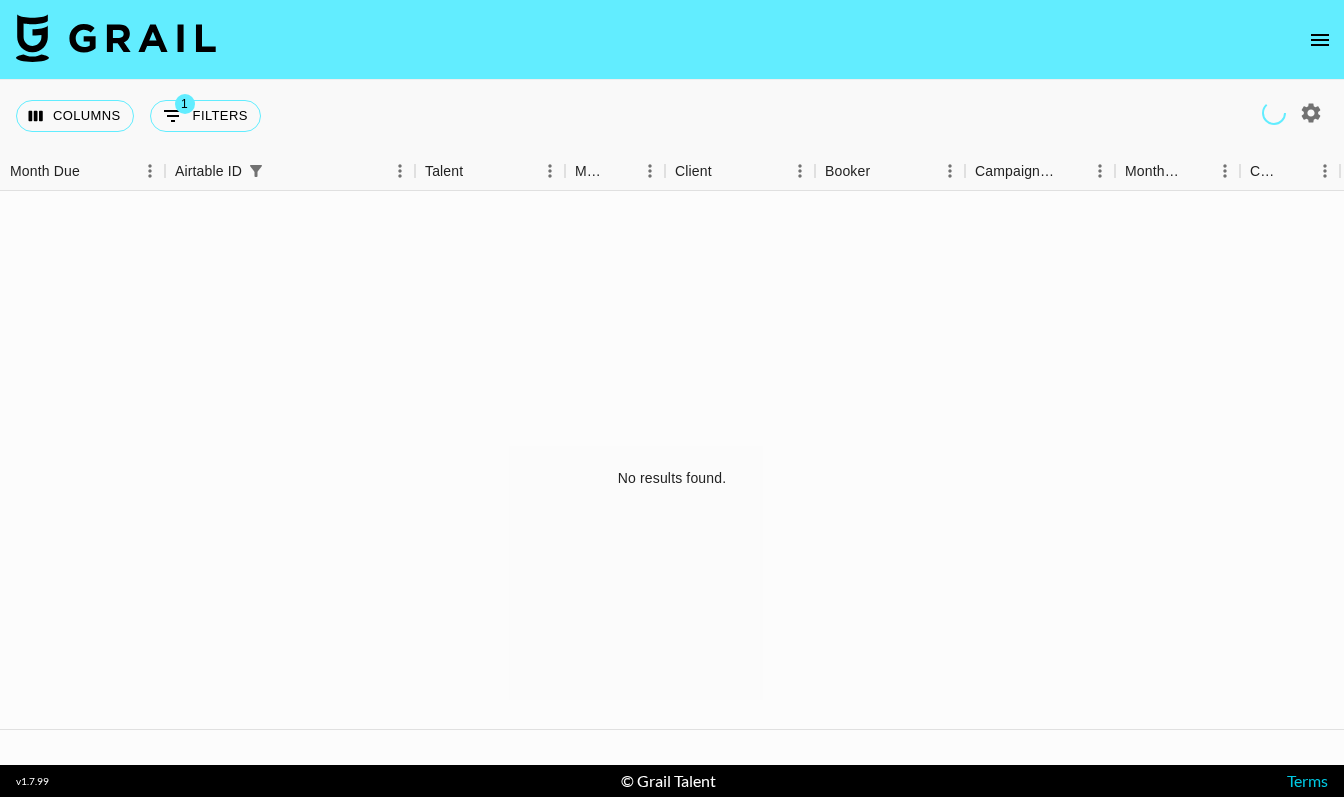 select on "airtableId" 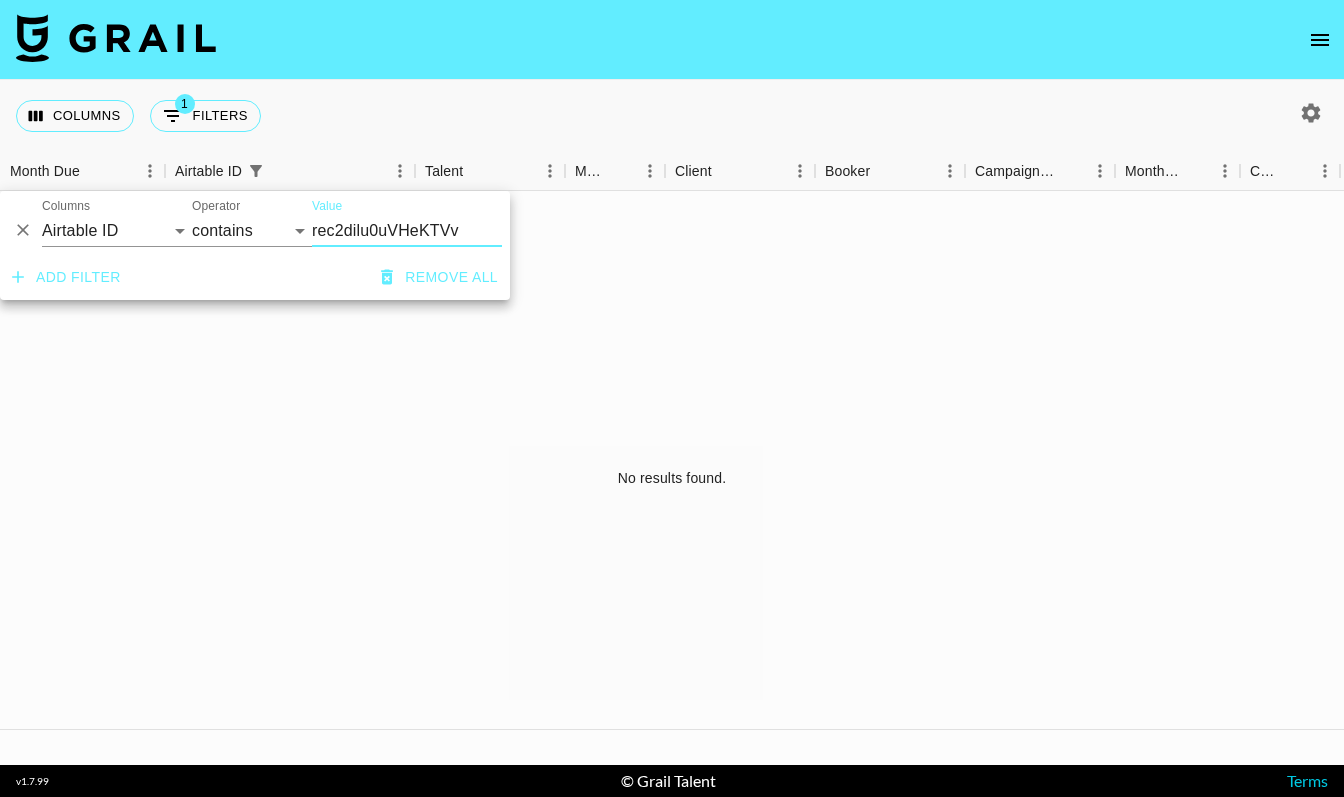 drag, startPoint x: 472, startPoint y: 231, endPoint x: 294, endPoint y: 220, distance: 178.33957 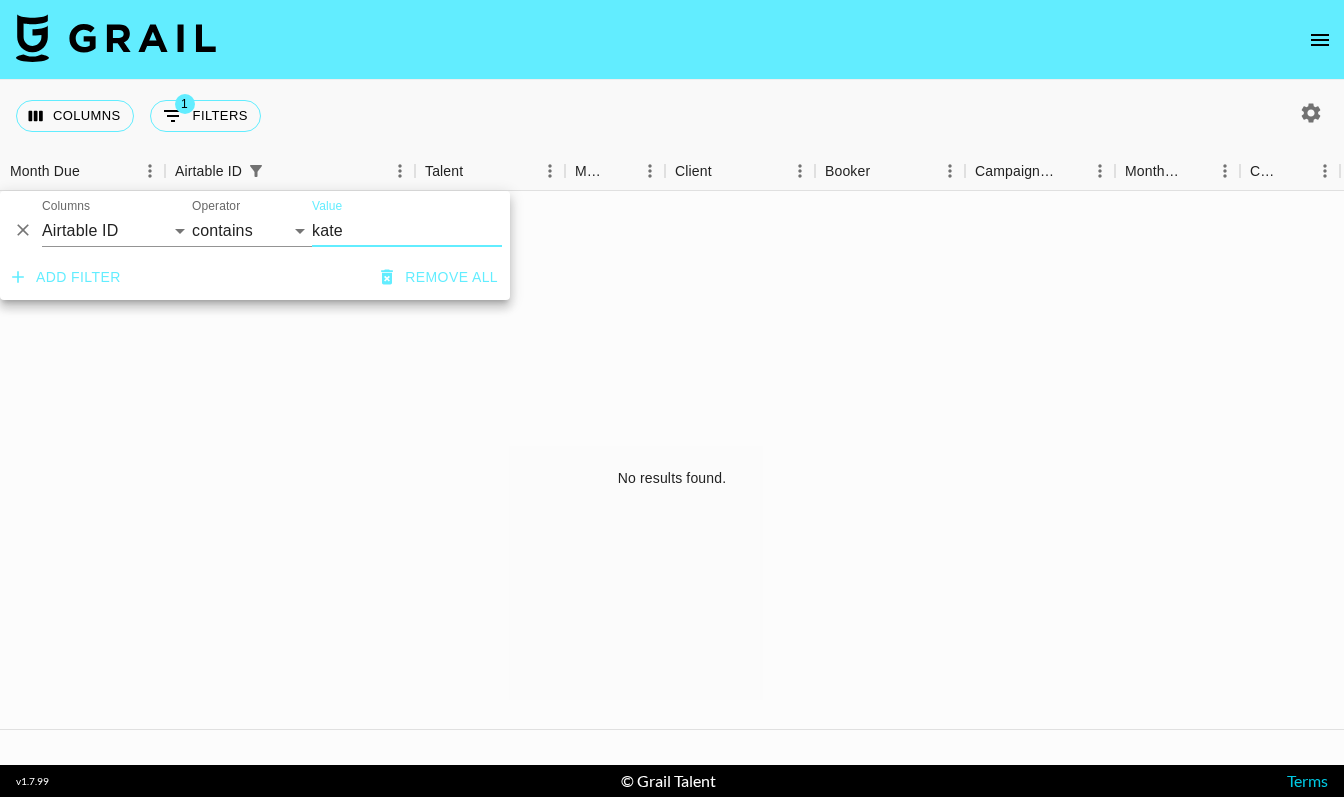 type on "kate" 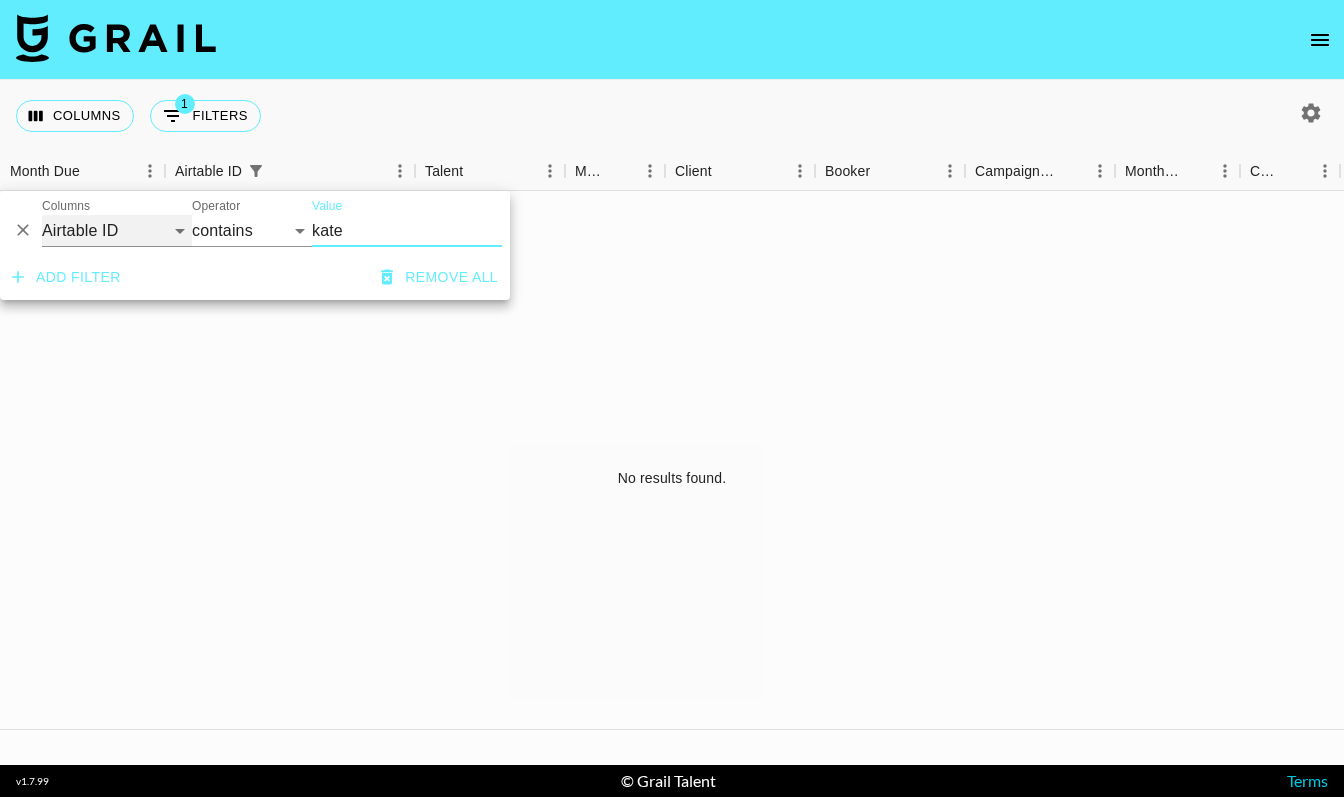 click on "Grail Platform ID Airtable ID Talent Manager Client Booker Campaign (Type) Date Created Created by Grail Team Month Due Currency Booking Price Creator Commmission Override External Commission Expenses: Remove Commission? Commission Status Video Link Boost Code Special Booking Type PO Number Invoice Notes Uniport Contact Email Contract File Payment Sent Payment Sent Date Invoice Link" at bounding box center [117, 231] 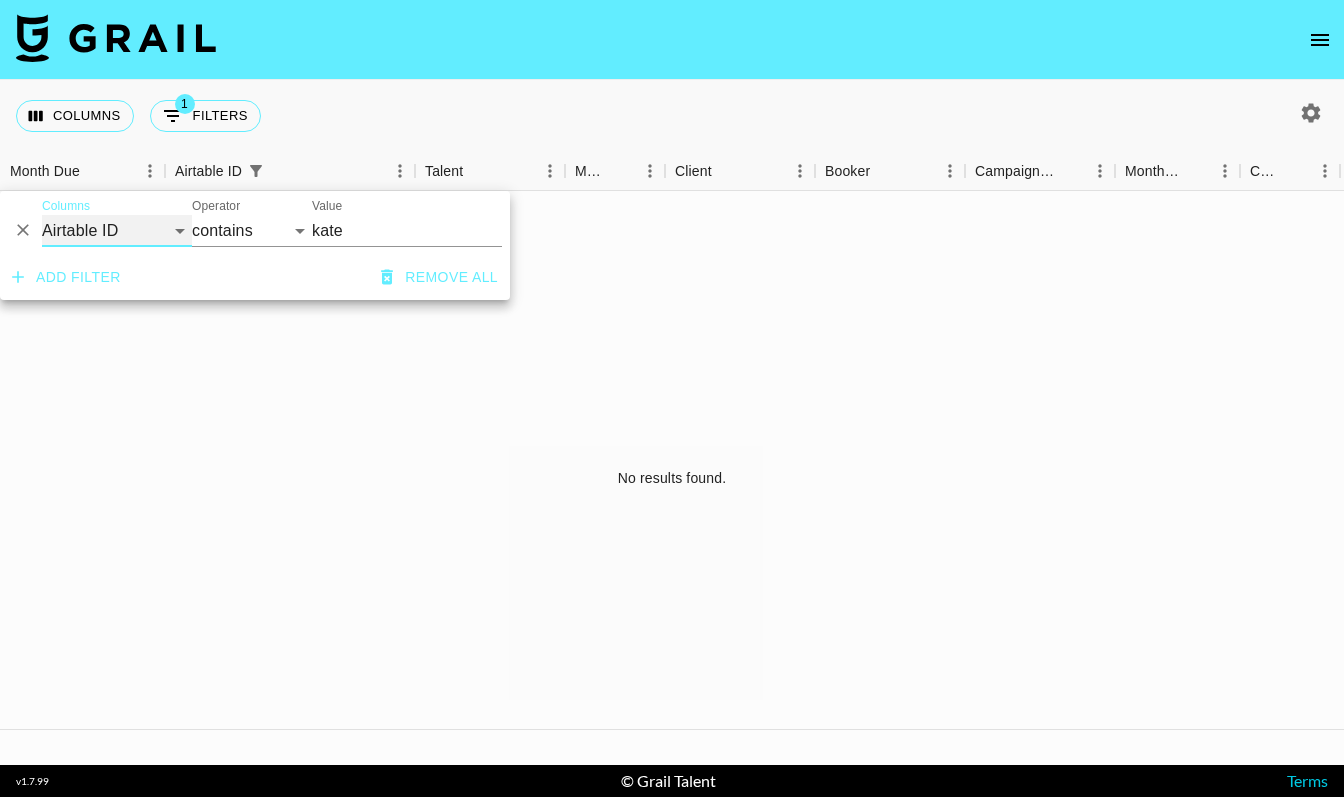 select on "talentName" 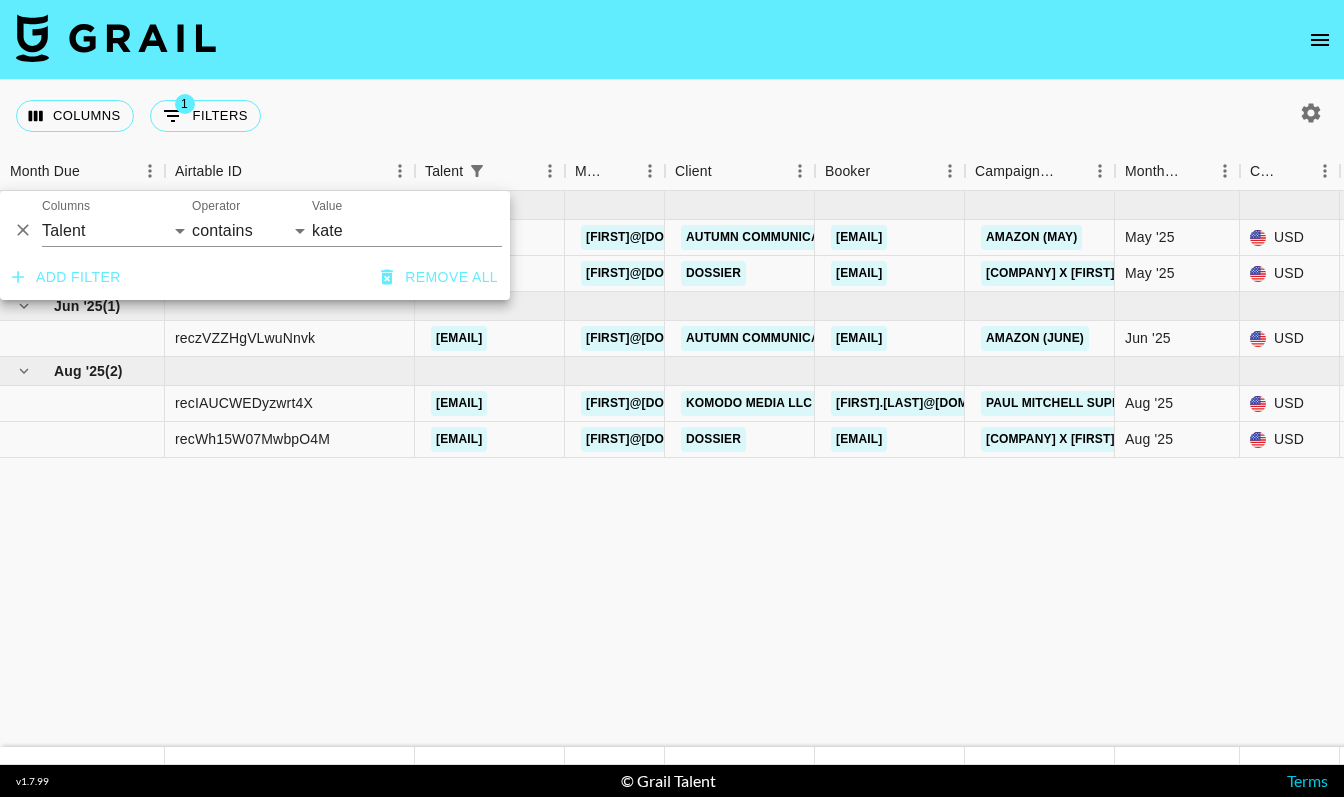 click on "May '25  ( 2 ) $ 2,250.00 $ 219.66 rec1z3hzOJt0irouG[FIRST]_[ID] [FIRST]@[DOMAIN] [BRAND] LLC [FIRST]@[DOMAIN] Amazon (May) May '25  USD $1,500.00 no $146.44 approved https://www.tiktok.com/@[ID]/video/7508062719048879406?lang=en [FIRST] [LAST] Amazon Prime for Young Adult Agreement  (1).docx yes [DATE] https://in.xero.com/pHLZrxxRs3i3gJt0F3mpv7FgNC0YQBnIgxbmO2bC recH934vyz3IhHyPQ [FIRST]_[ID] [FIRST]@[DOMAIN] Dossier [FIRST]@[DOMAIN] Dossier x [FIRST] May '25  USD $750.00 no $73.22 approved https://www.tiktok.com/@[ID]/video/7520126702014434573?lang=en Dossier Influencer Contract x [LAST].pdf yes [DATE] https://in.xero.com/ZcrGkGGJPRLH7rHuKaCc7BRWpDU8N1yYsmWCF6RE Jun '25  ( 1 ) $ 1,500.00 $ 146.44 reczVZZHgVLwuNnvk[FIRST]_[ID] [FIRST]@[DOMAIN] [BRAND] LLC [FIRST]@[DOMAIN] Amazon (June) Jun '25  USD $1,500.00 no $146.44 approved https://www.tiktok.com/@[ID]/video/7518455290447006990?lang=en yes [DATE]  ( 2" at bounding box center [1660, 469] 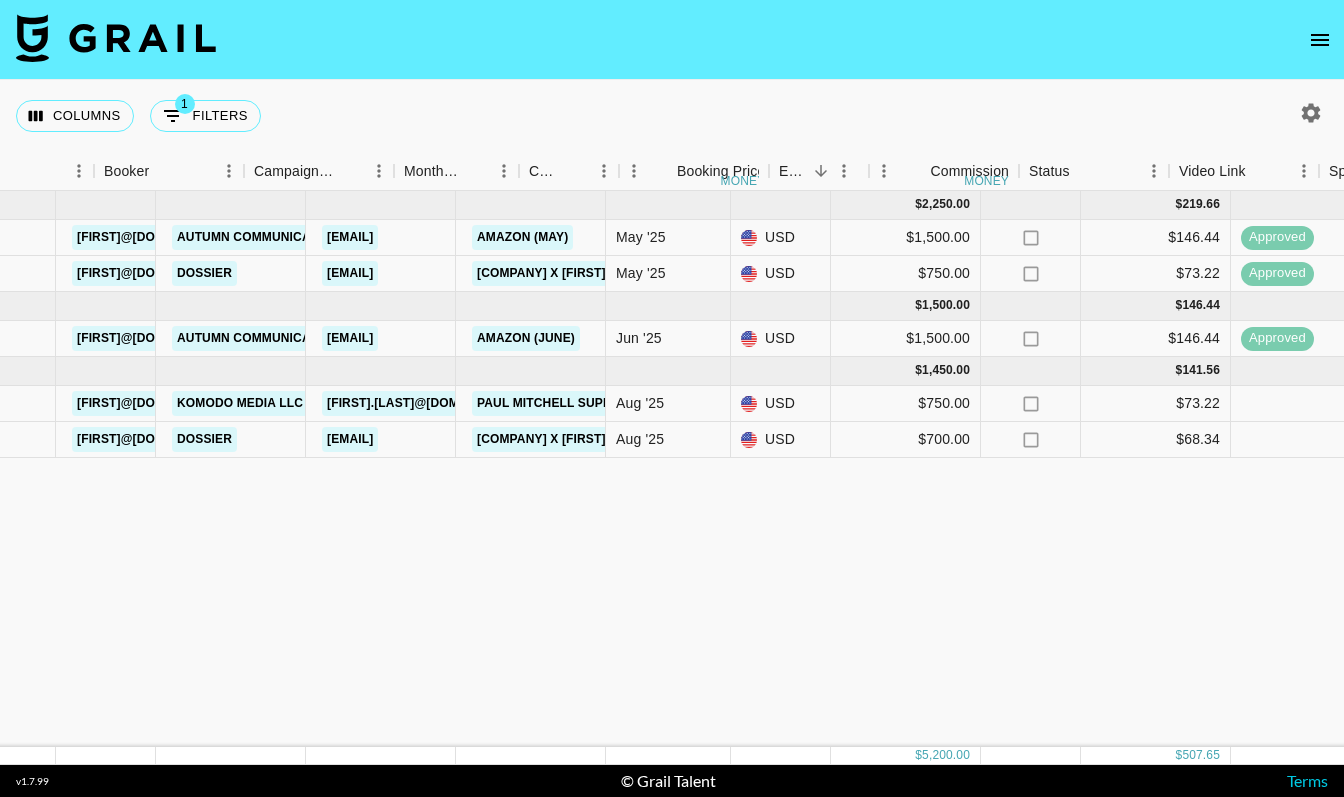 scroll, scrollTop: 0, scrollLeft: 754, axis: horizontal 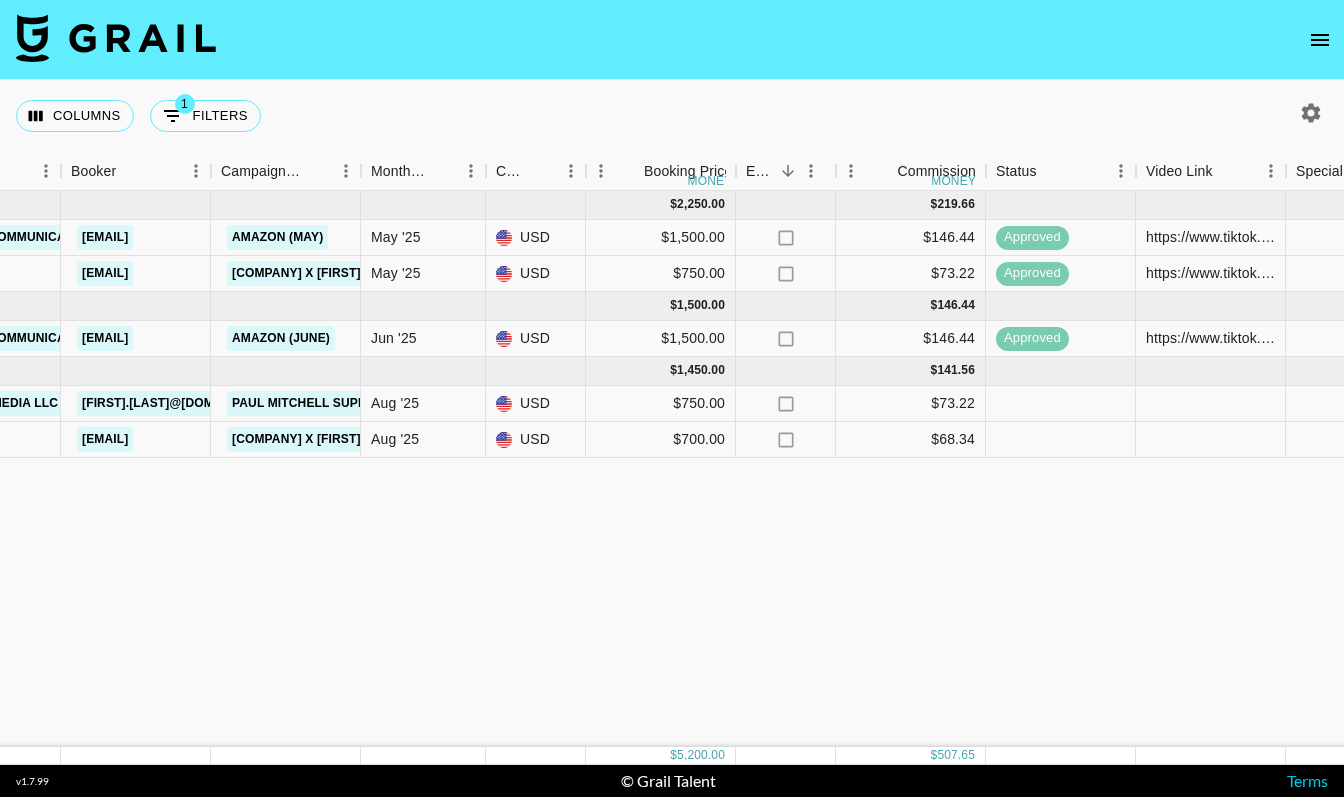 click 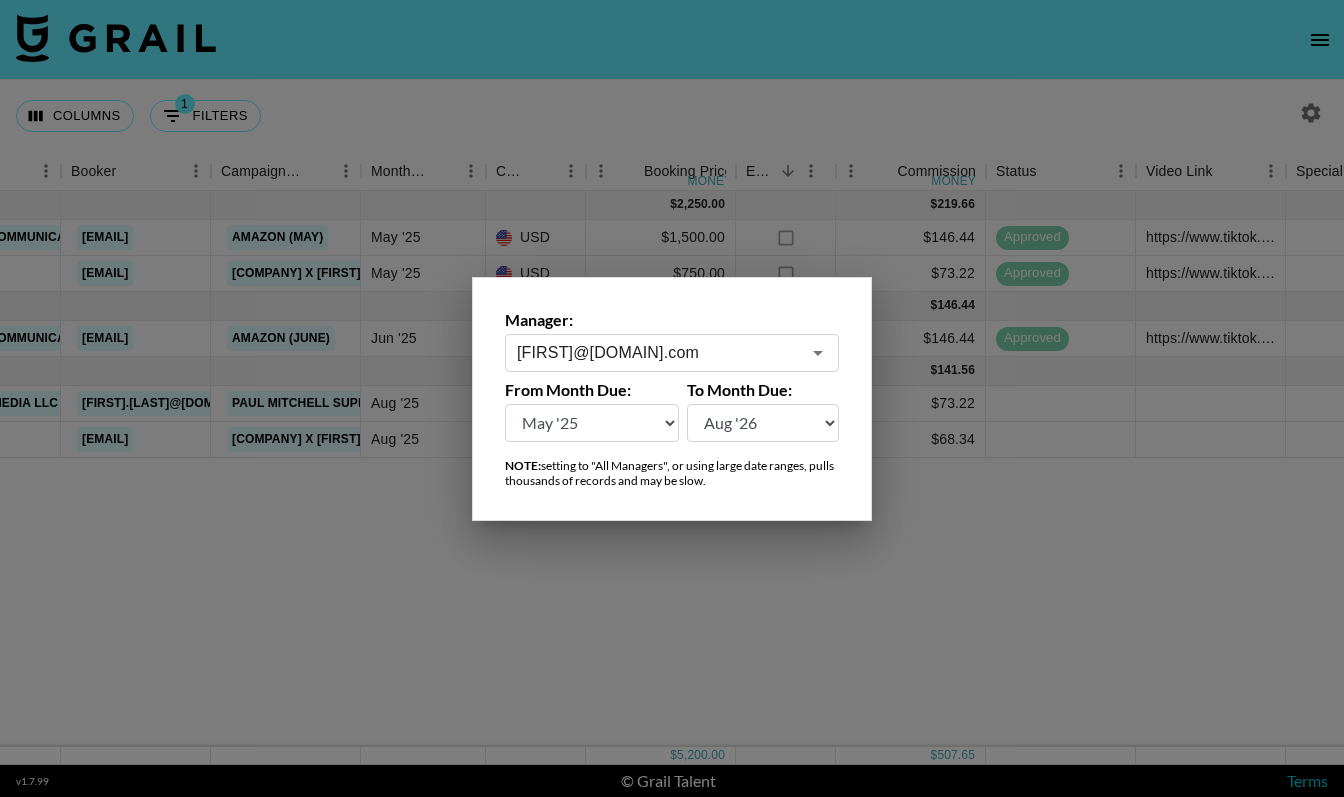 click on "Aug '26 Jul '26 Jun '26 May '26 Apr '26 Mar '26 Feb '26 Jan '26 Dec '25 Nov '25 Oct '25 Sep '25 Aug '25 Jul '25 Jun '25 May '25 Apr '25 Mar '25 Feb '25 Jan '25 Dec '24 Nov '24 Oct '24 Sep '24 Aug '24" at bounding box center [592, 423] 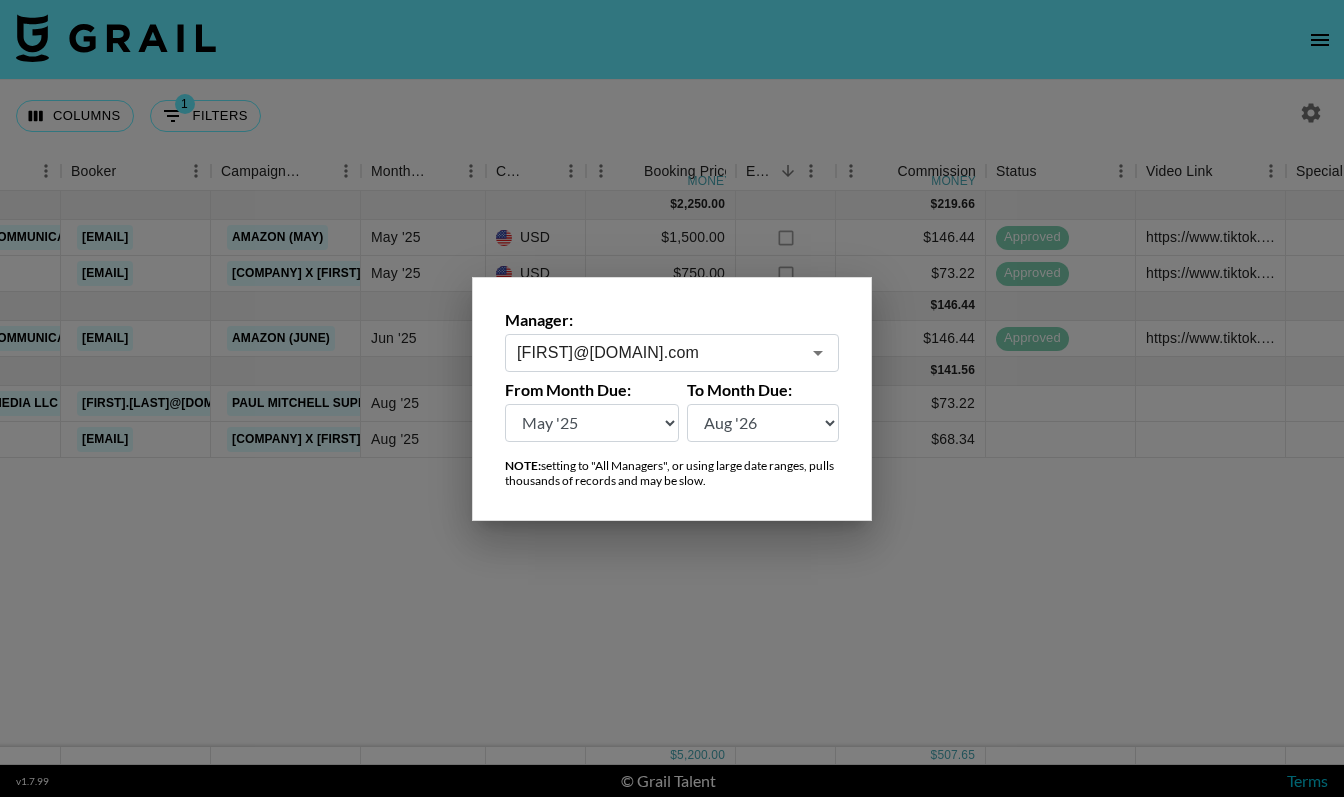 select on "Mar '25" 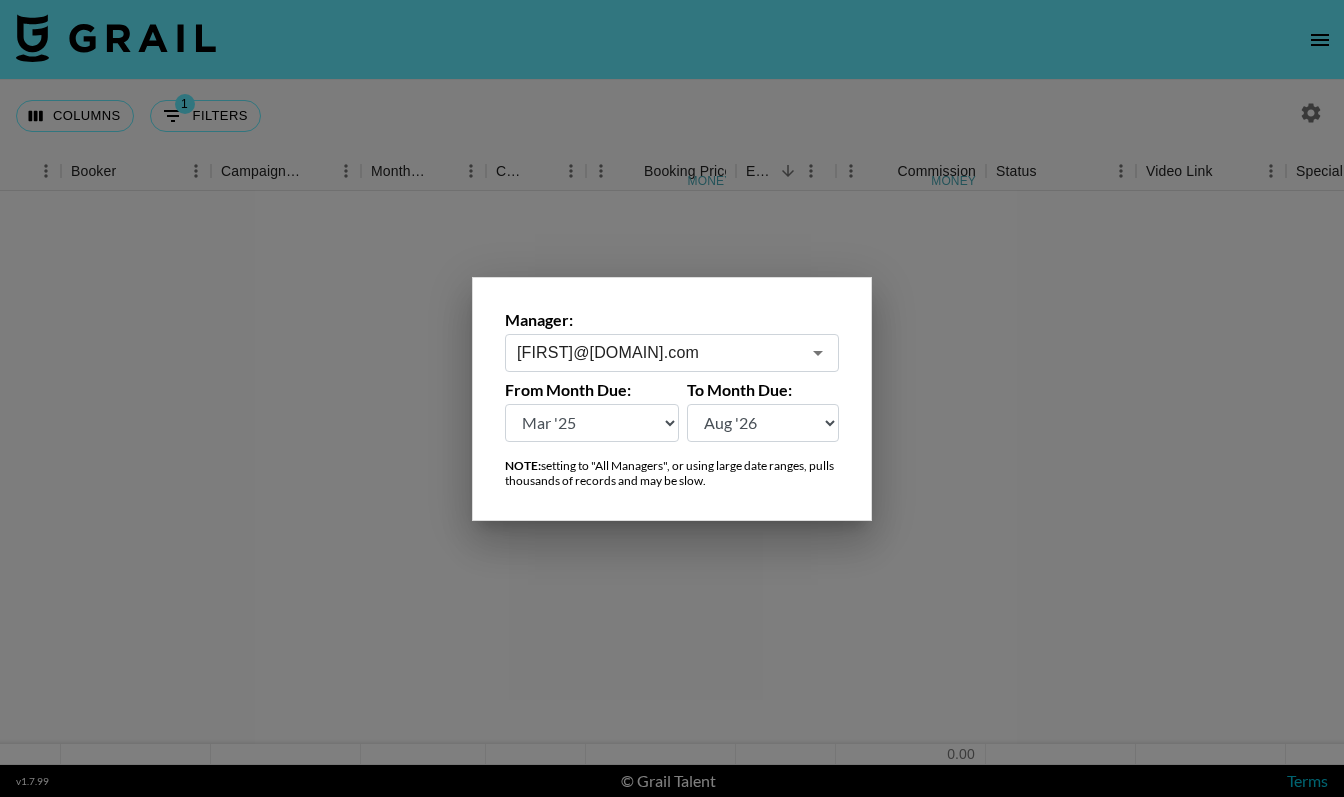 click at bounding box center (672, 398) 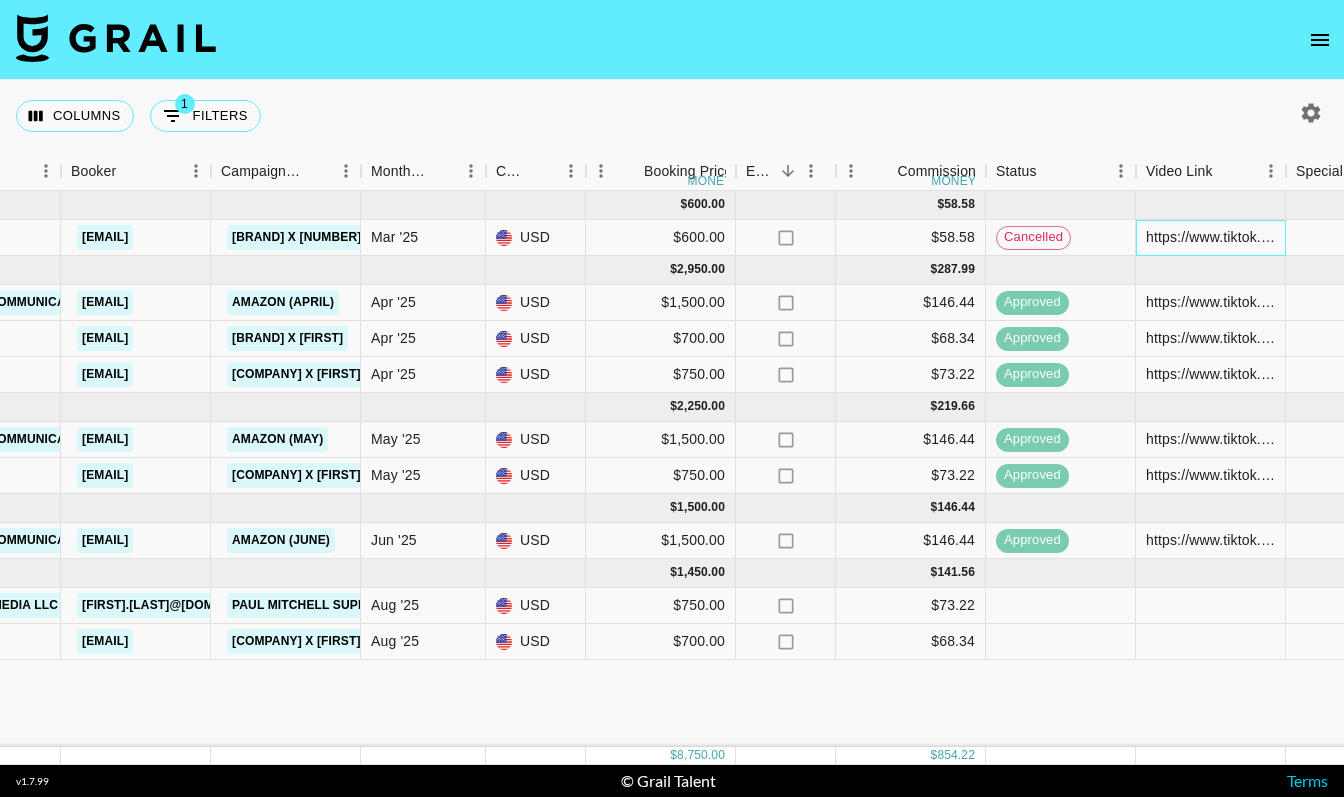 click on "https://www.tiktok.com/@katejudd_8/video/7486538017541197098?is_from_webapp=1&sender_device=pc&web_id=7430842548246595114" at bounding box center [1210, 237] 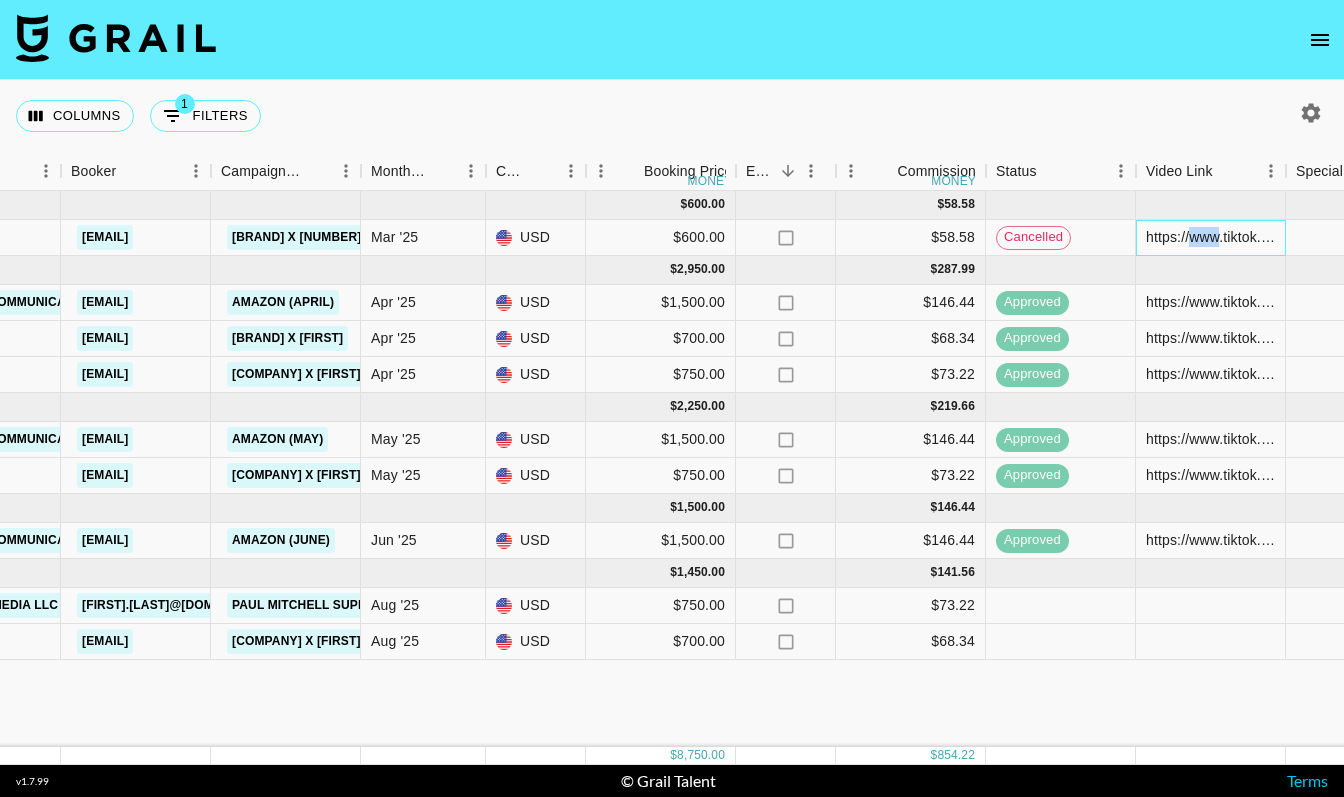 click on "https://www.tiktok.com/@katejudd_8/video/7486538017541197098?is_from_webapp=1&sender_device=pc&web_id=7430842548246595114" at bounding box center (1210, 237) 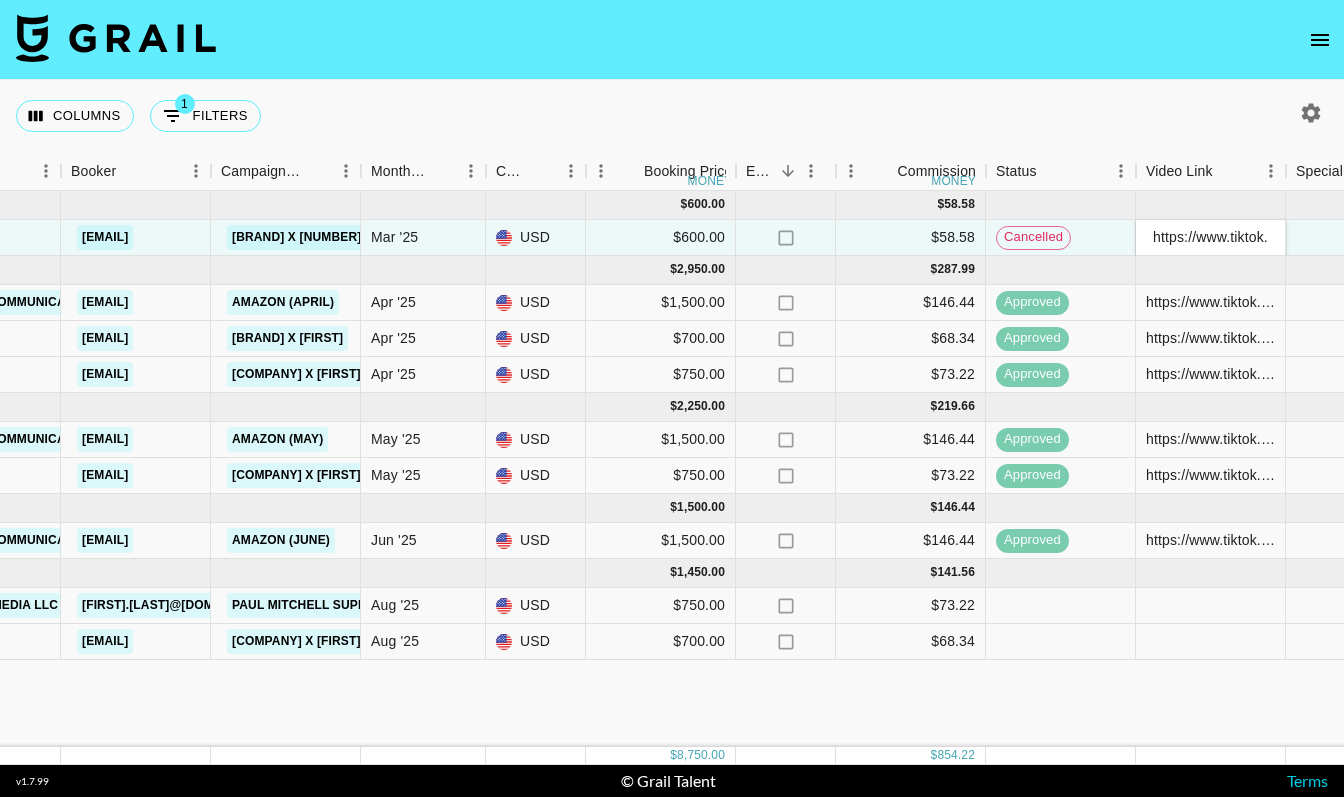 scroll, scrollTop: 0, scrollLeft: 775, axis: horizontal 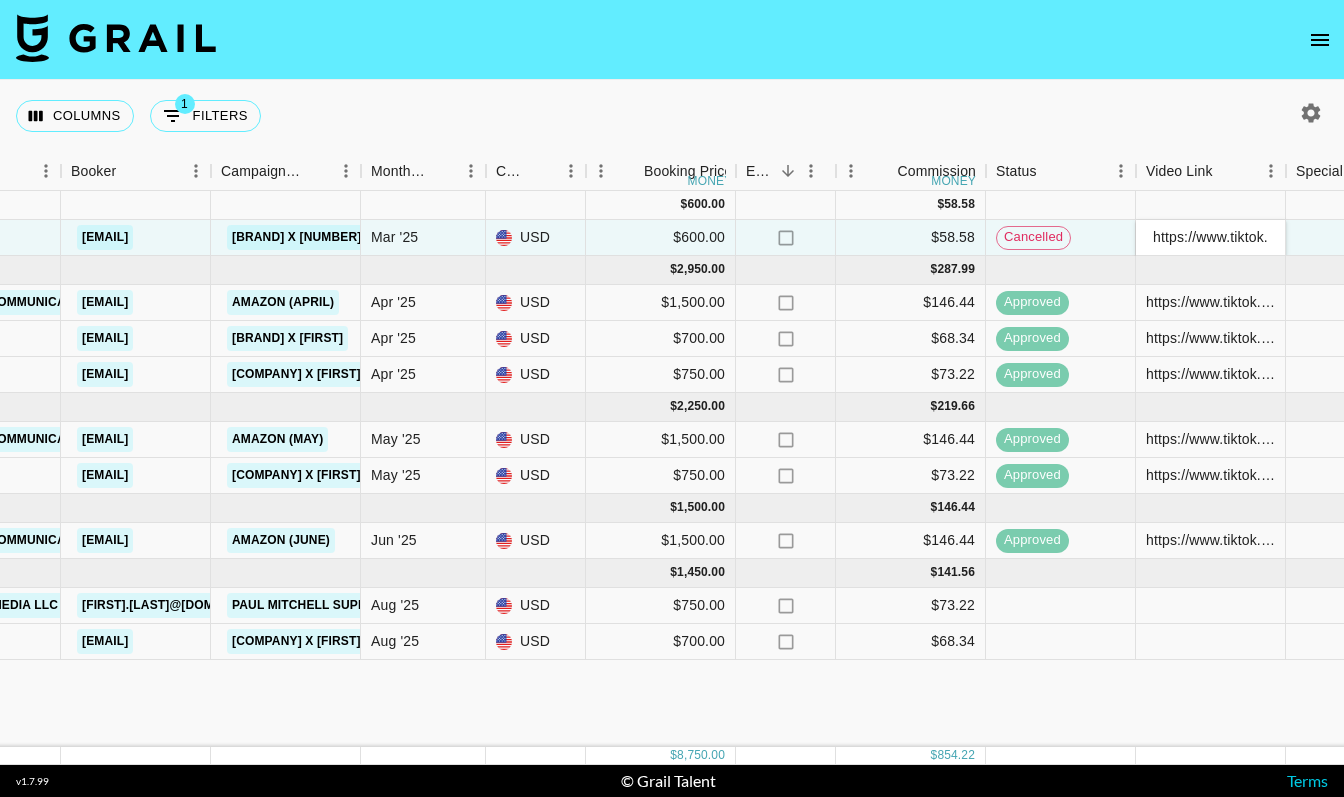 drag, startPoint x: 1272, startPoint y: 237, endPoint x: 1108, endPoint y: 217, distance: 165.21501 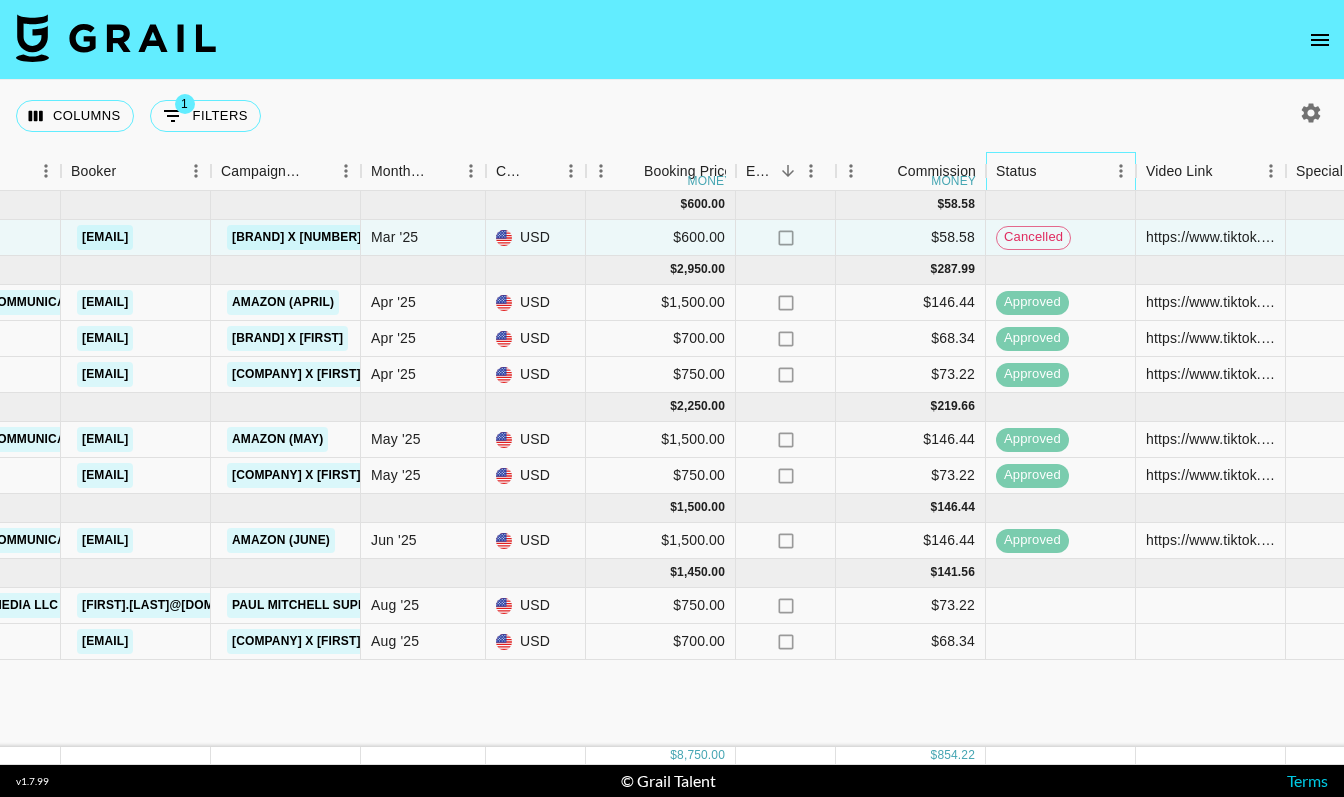 click at bounding box center (1121, 171) 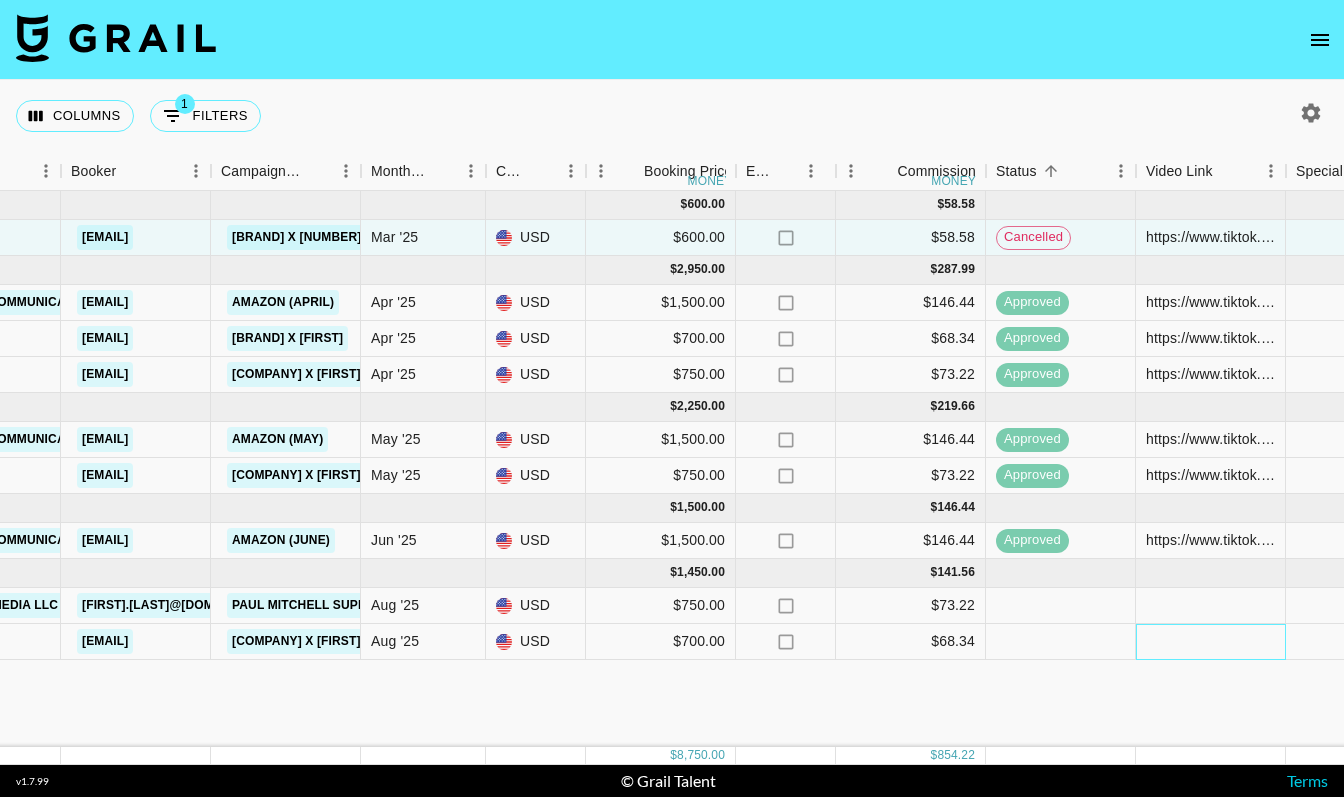 click at bounding box center (1211, 642) 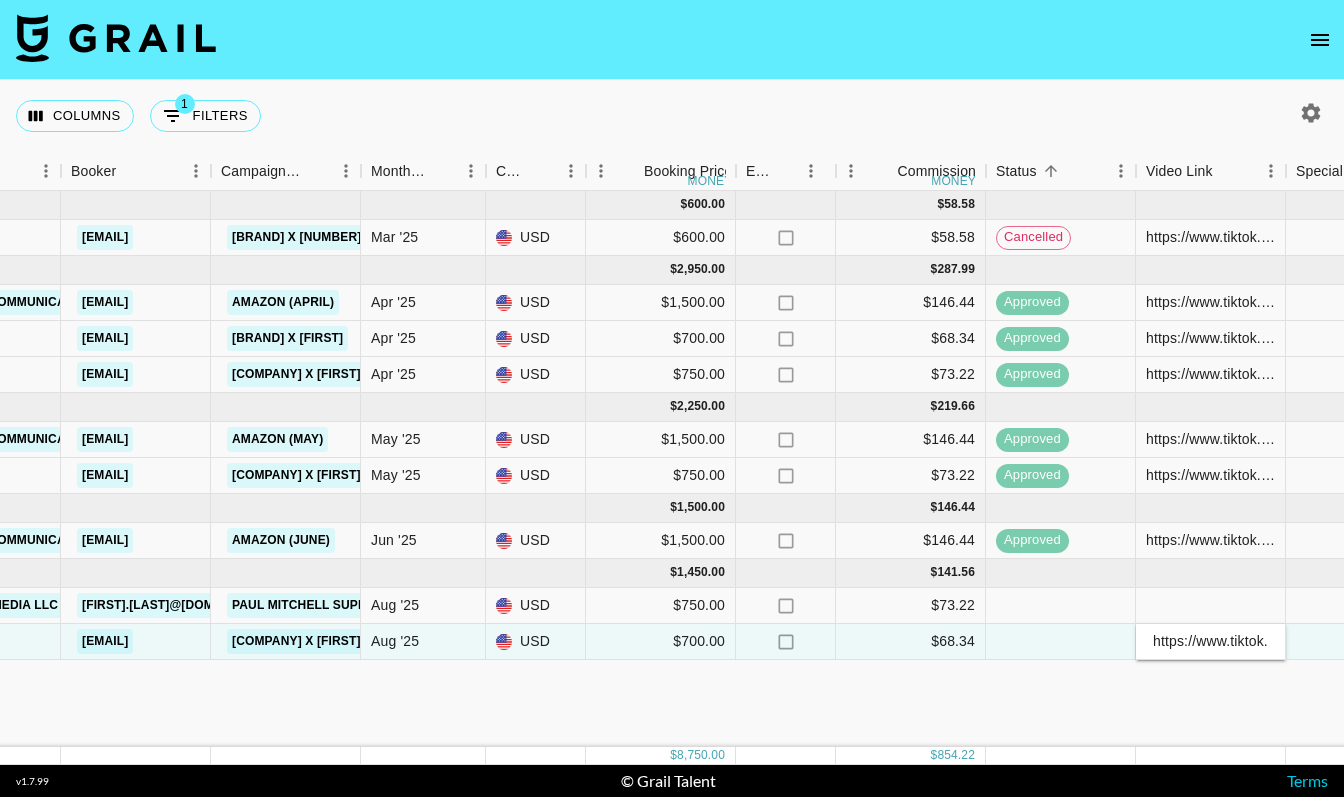 scroll, scrollTop: 0, scrollLeft: 775, axis: horizontal 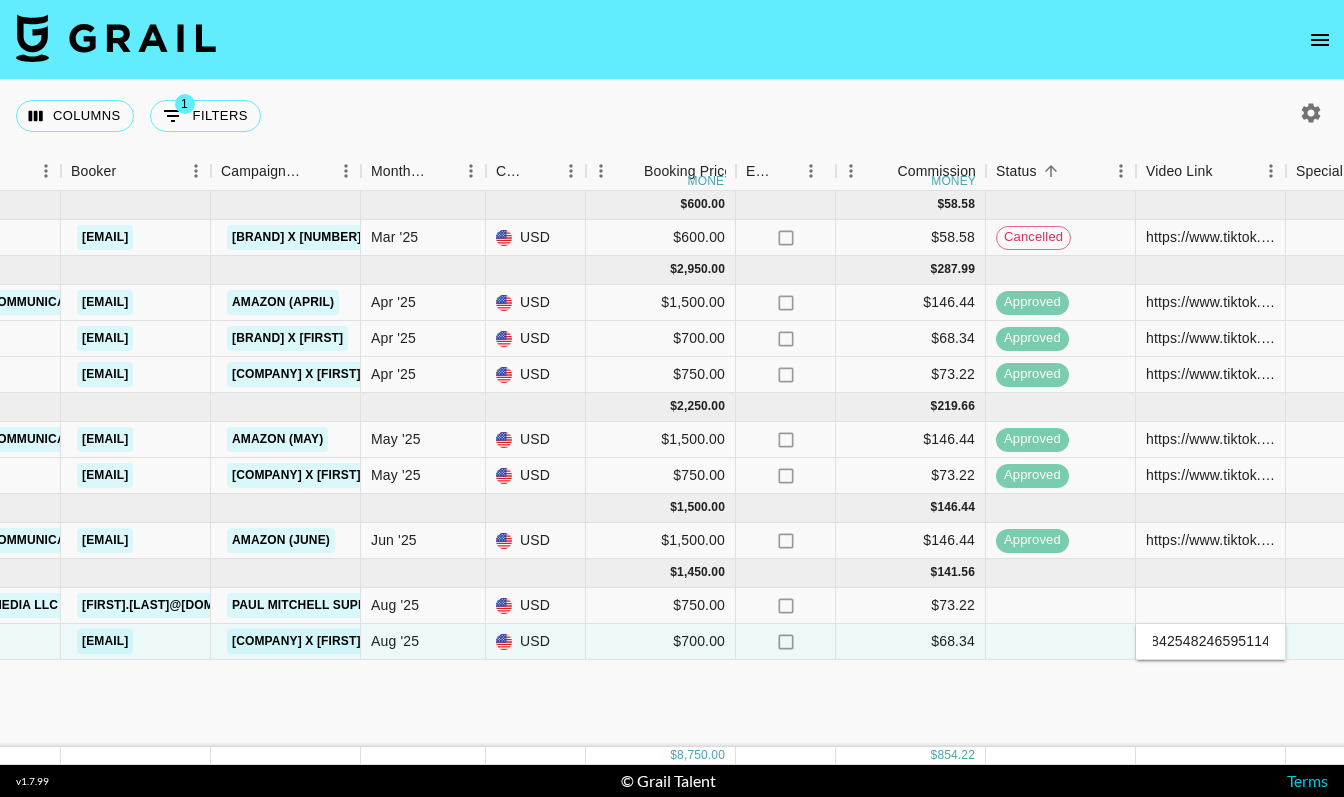type on "https://www.tiktok.com/@katejudd_8/video/7486538017541197098?is_from_webapp=1&sender_device=pc&web_id=7430842548246595114" 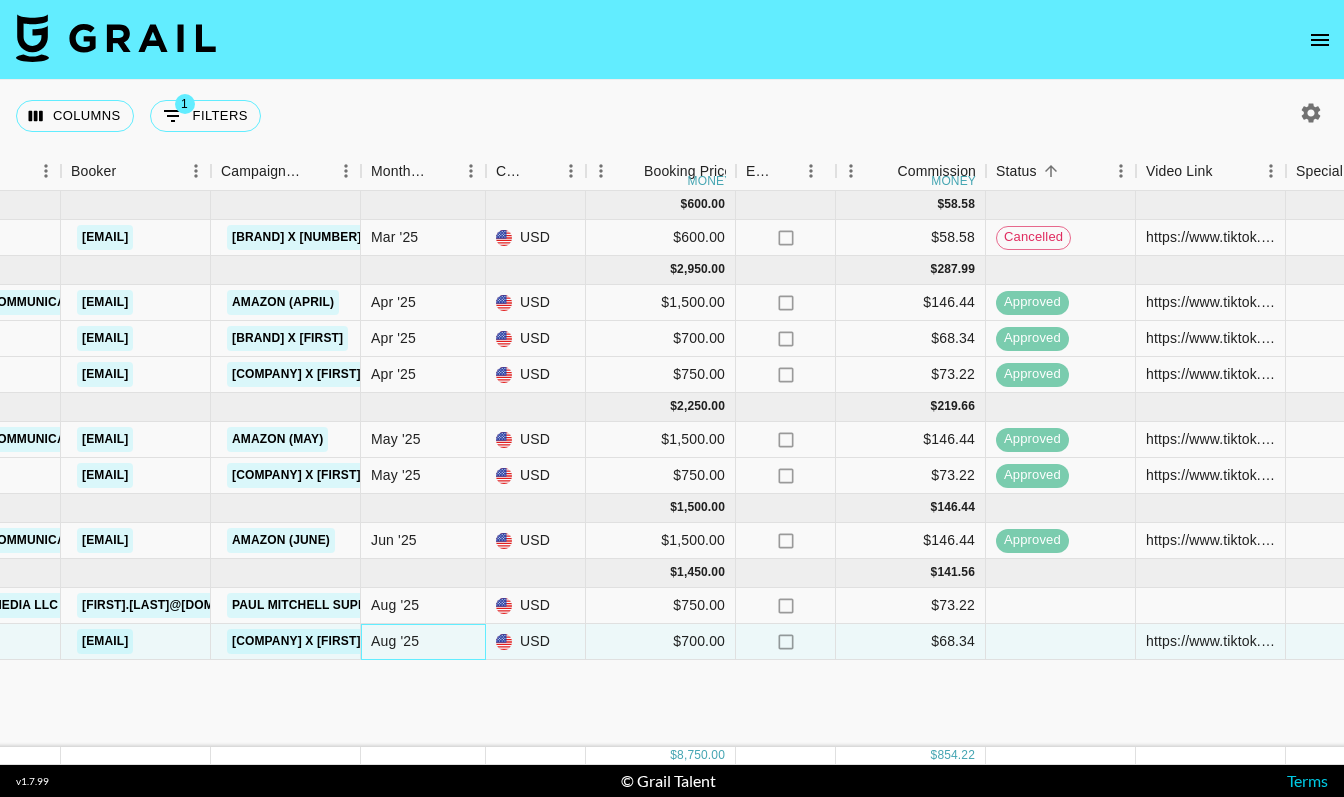 click on "Aug '25" at bounding box center [395, 641] 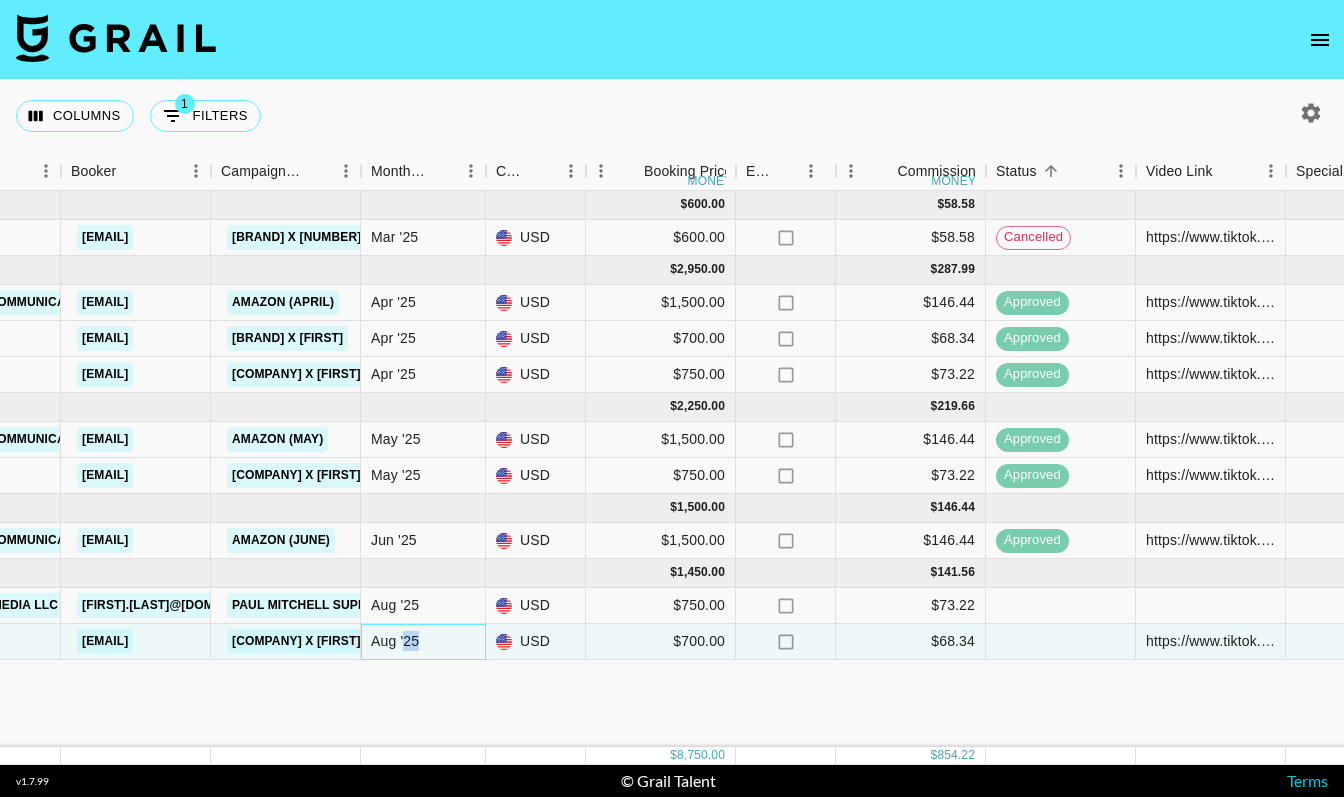 click on "Aug '25" at bounding box center [395, 641] 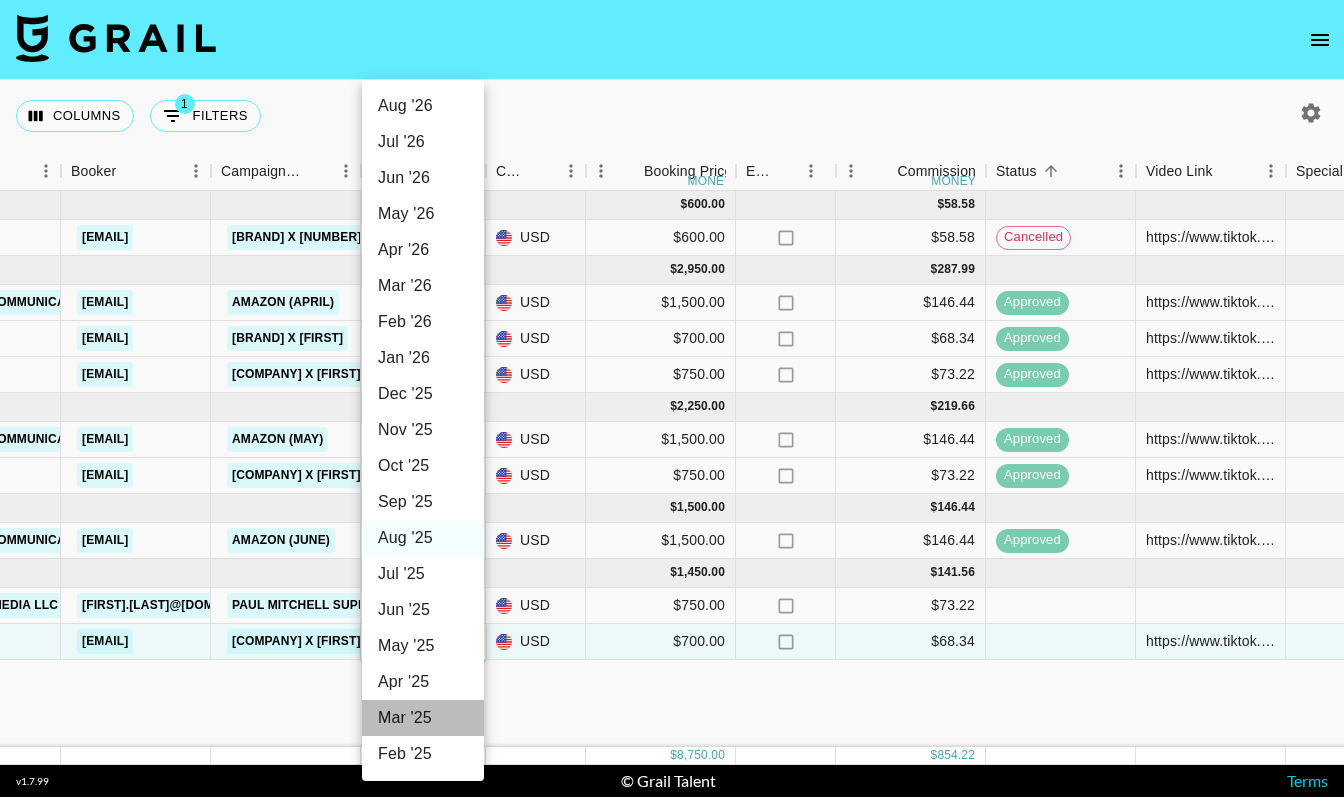 click on "Mar '25" at bounding box center [423, 718] 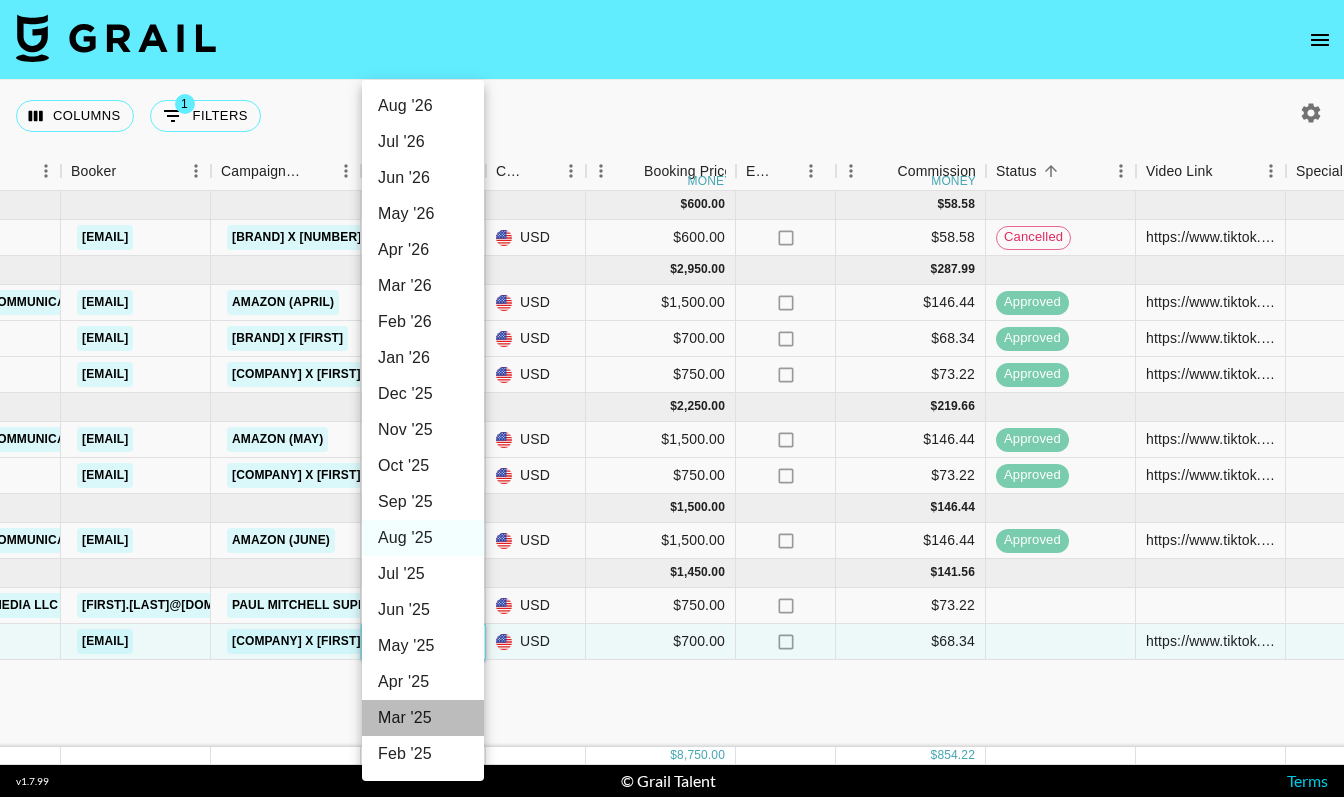 type on "Mar '25" 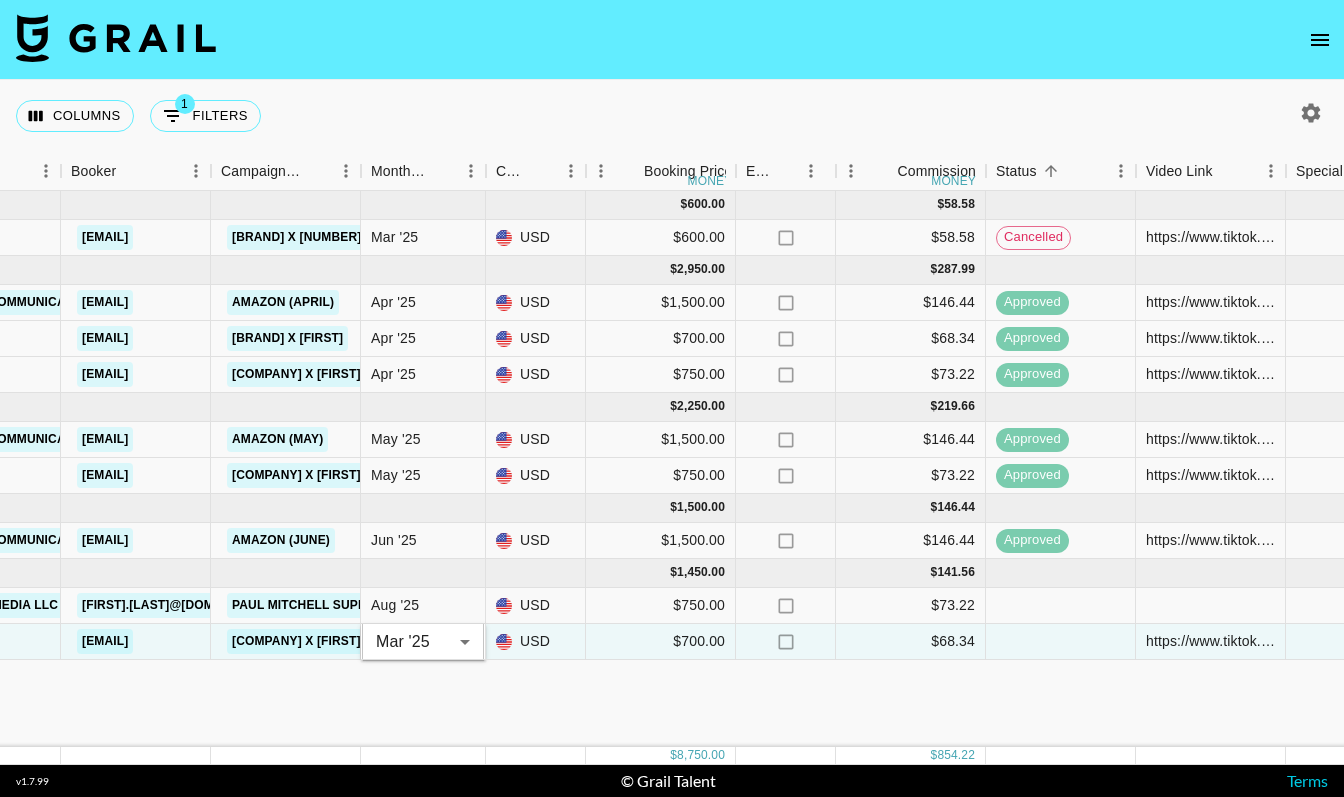 click on "Columns 1 Filters + Booking" at bounding box center [672, 116] 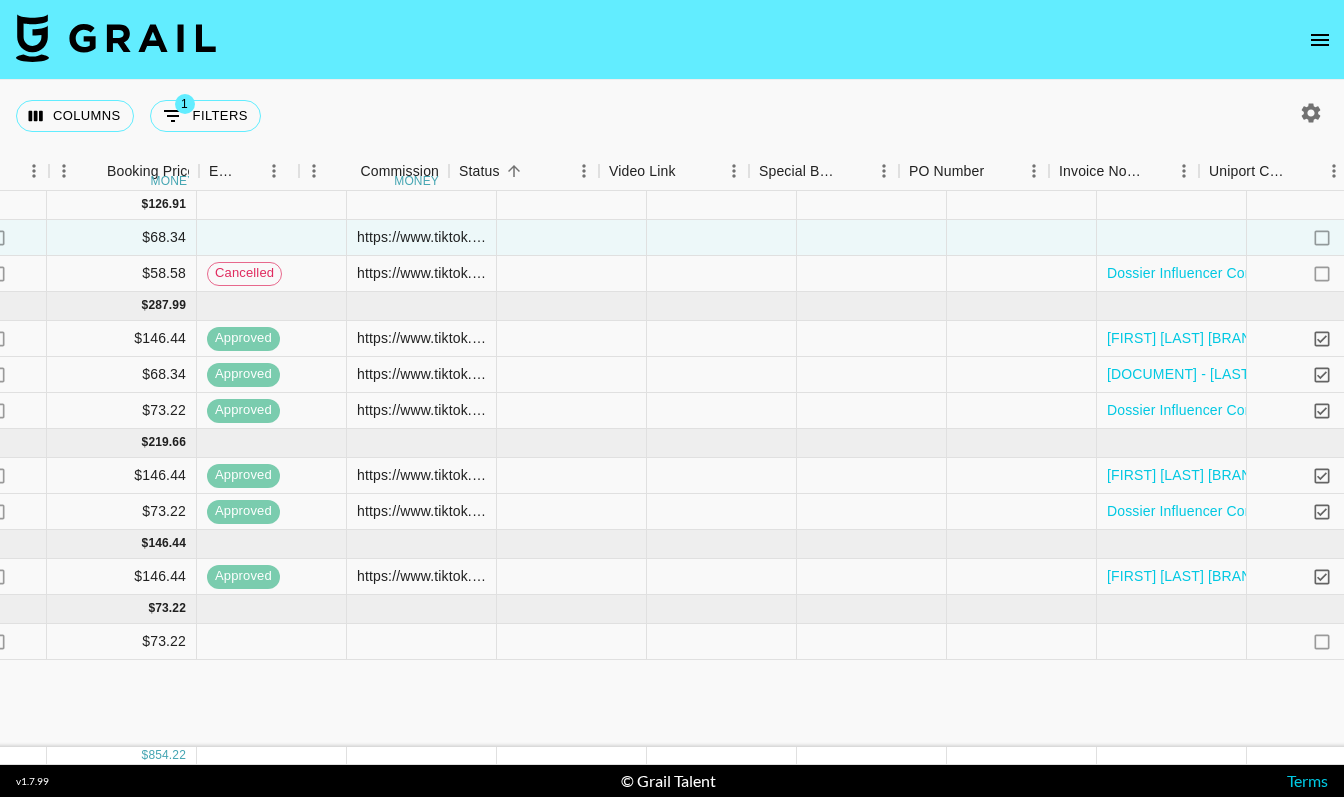 scroll, scrollTop: 0, scrollLeft: 1976, axis: horizontal 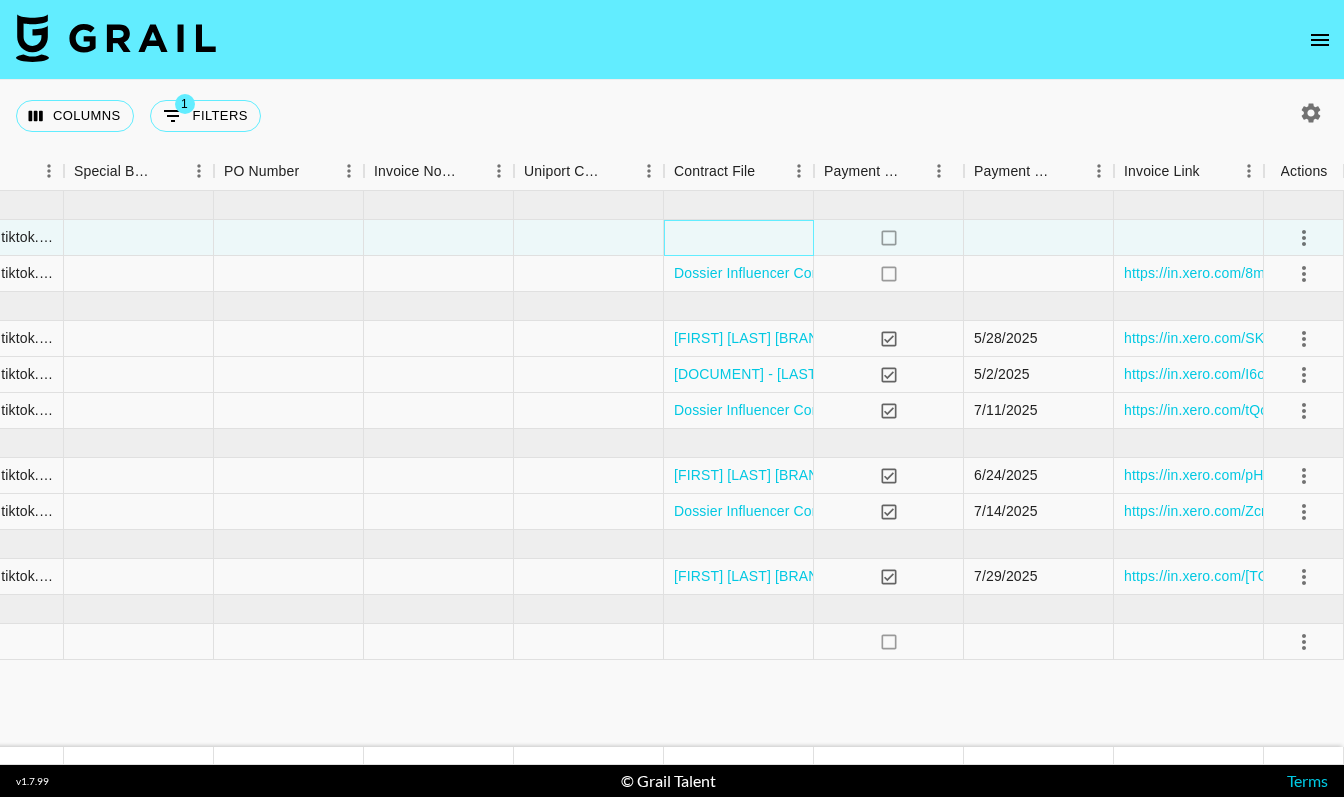 click at bounding box center (739, 238) 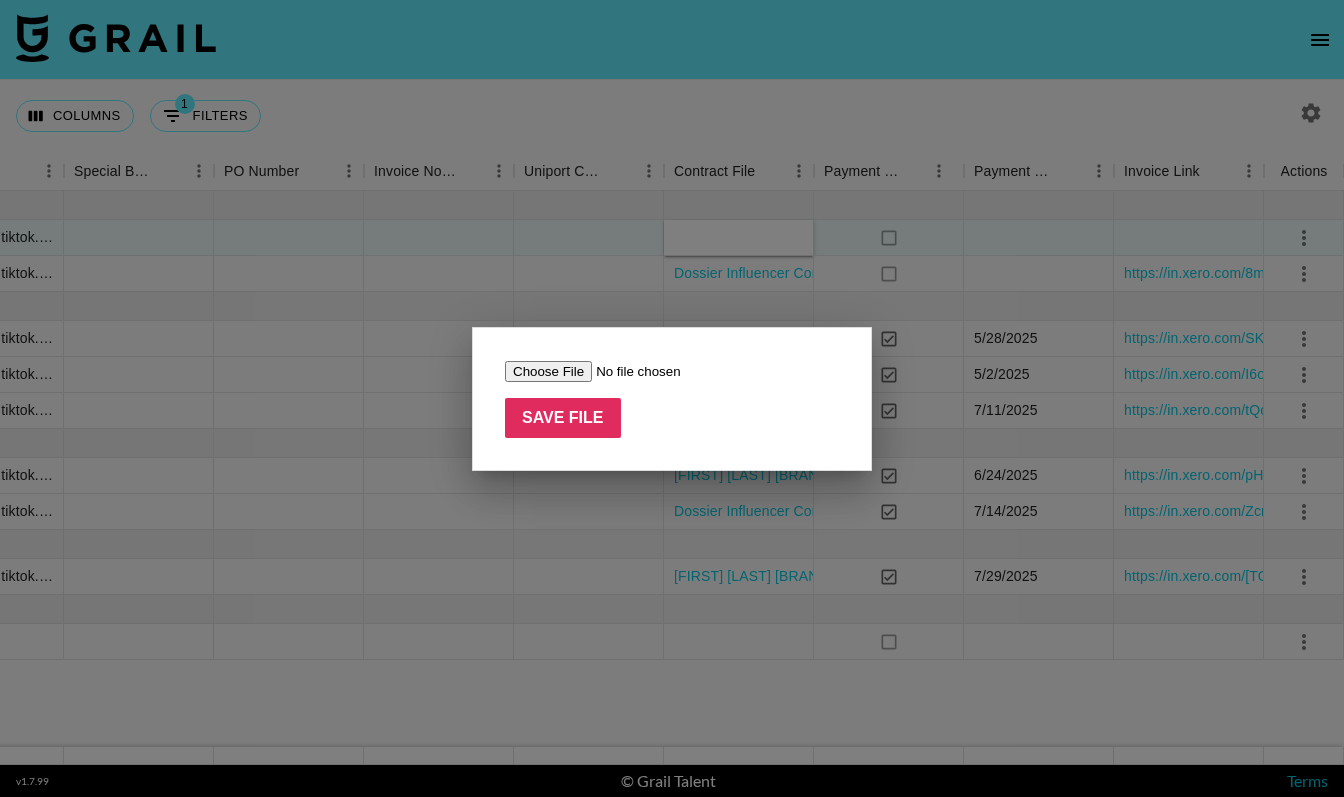 click at bounding box center (631, 371) 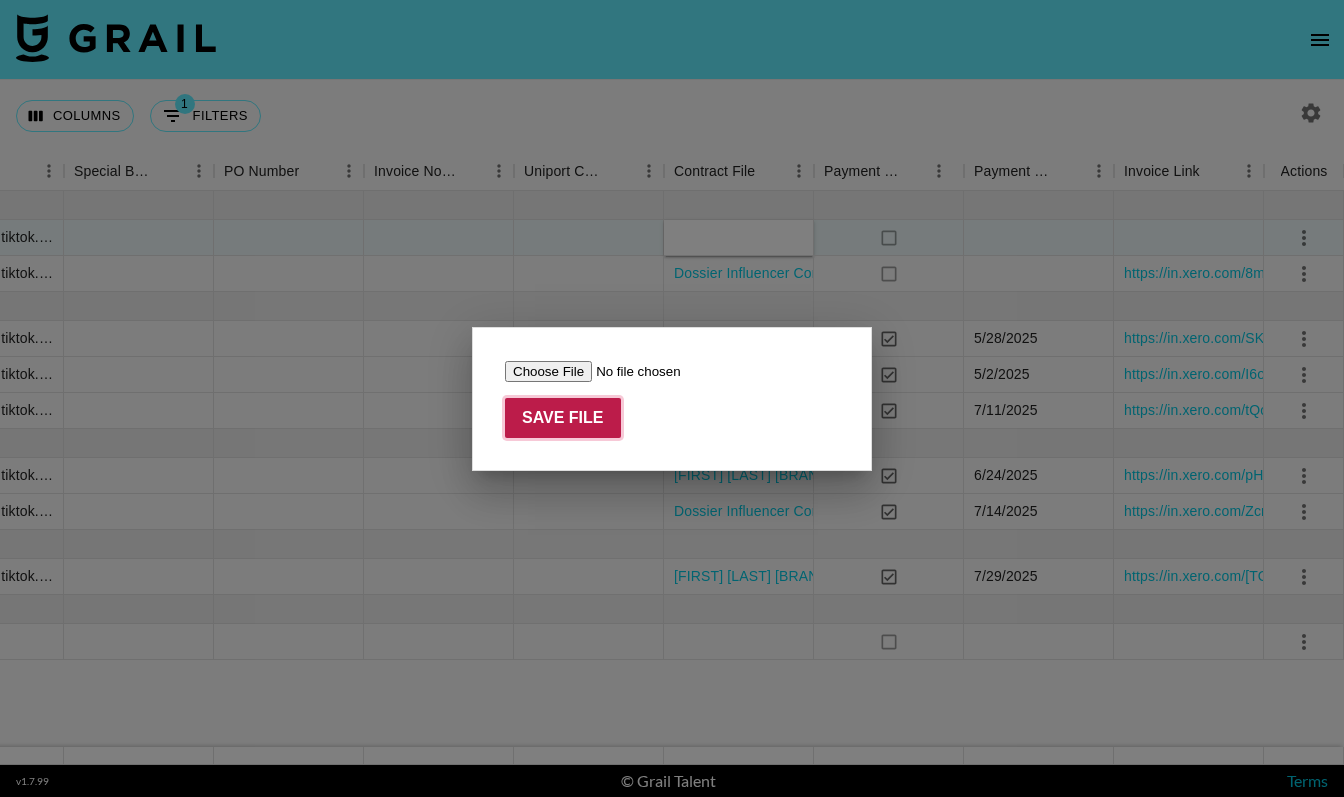 click on "Save File" at bounding box center [563, 418] 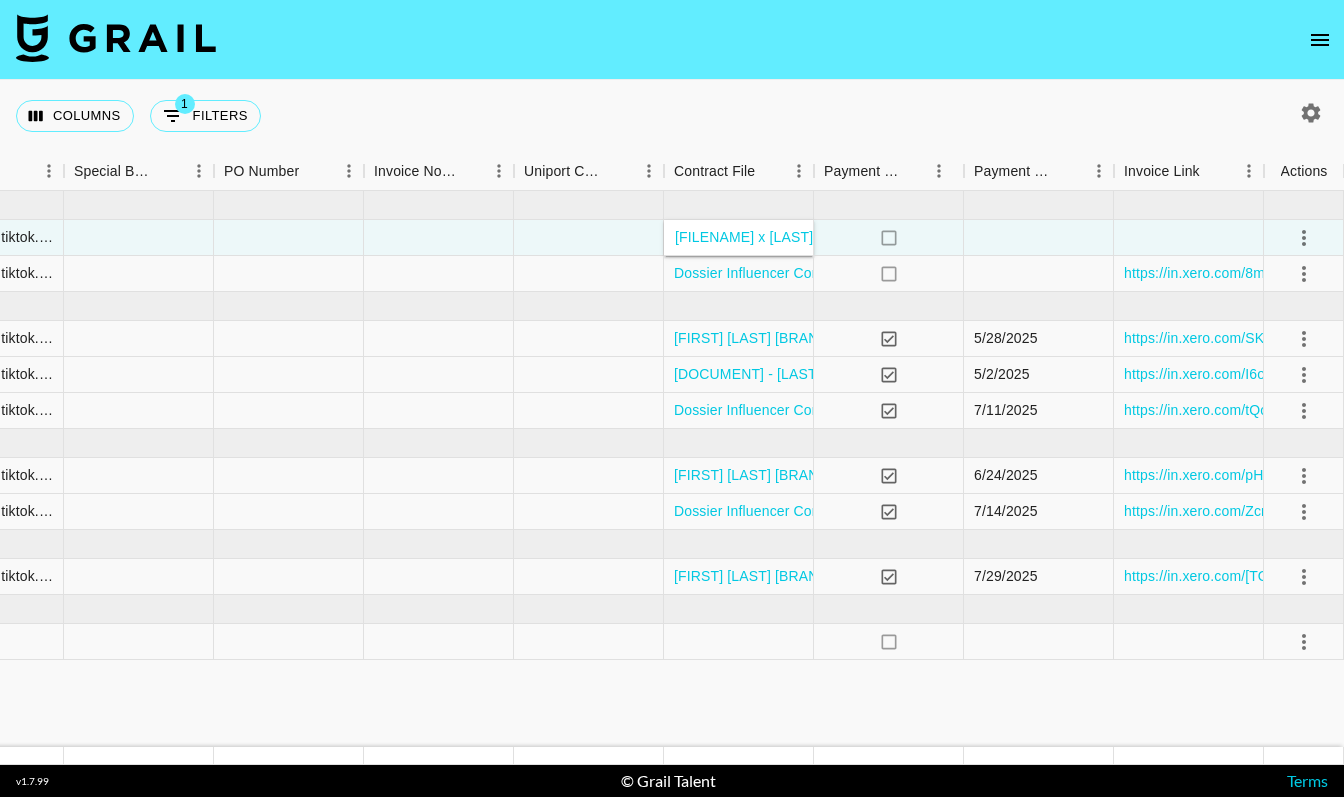 click on "Columns 1 Filters + Booking" at bounding box center [672, 116] 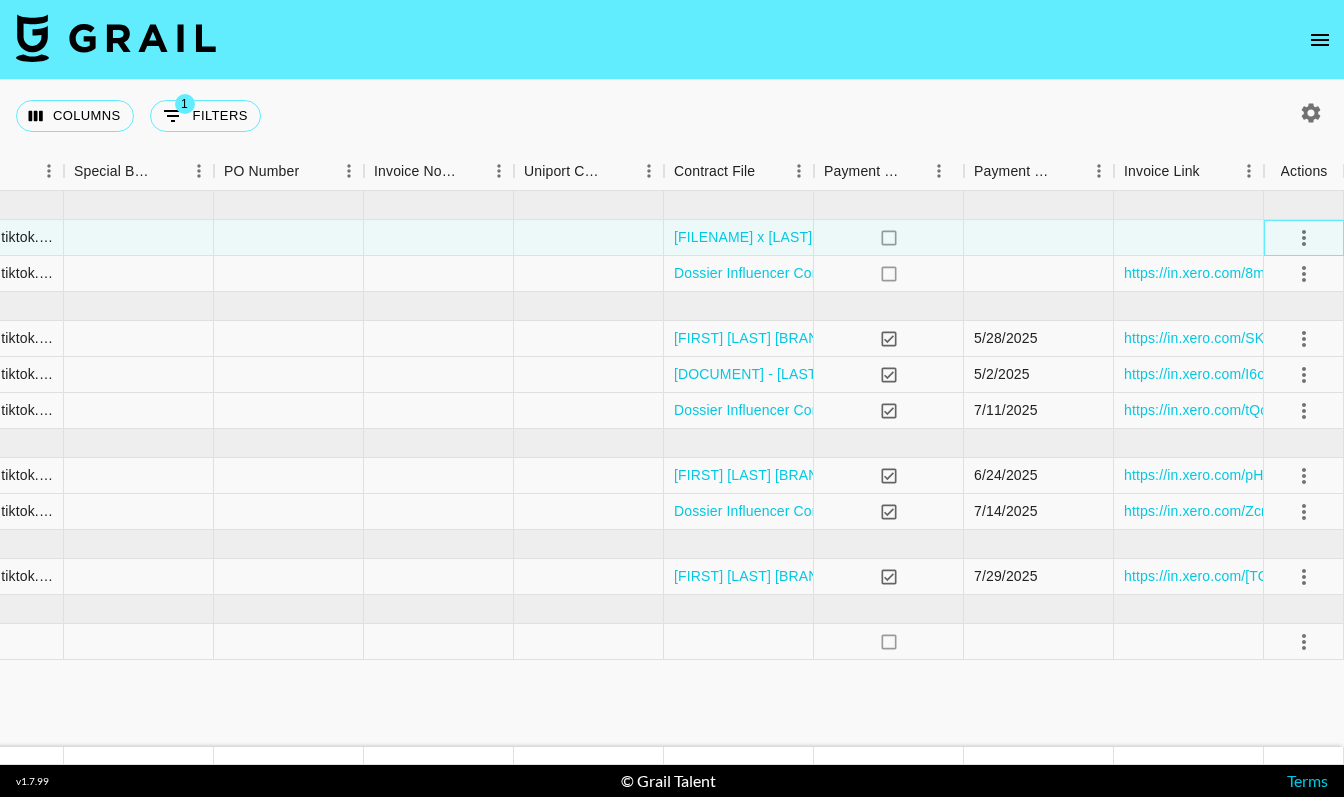 click at bounding box center (1304, 238) 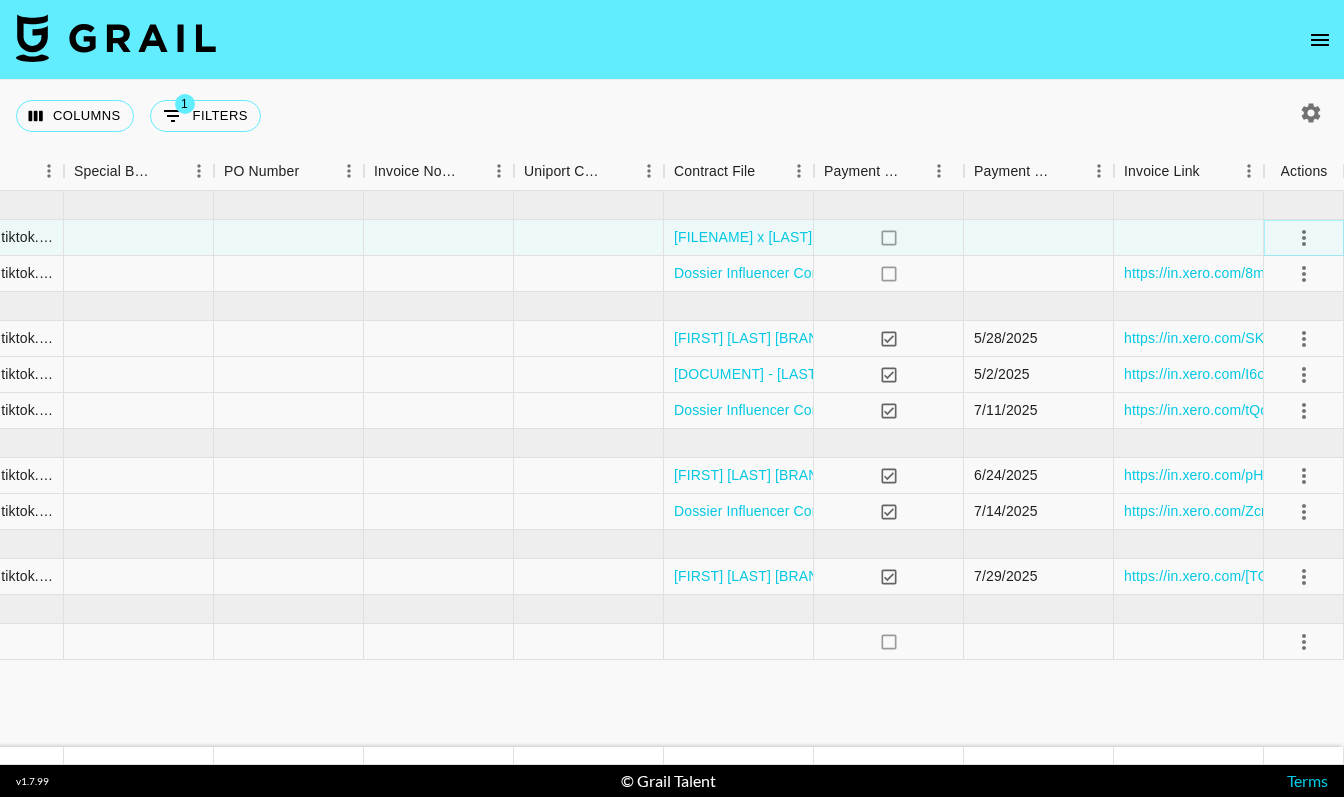 click at bounding box center [1304, 238] 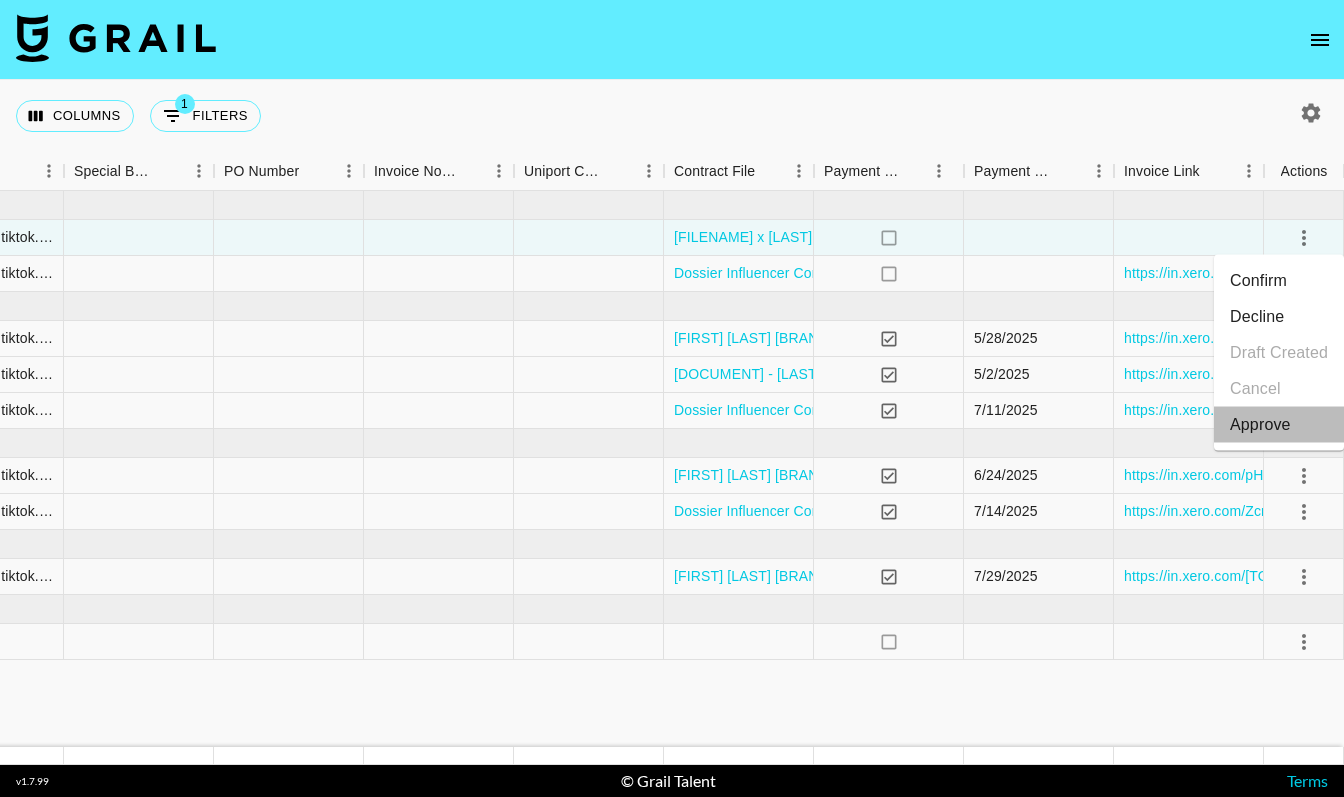 click on "Approve" at bounding box center (1260, 425) 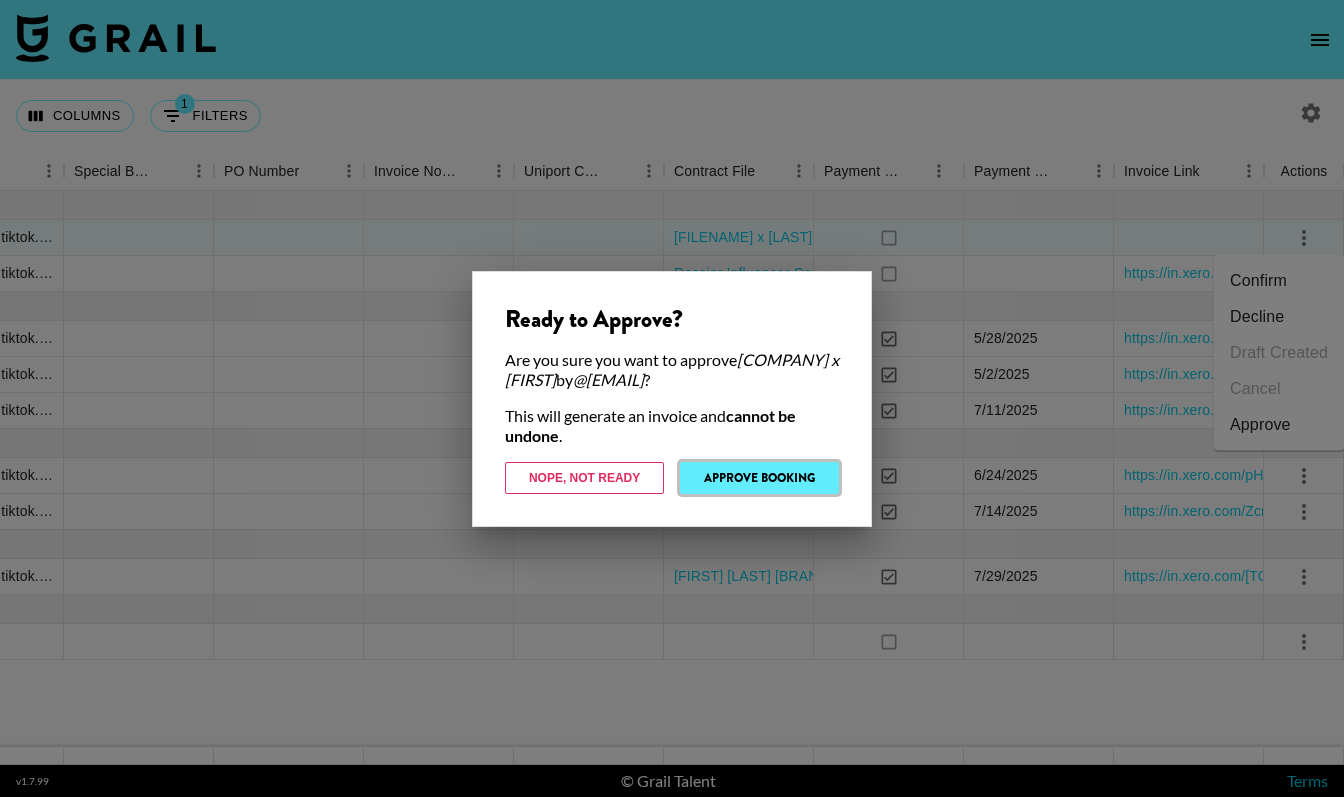click on "Approve Booking" at bounding box center (759, 478) 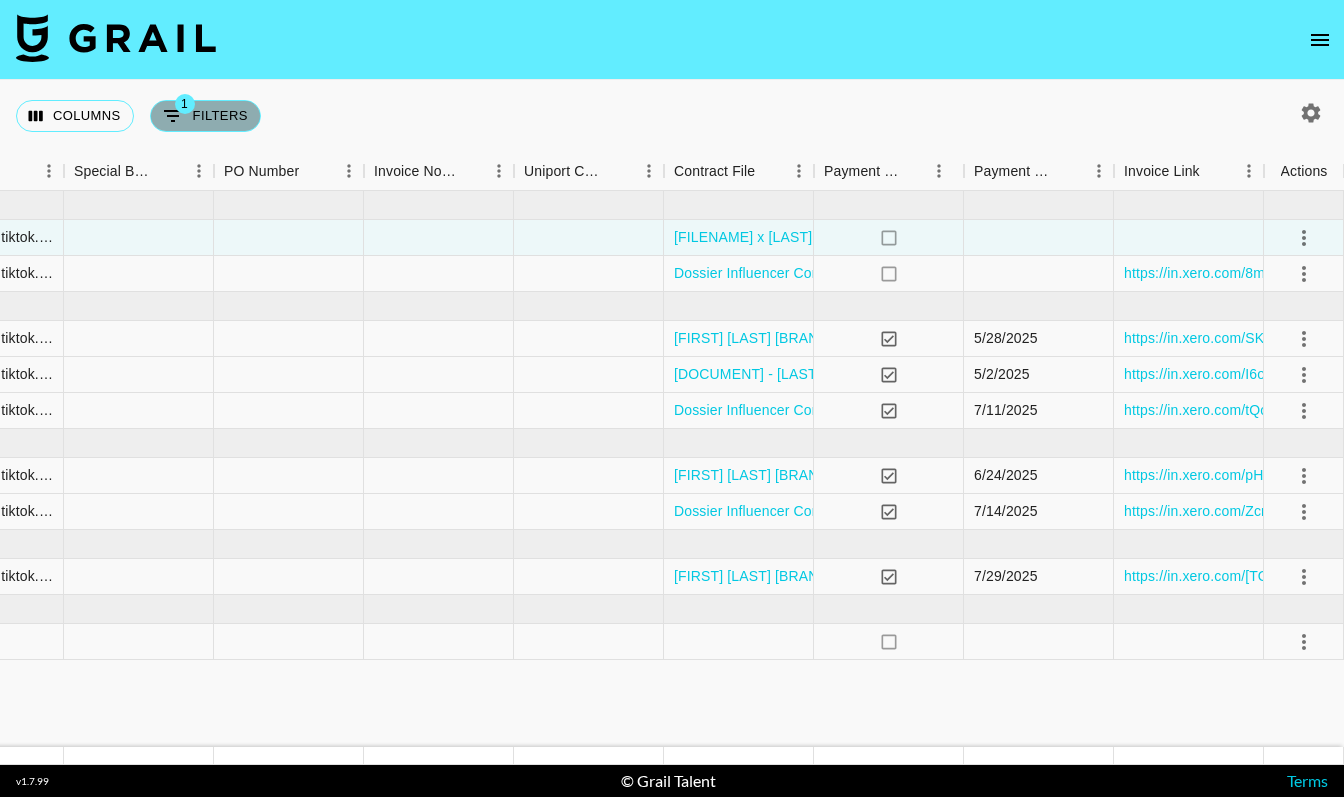 click on "1 Filters" at bounding box center (205, 116) 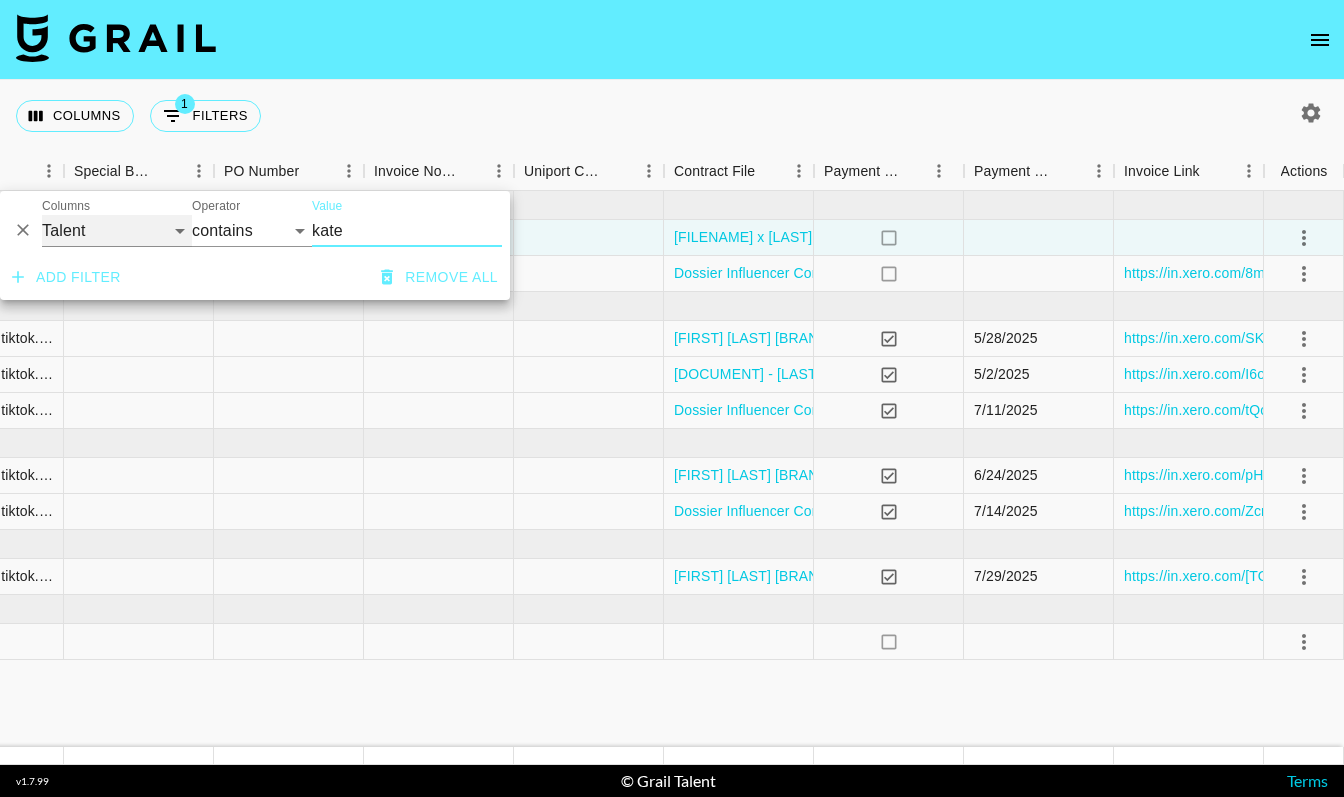 click on "Grail Platform ID Airtable ID Talent Manager Client Booker Campaign (Type) Date Created Created by Grail Team Month Due Currency Booking Price Creator Commmission Override External Commission Expenses: Remove Commission? Commission Status Video Link Boost Code Special Booking Type PO Number Invoice Notes Uniport Contact Email Contract File Payment Sent Payment Sent Date Invoice Link" at bounding box center [117, 231] 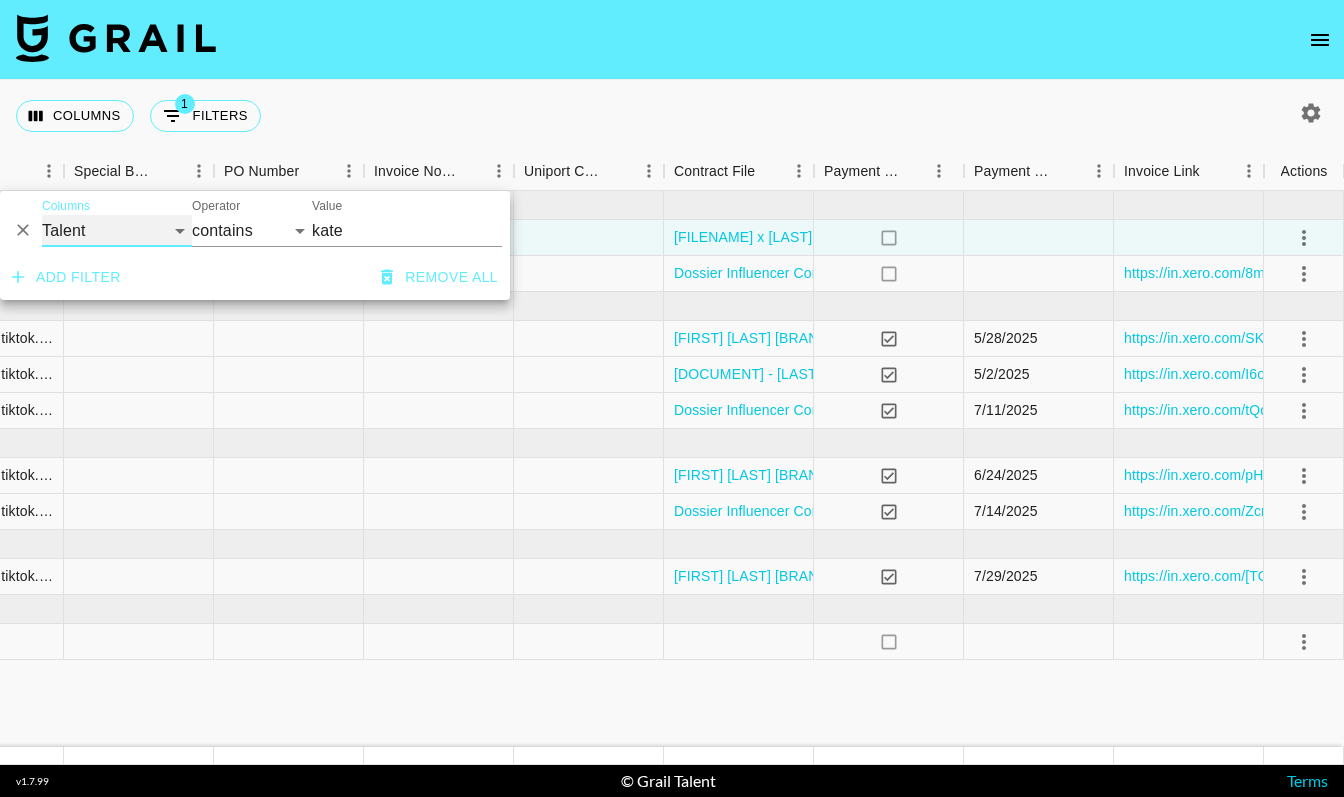 select on "airtableId" 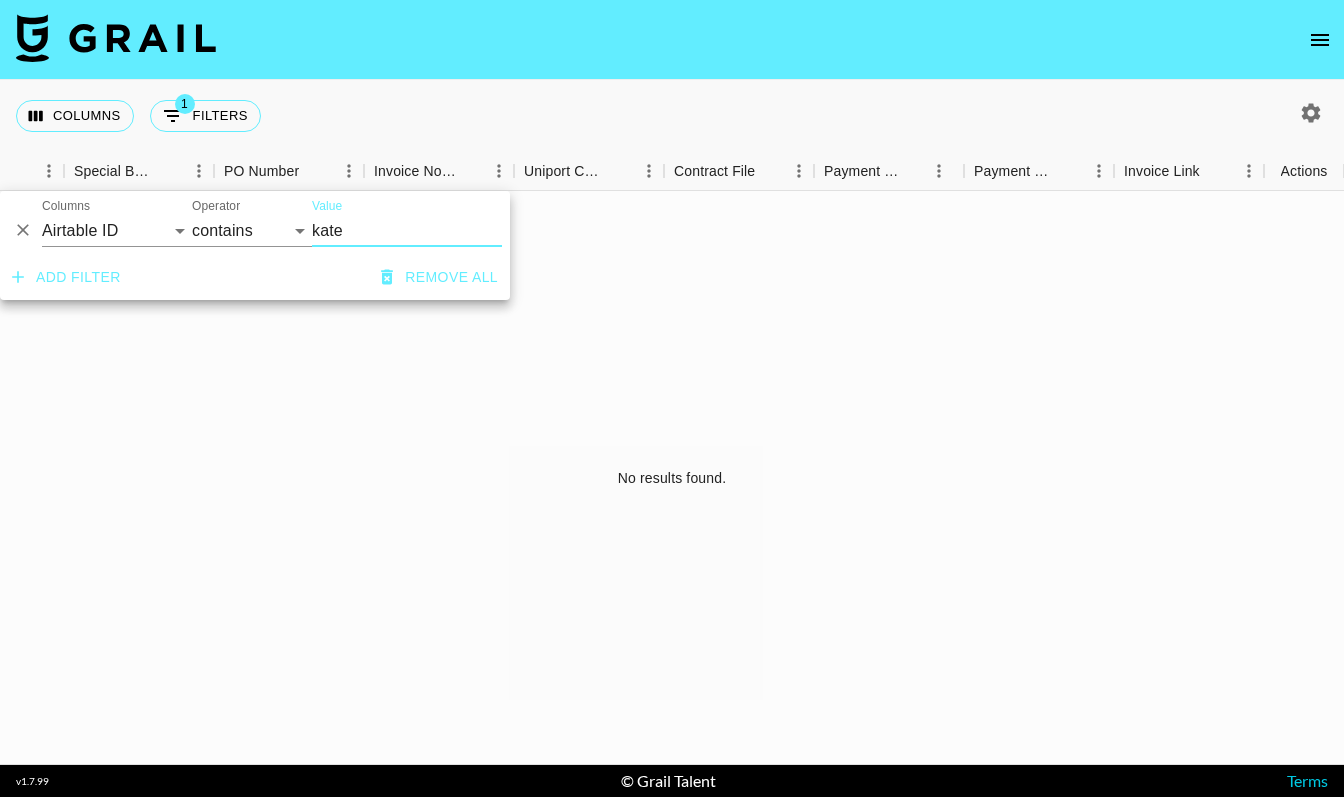 drag, startPoint x: 399, startPoint y: 228, endPoint x: 258, endPoint y: 222, distance: 141.12761 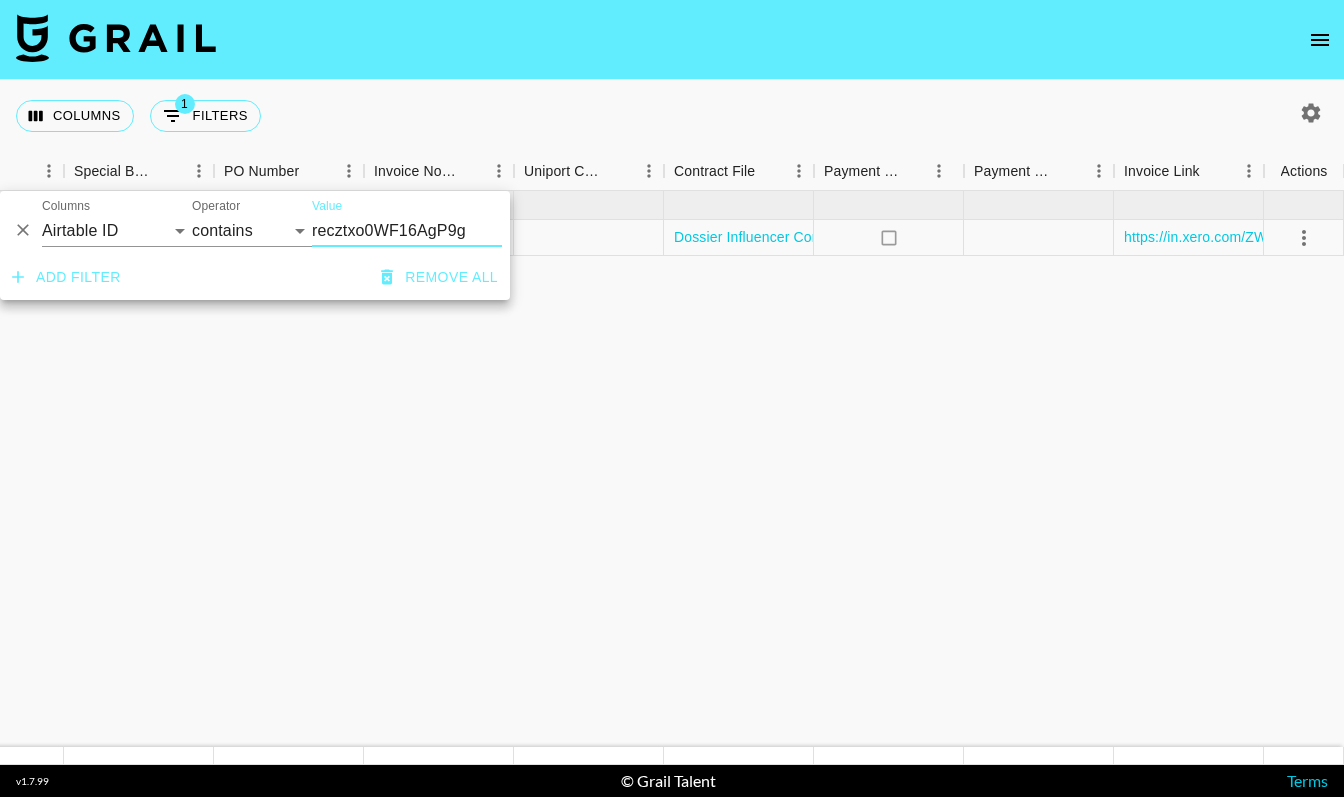 type on "recztxo0WF16AgP9g" 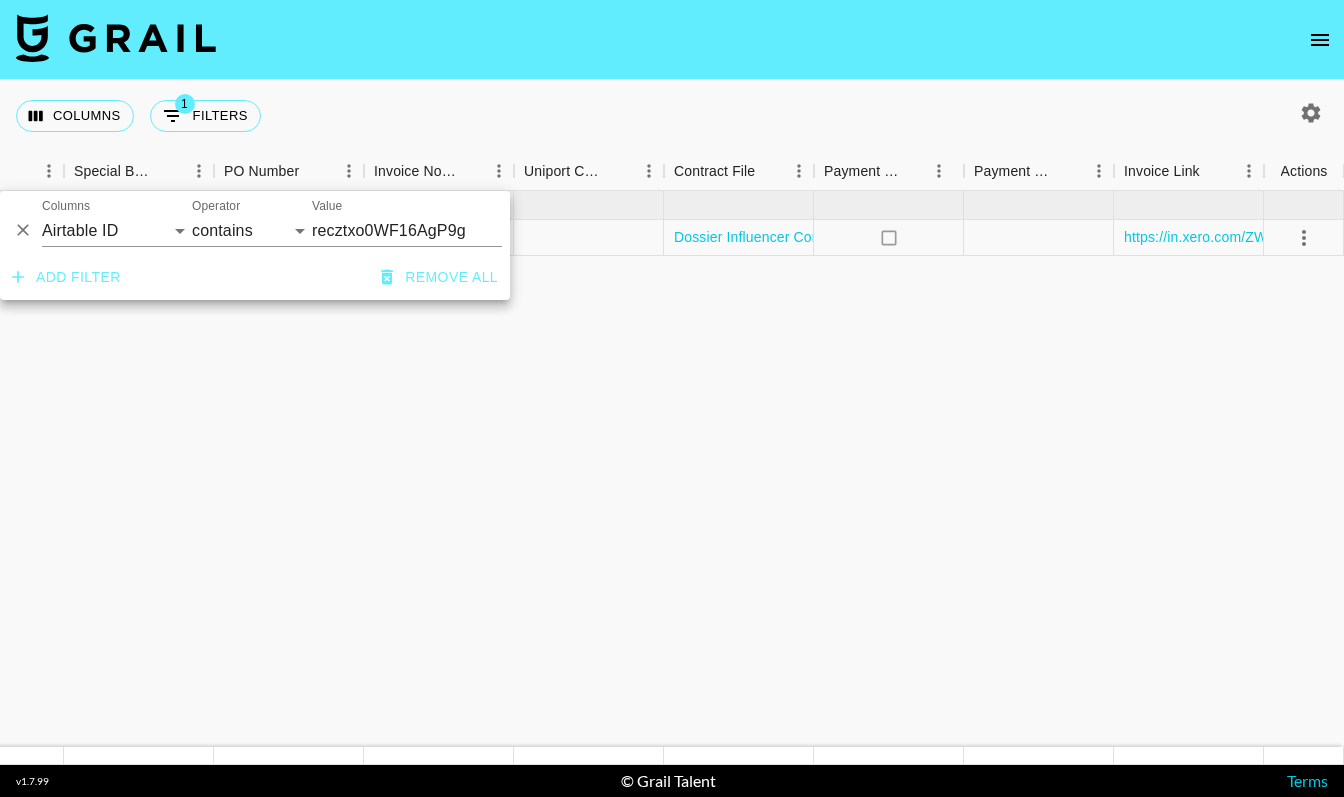 click on "Columns 1 Filters + Booking" at bounding box center [672, 116] 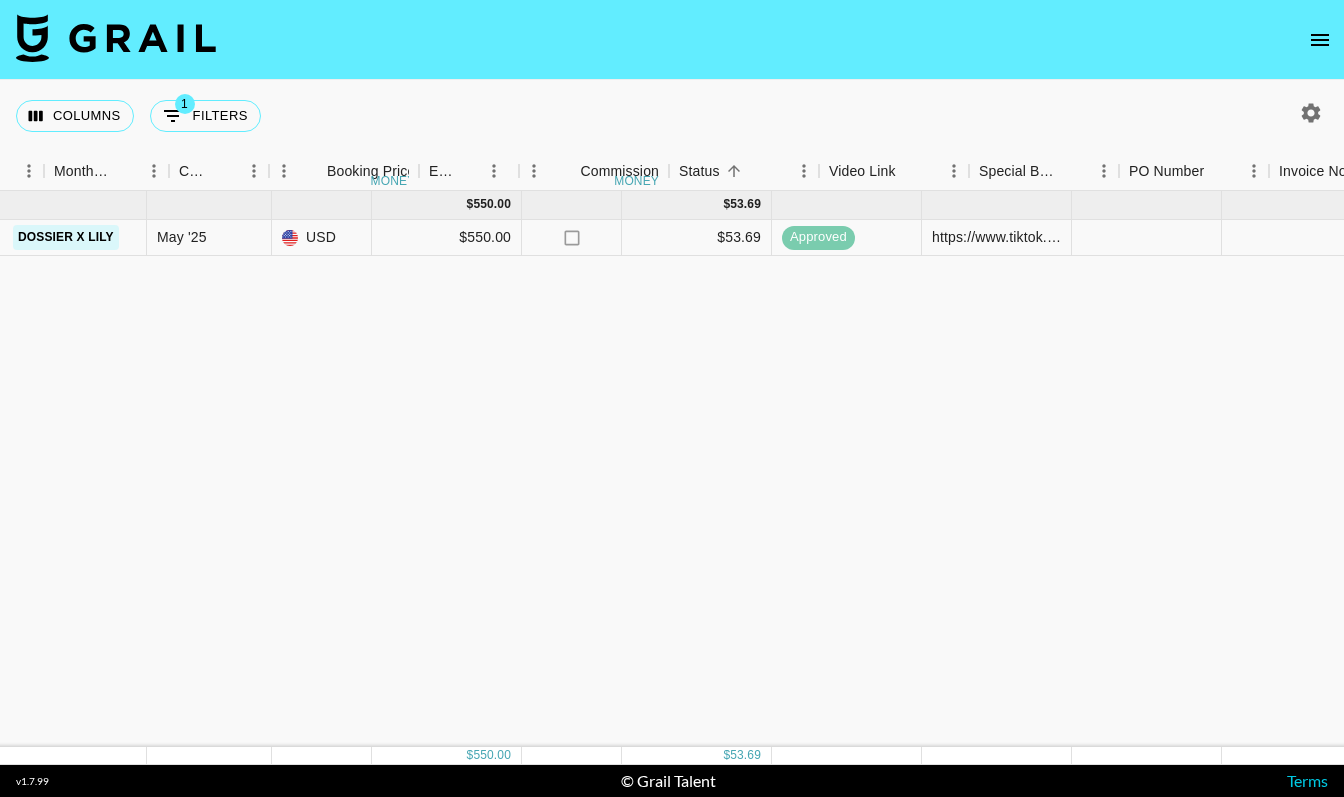 scroll, scrollTop: 0, scrollLeft: 800, axis: horizontal 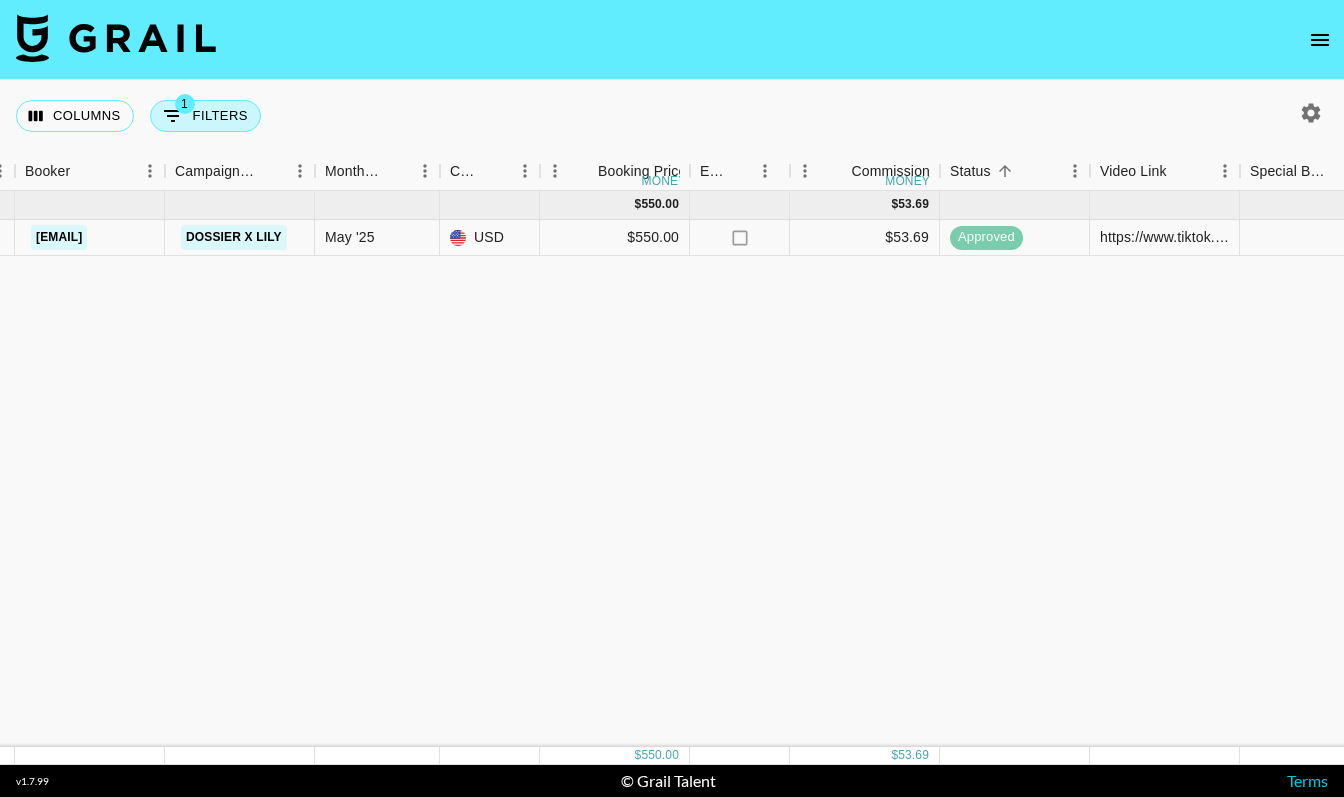 click on "1 Filters" at bounding box center [205, 116] 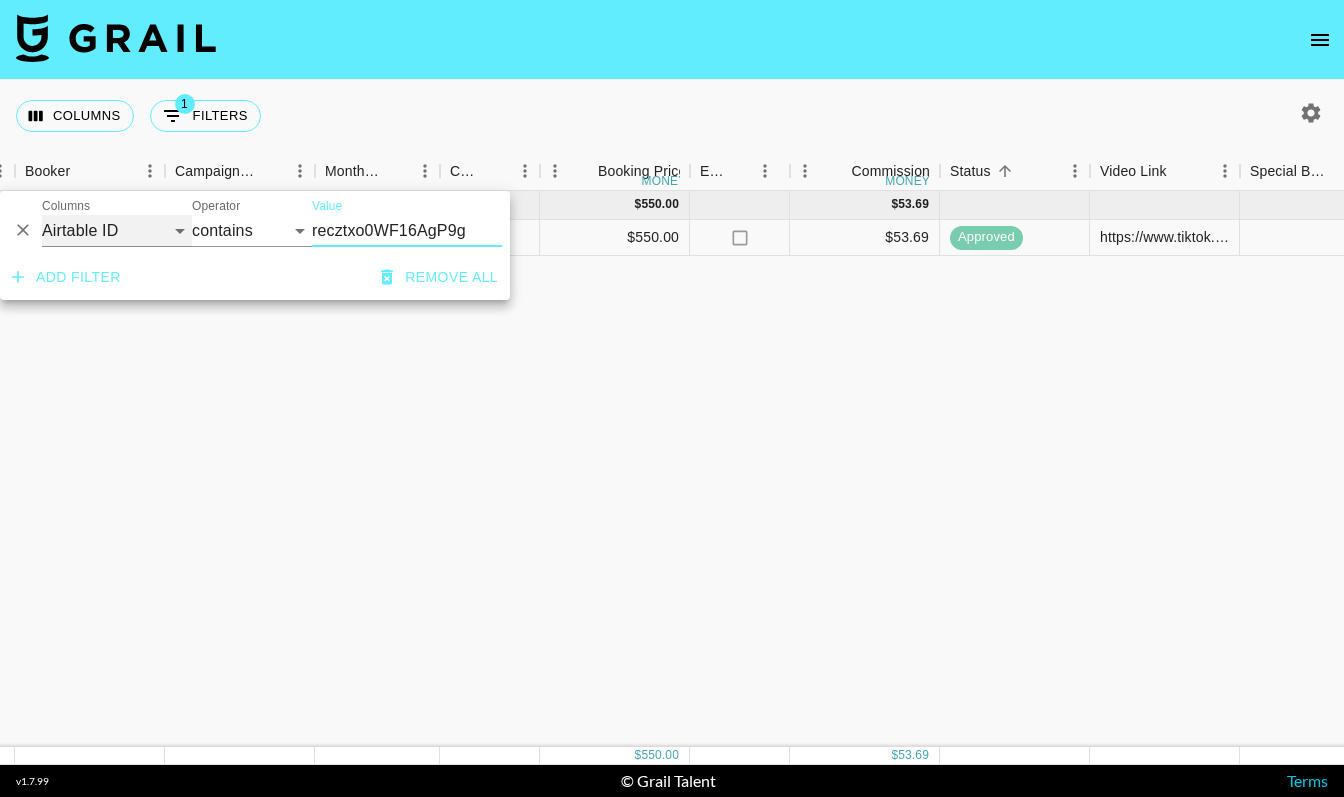 click on "Grail Platform ID Airtable ID Talent Manager Client Booker Campaign (Type) Date Created Created by Grail Team Month Due Currency Booking Price Creator Commmission Override External Commission Expenses: Remove Commission? Commission Status Video Link Boost Code Special Booking Type PO Number Invoice Notes Uniport Contact Email Contract File Payment Sent Payment Sent Date Invoice Link" at bounding box center [117, 231] 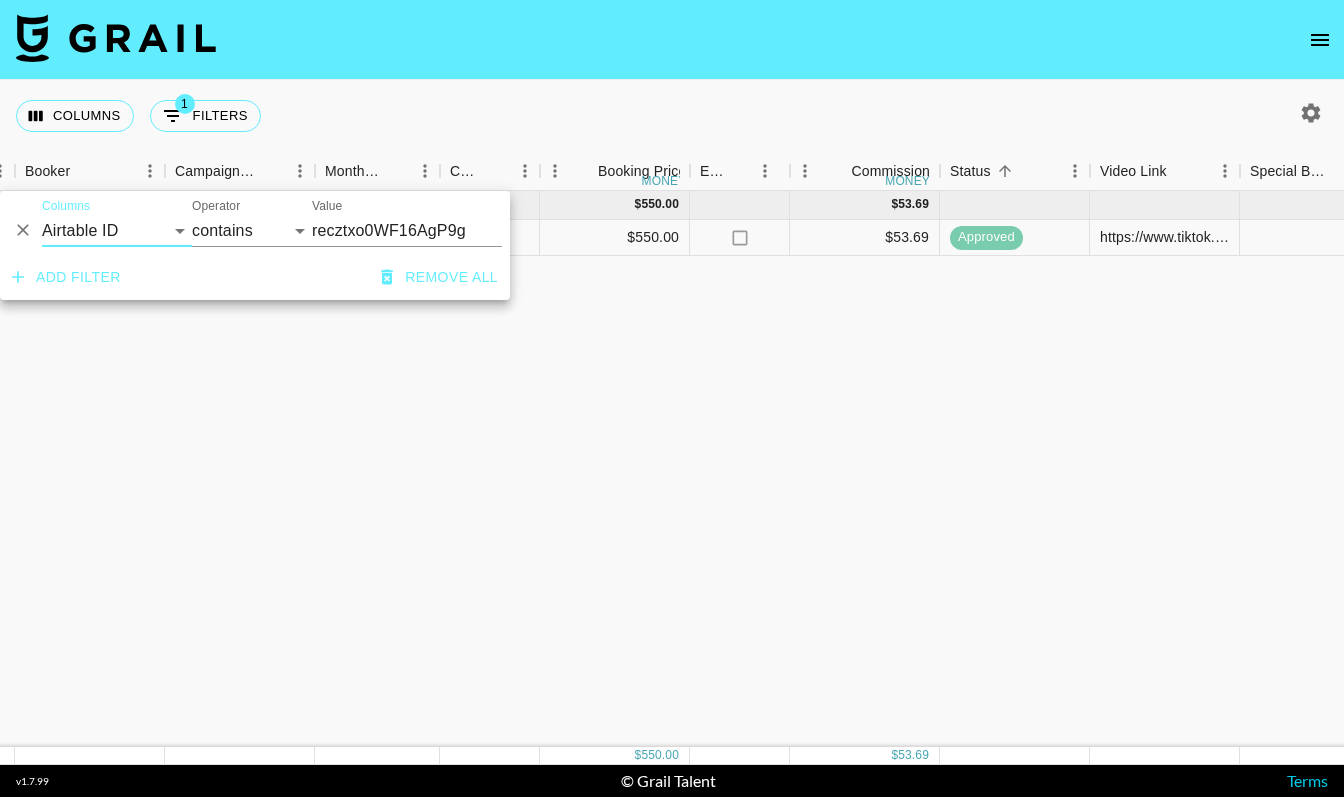 click on "Lily May '25 USD $550.00 no $53.69 approved https://www.tiktok.com/@groovygirlol/video/7512875494572936478?lang=en Dossier Influencer Contract x Halster Hotkins.pdf no https://in.xero.com/ZWeyPNVdUmUyOHB99aWUzJlcGnUw85kPzsbs58JU" at bounding box center (860, 469) 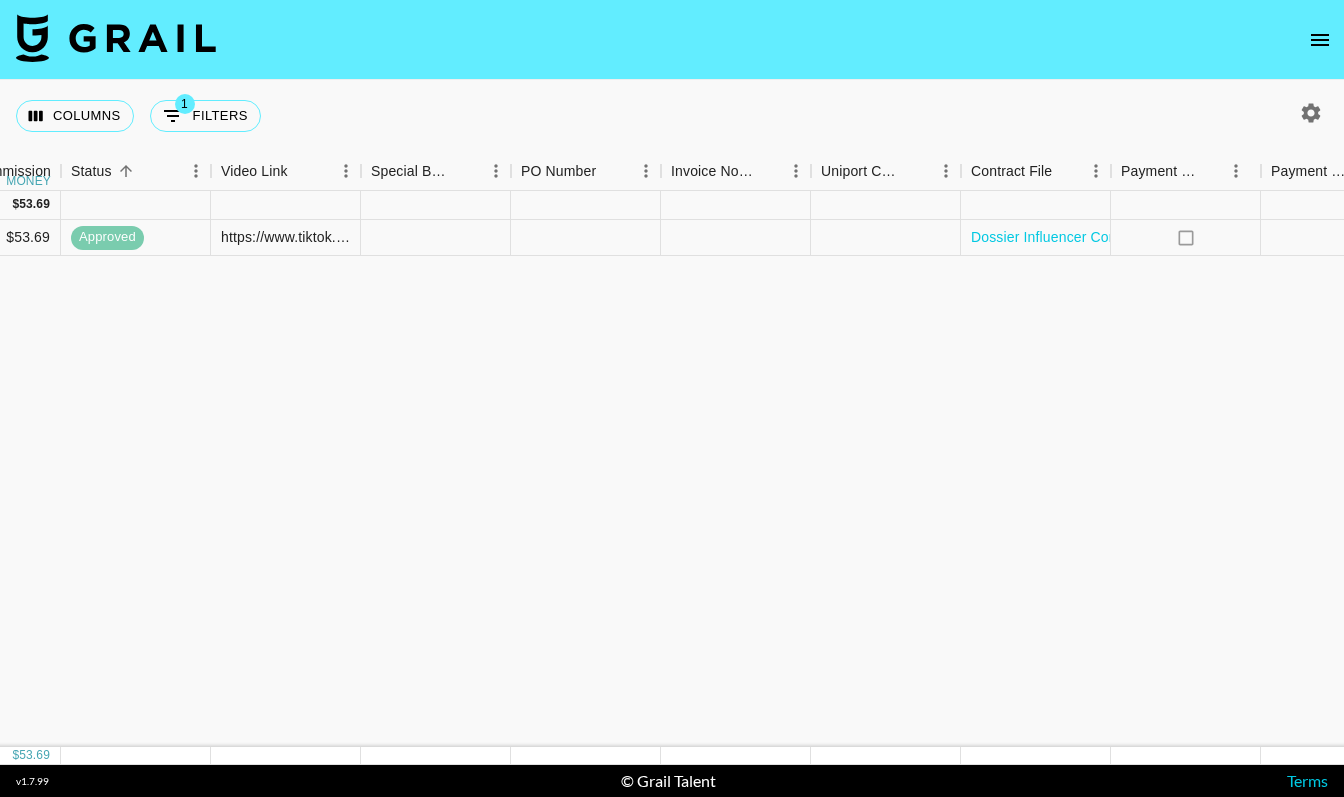 scroll, scrollTop: 0, scrollLeft: 1976, axis: horizontal 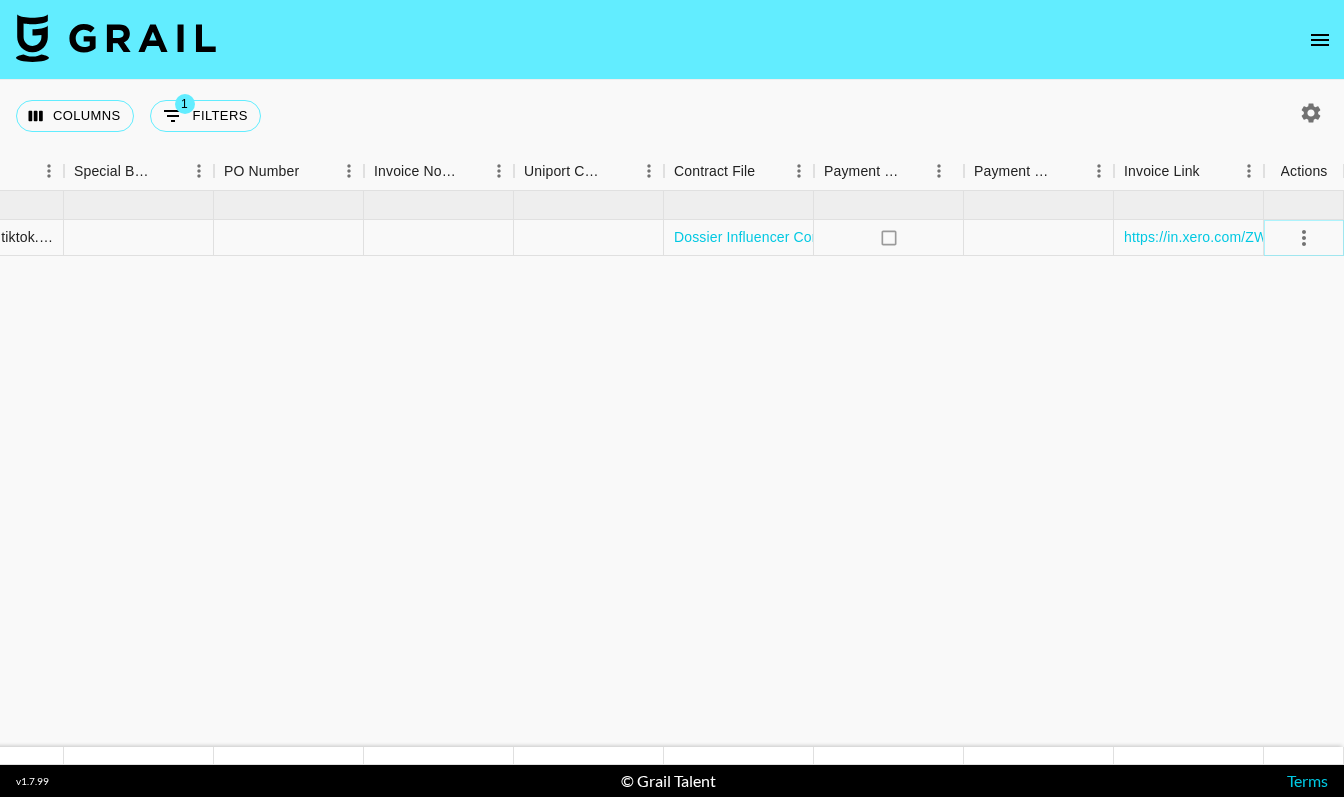click 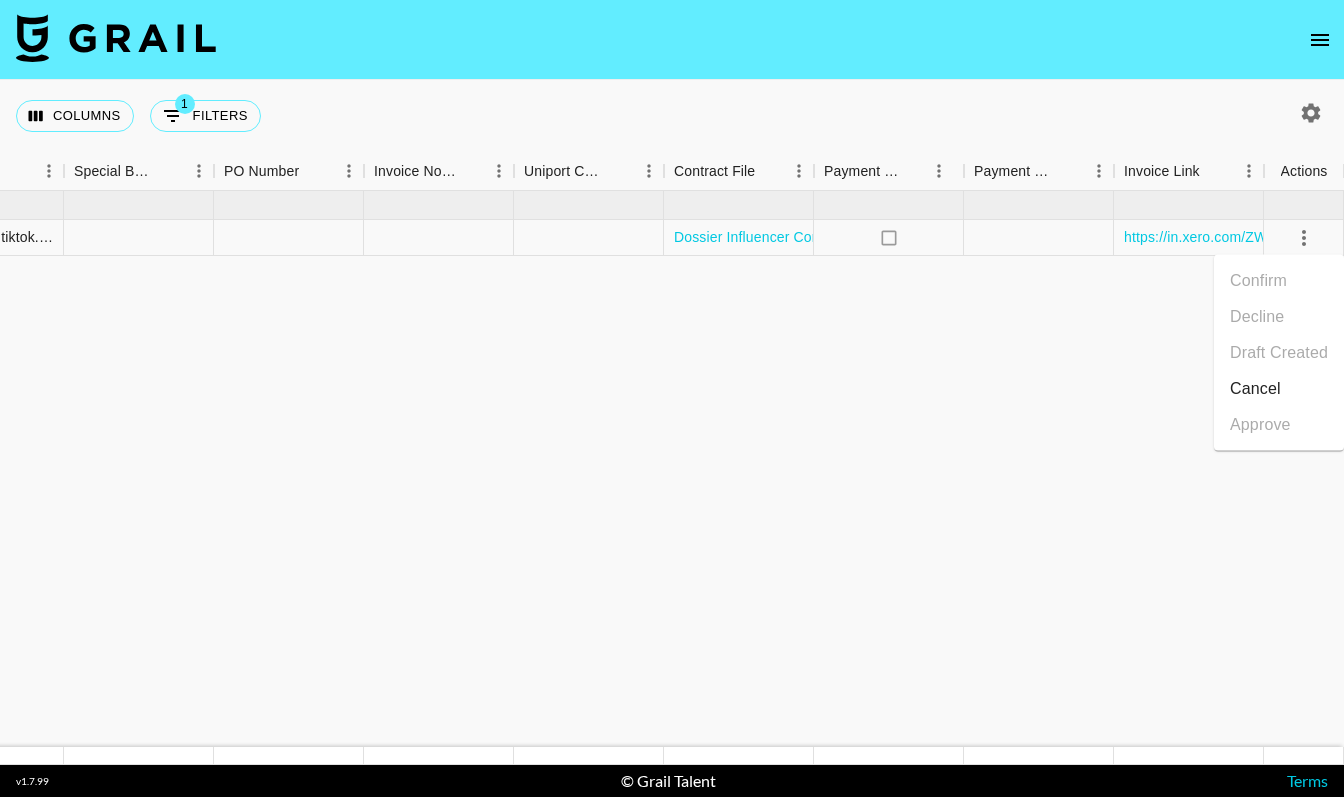 click on "Cancel" at bounding box center (1279, 389) 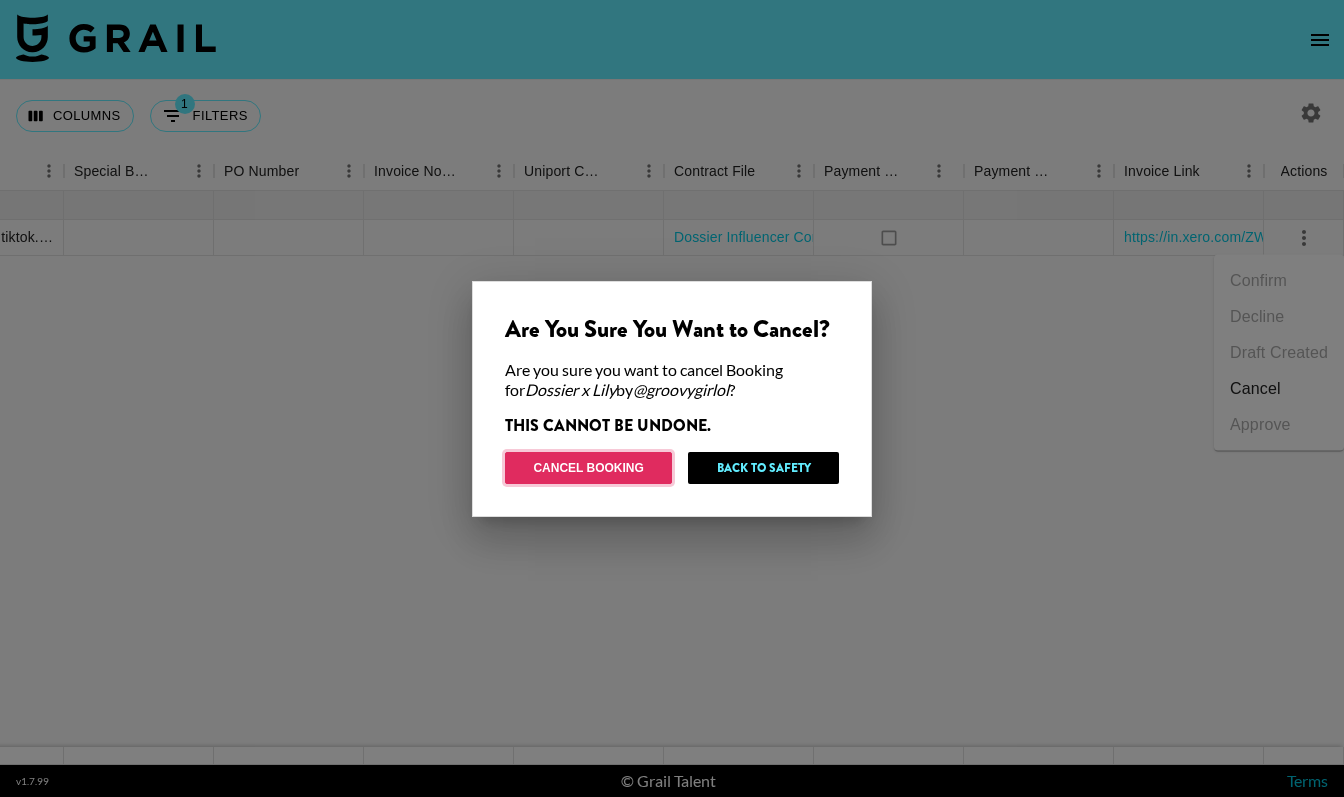 click on "Cancel Booking" at bounding box center [588, 468] 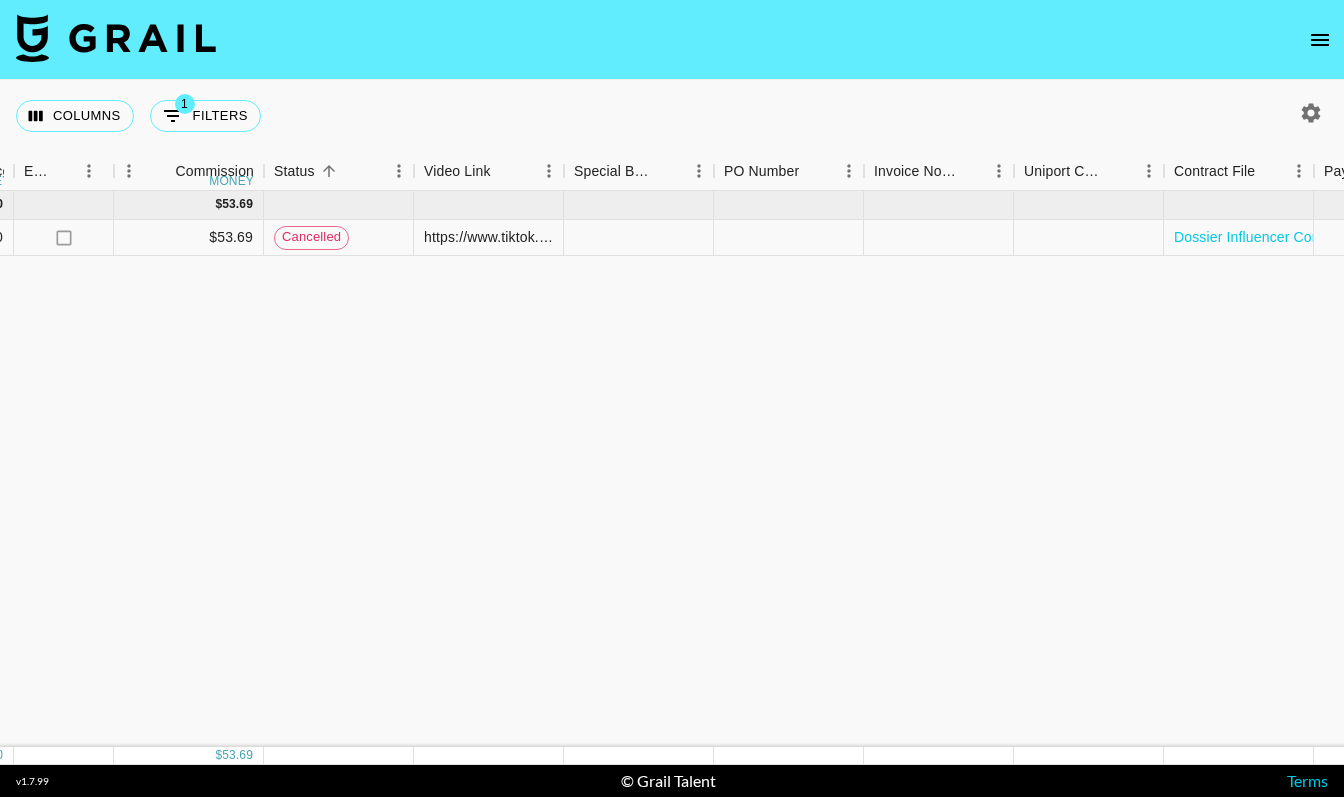 scroll, scrollTop: 0, scrollLeft: 1330, axis: horizontal 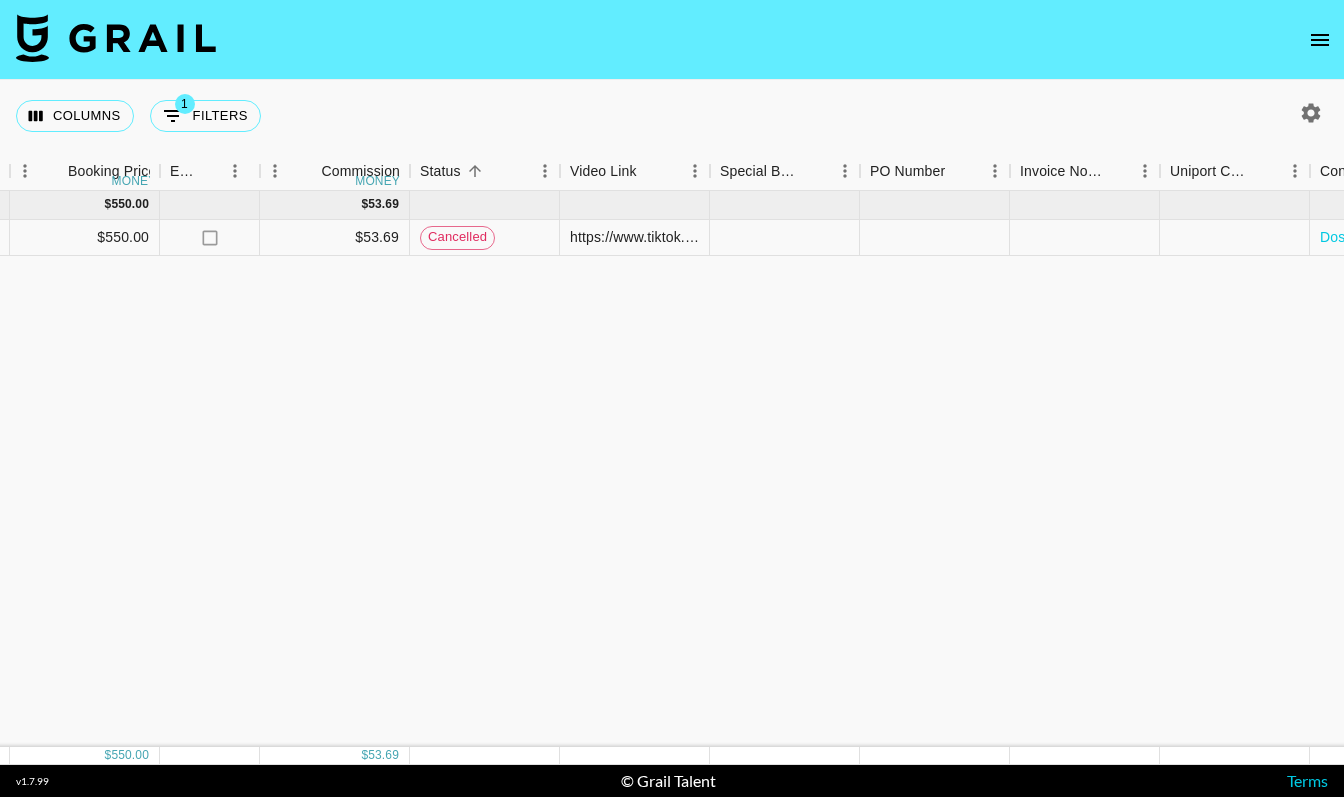 click 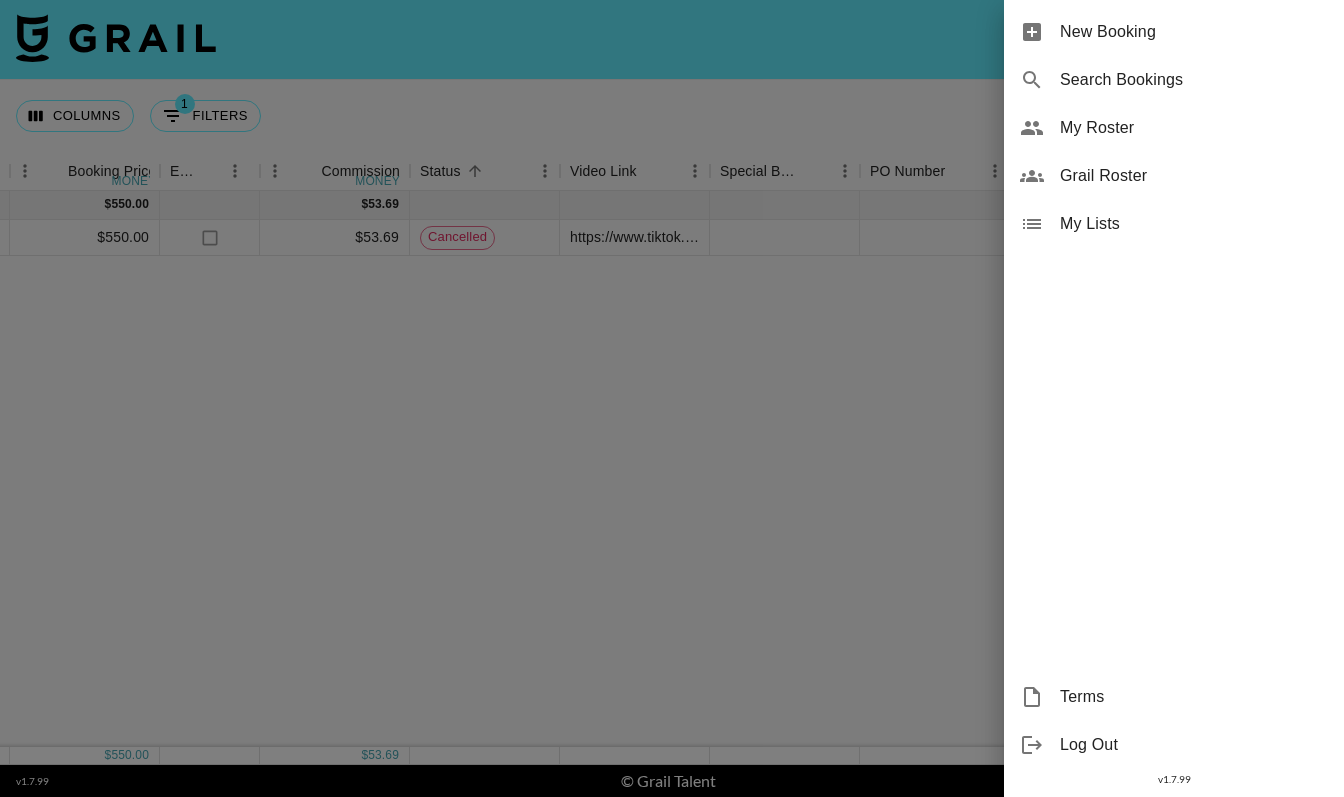 click on "New Booking" at bounding box center [1194, 32] 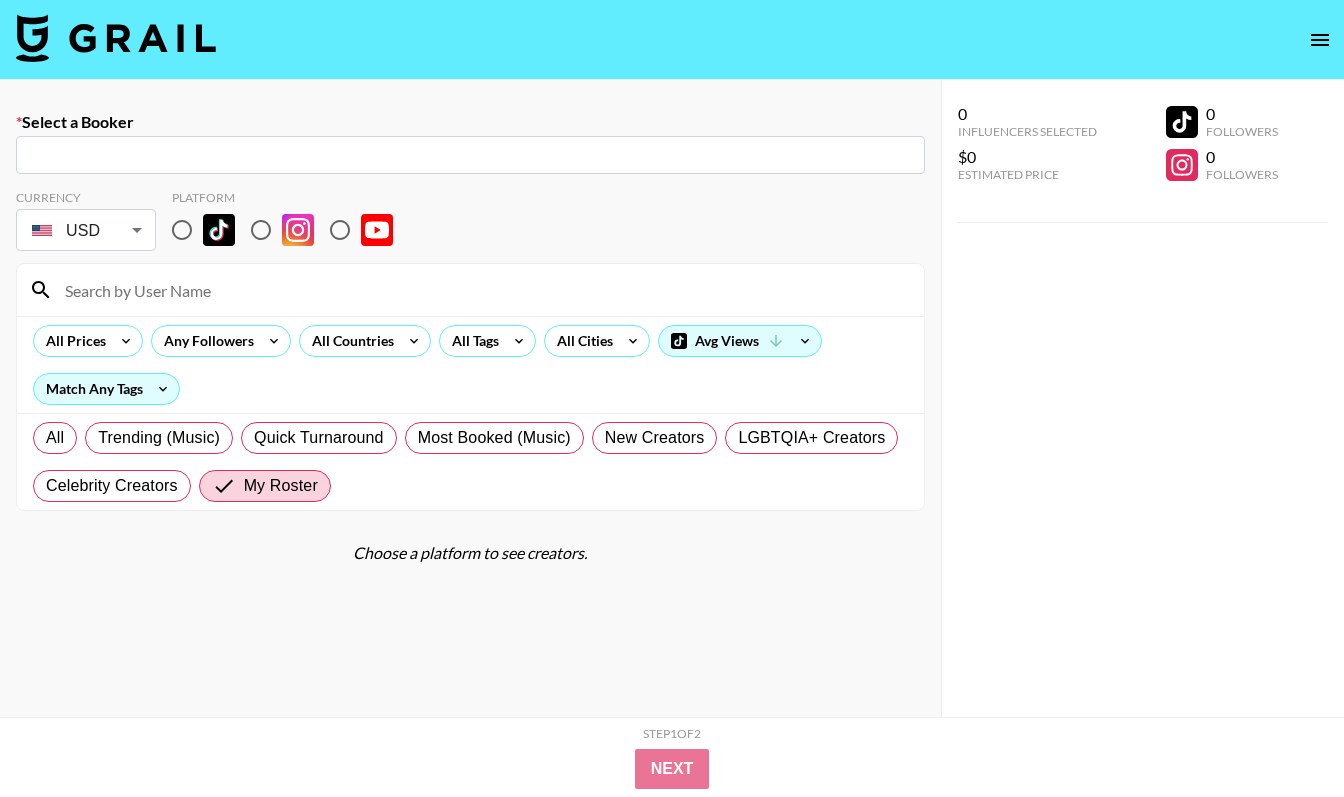 click at bounding box center [470, 155] 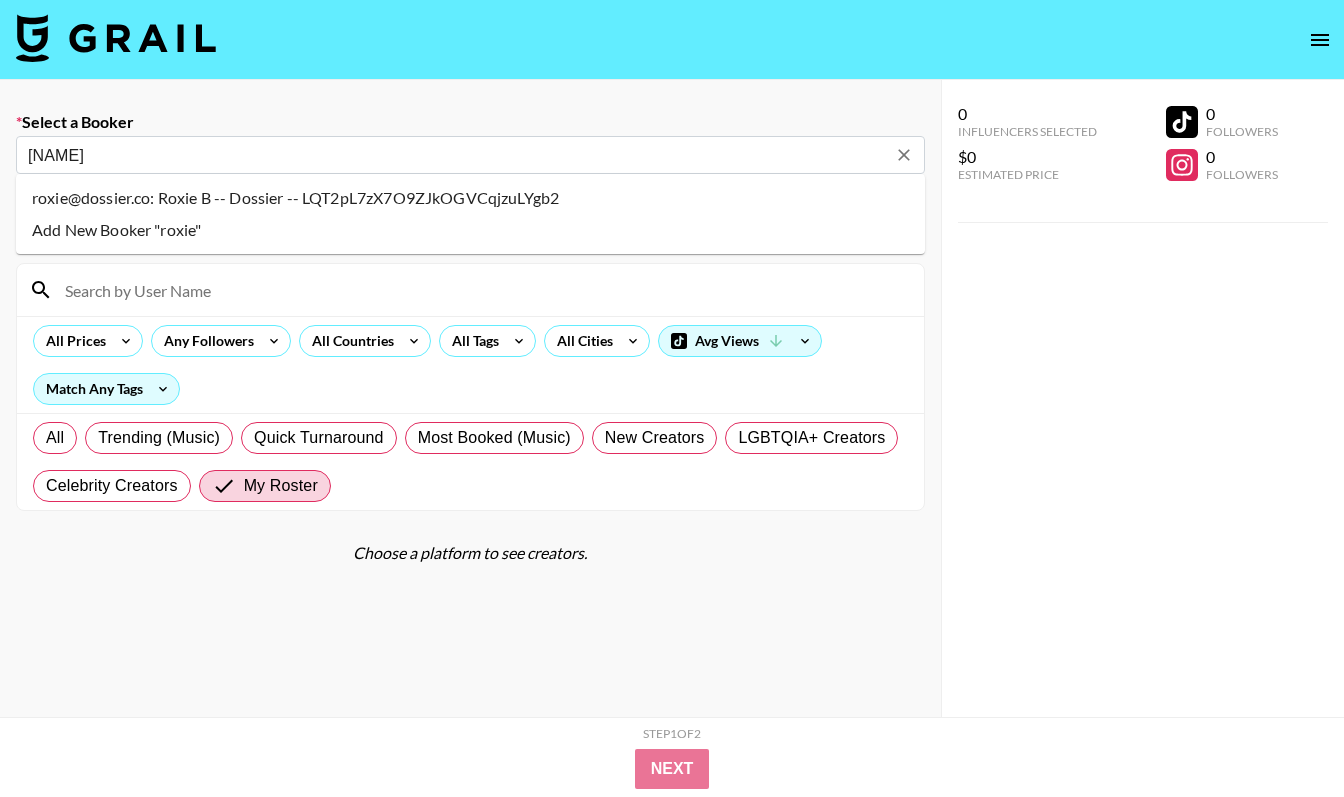 type on "roxie@dossier.co: Roxie B -- Dossier -- LQT2pL7zX7O9ZJkOGVCqjzuLYgb2" 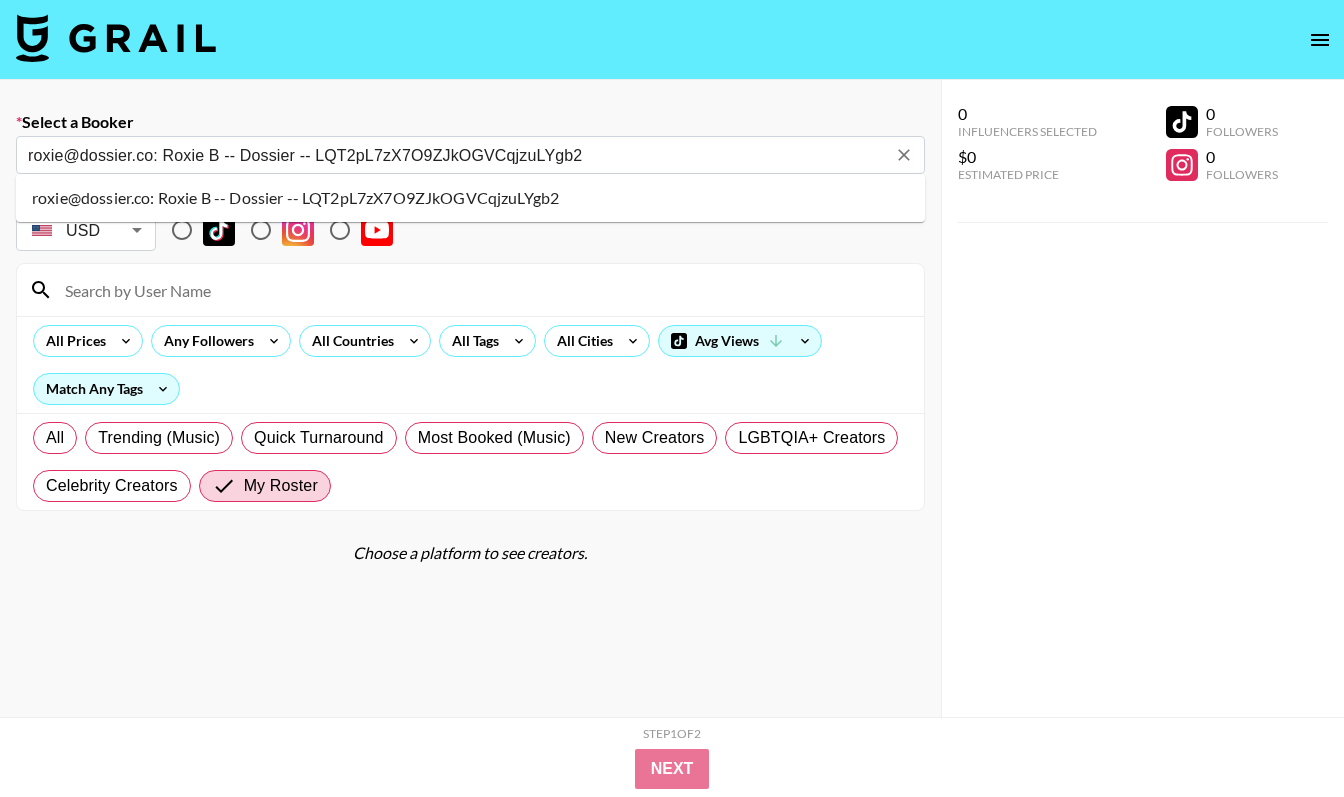 click on "roxie@dossier.co: Roxie B -- Dossier -- LQT2pL7zX7O9ZJkOGVCqjzuLYgb2" at bounding box center (470, 198) 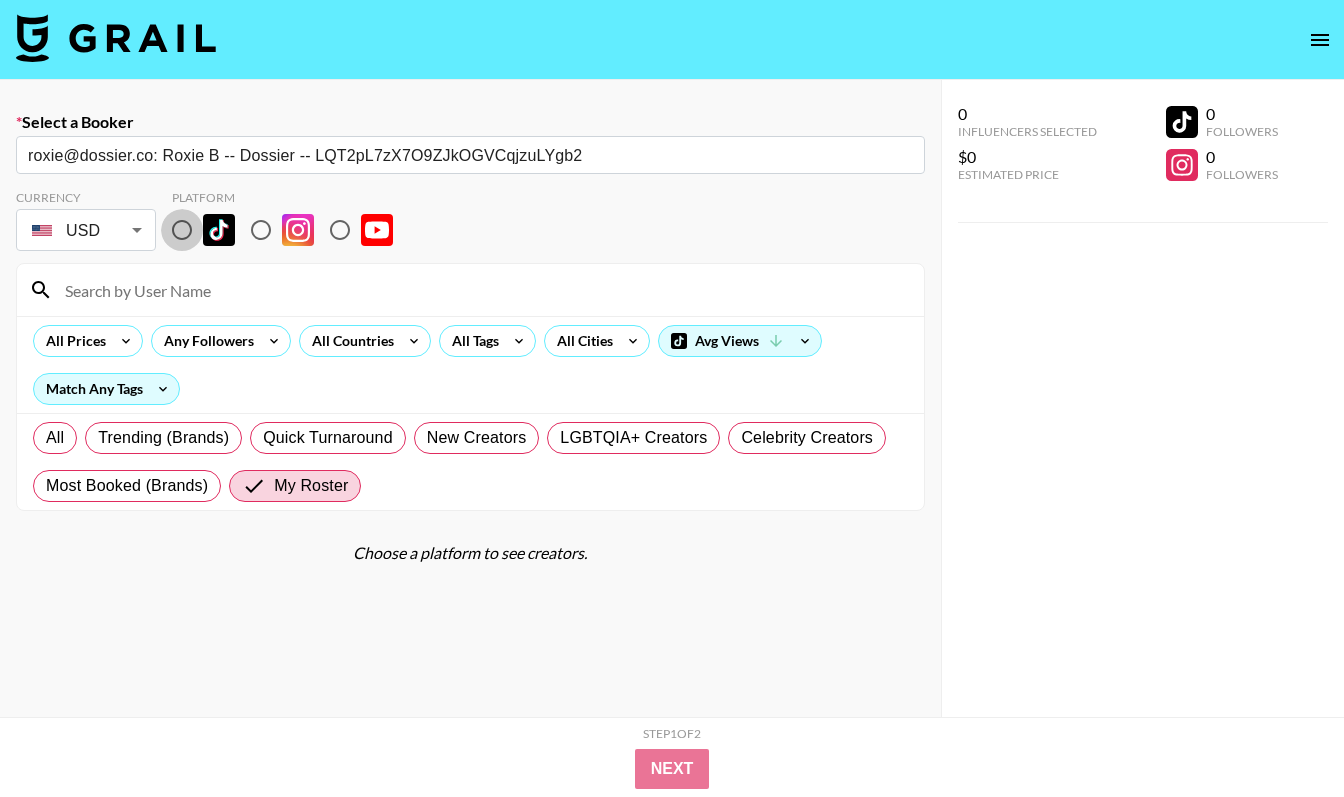 click at bounding box center [182, 230] 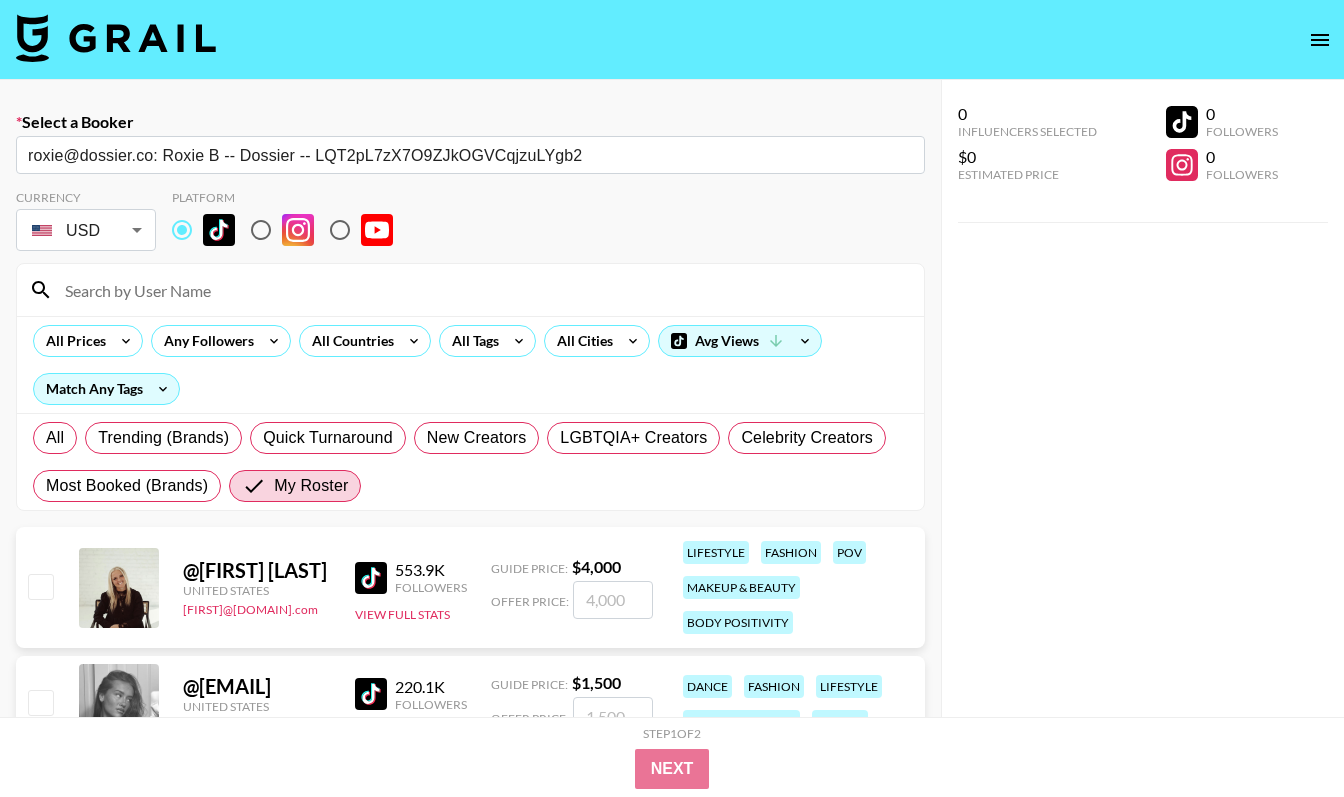 click at bounding box center (482, 290) 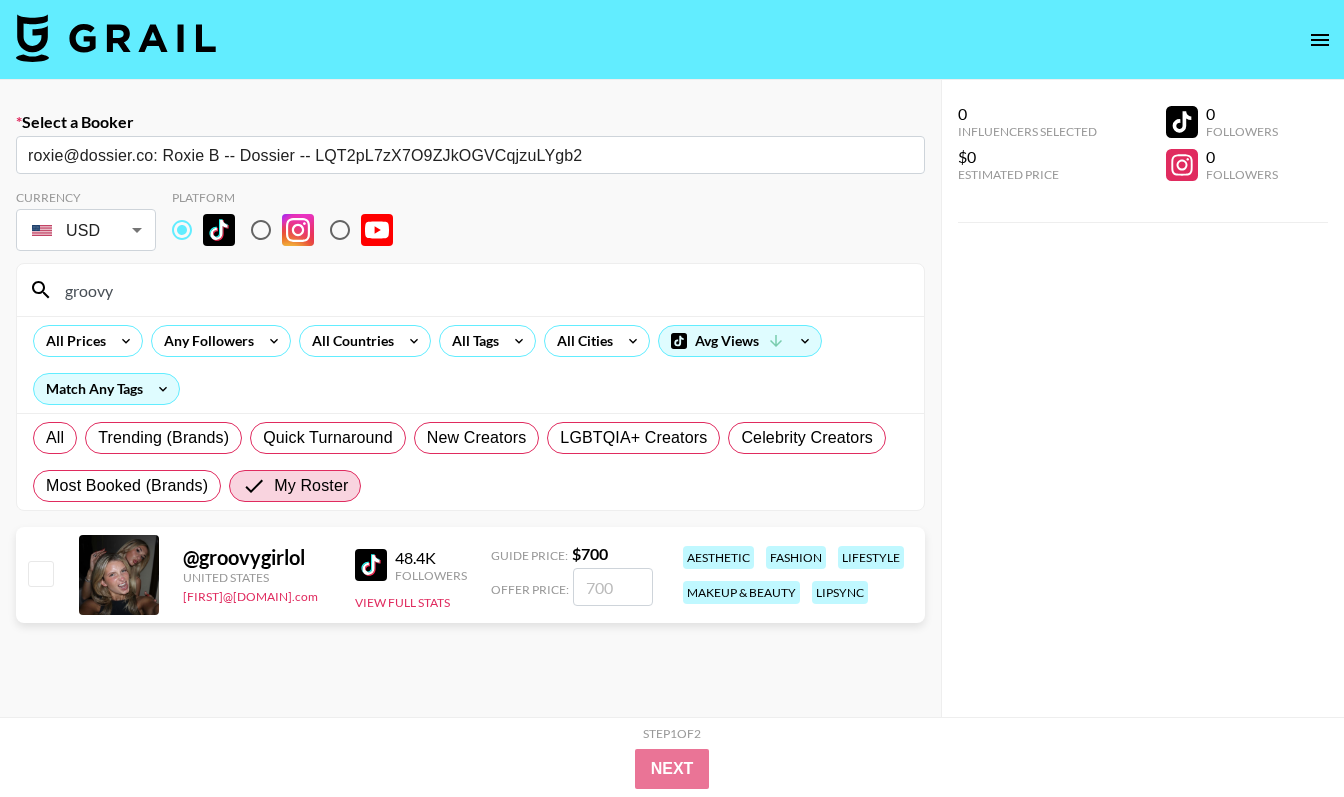 type on "groovy" 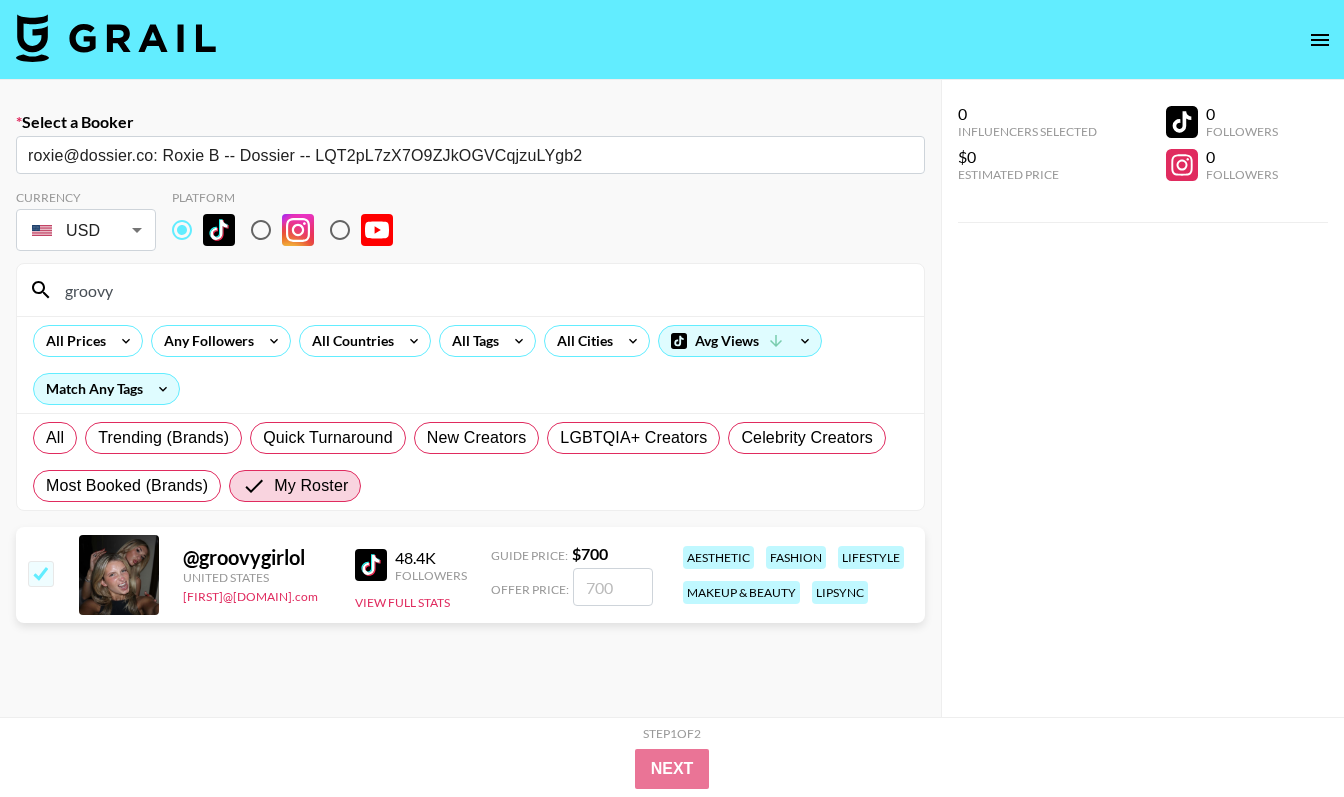 checkbox on "true" 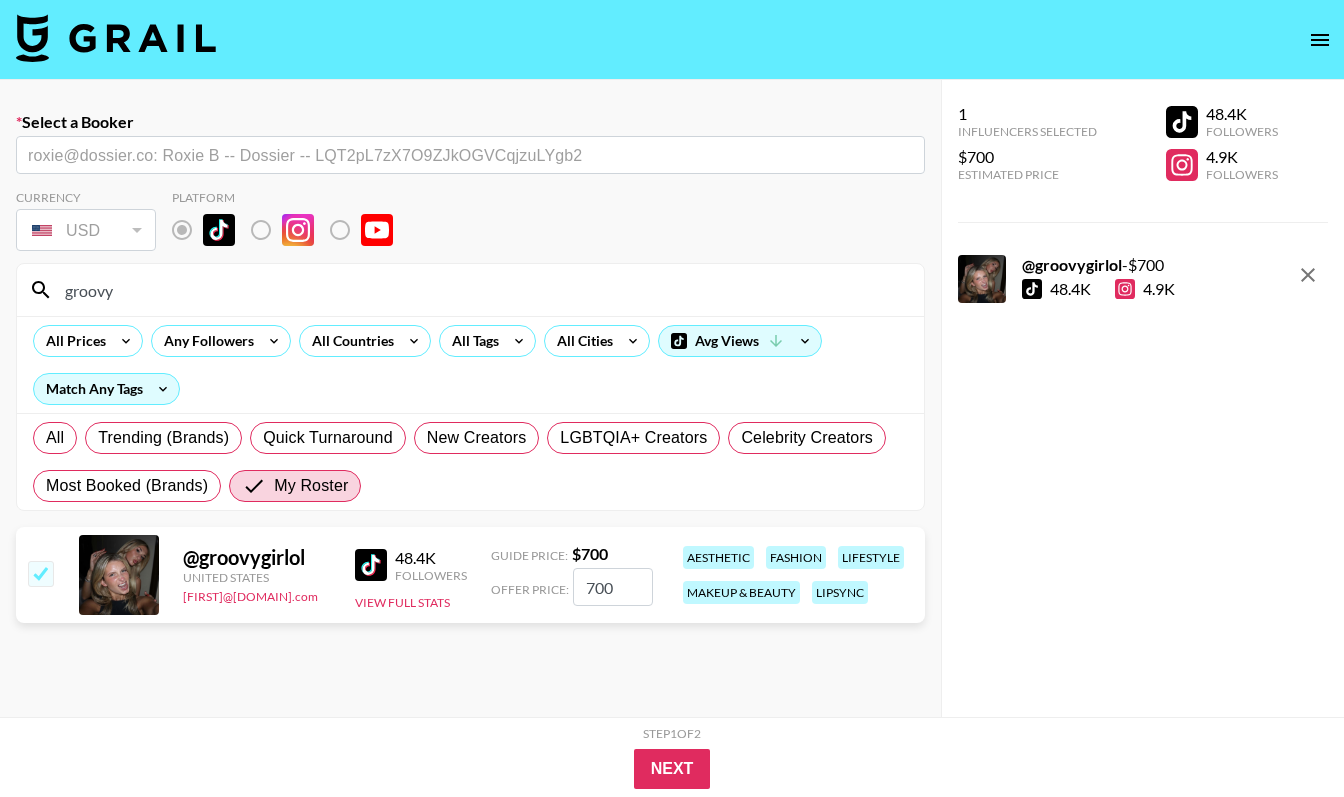 drag, startPoint x: 617, startPoint y: 589, endPoint x: 553, endPoint y: 568, distance: 67.357254 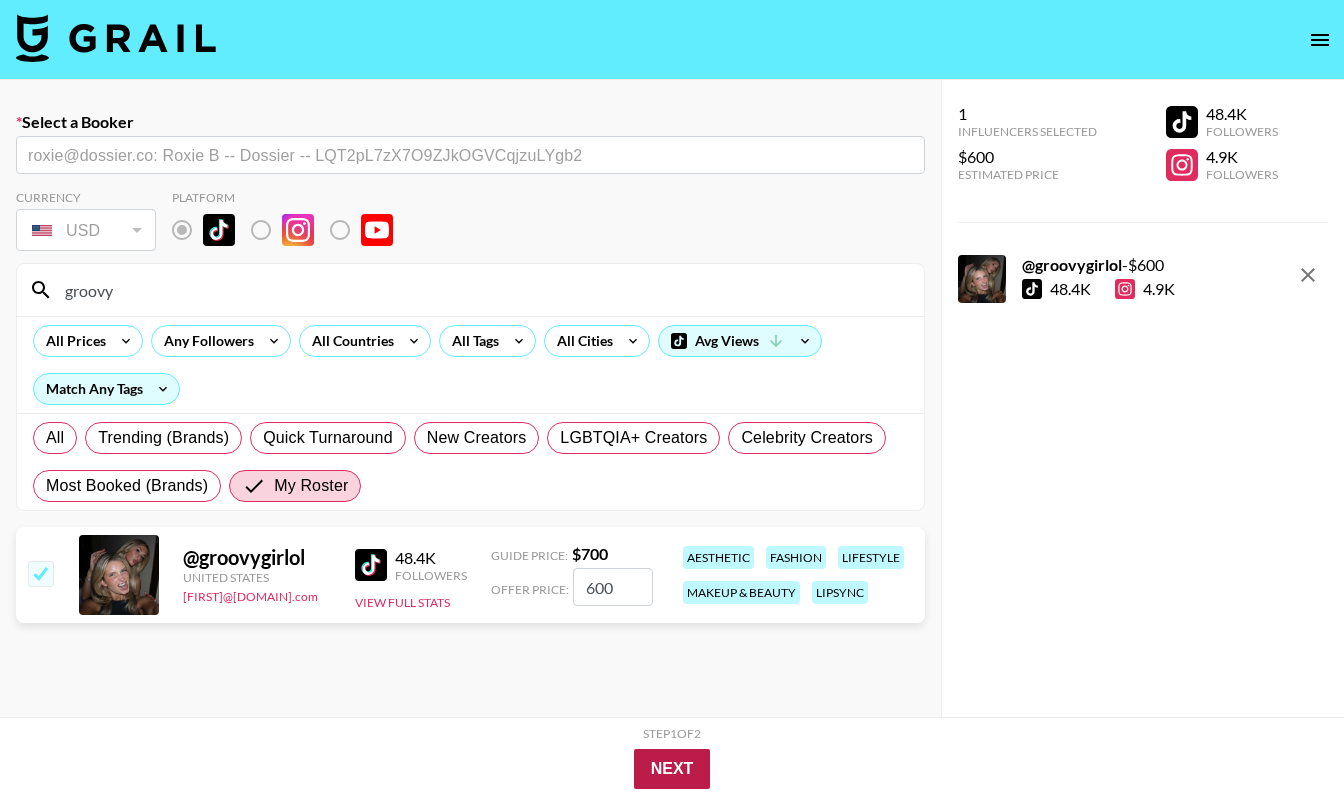type on "600" 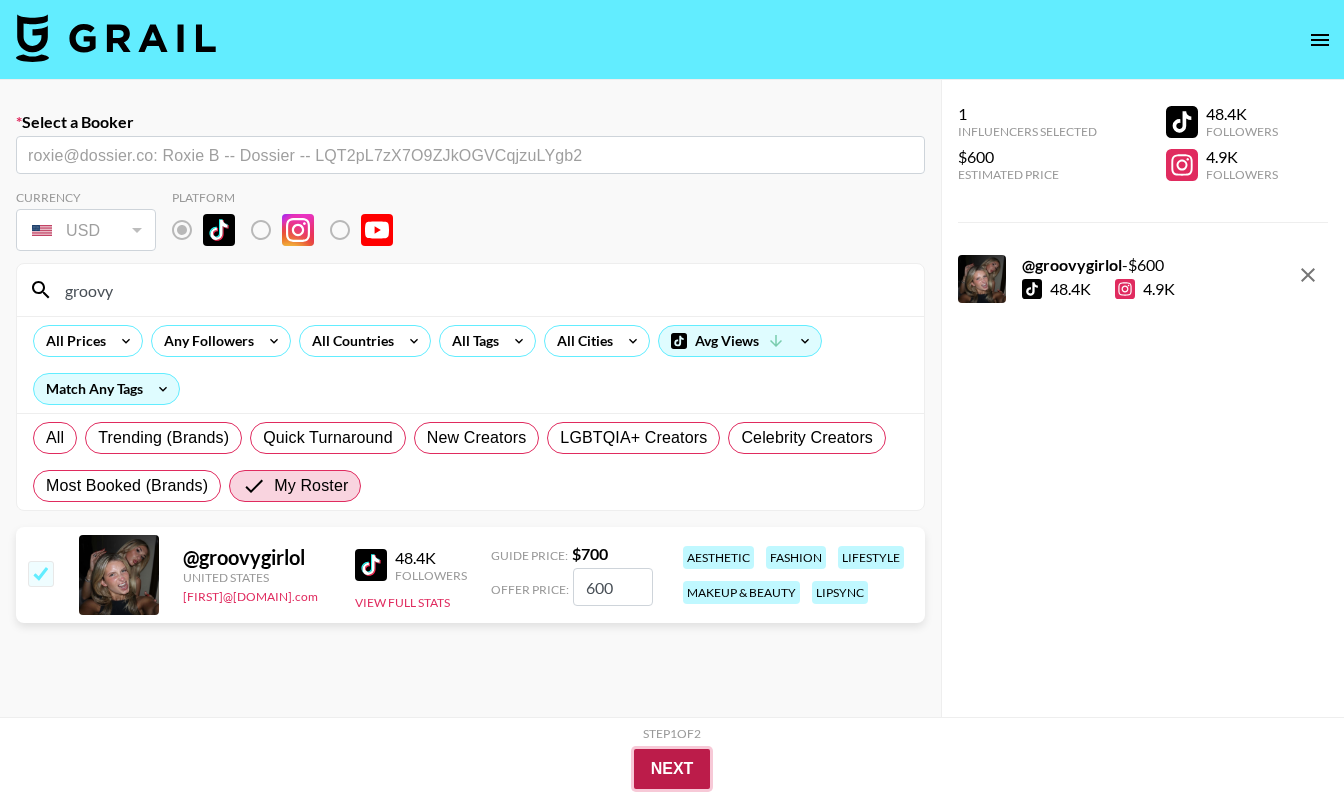 click on "Next" at bounding box center [672, 769] 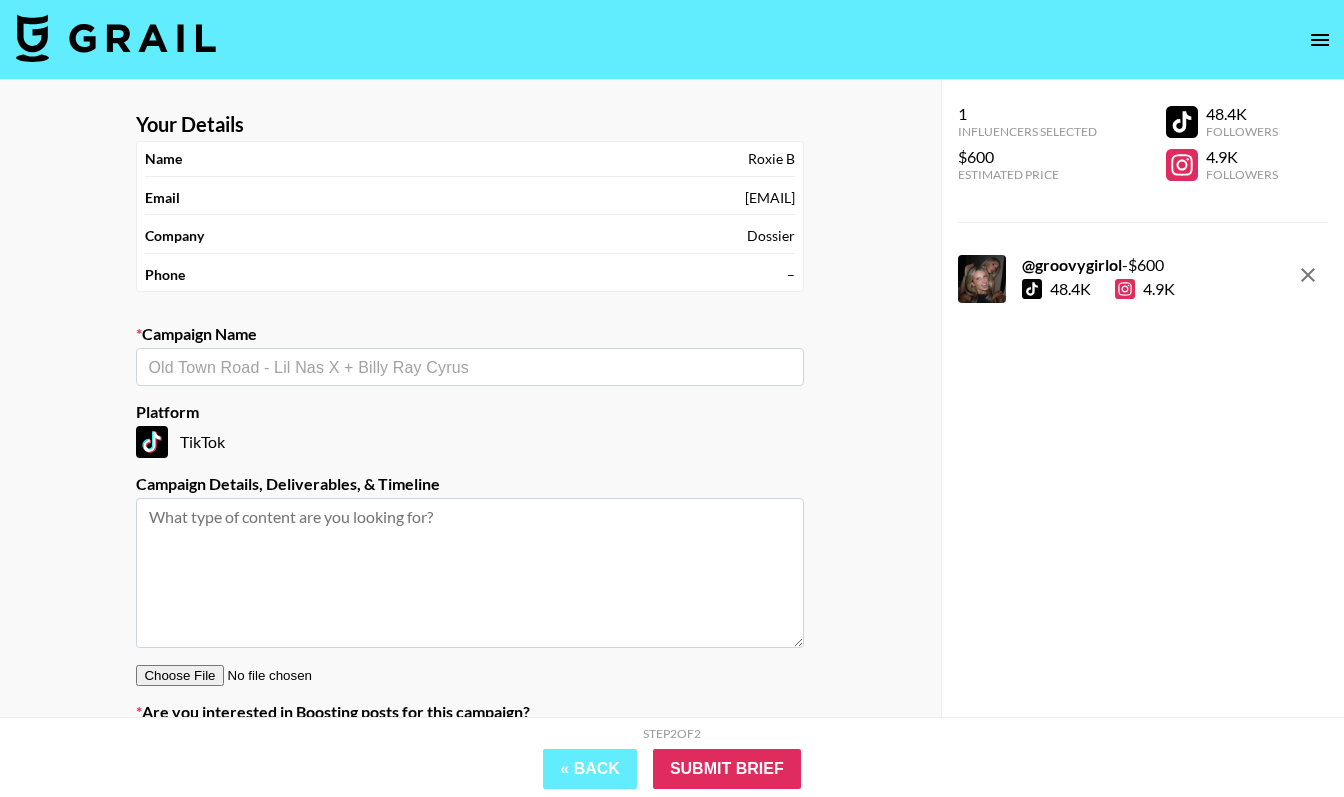 click on "​" at bounding box center [470, 367] 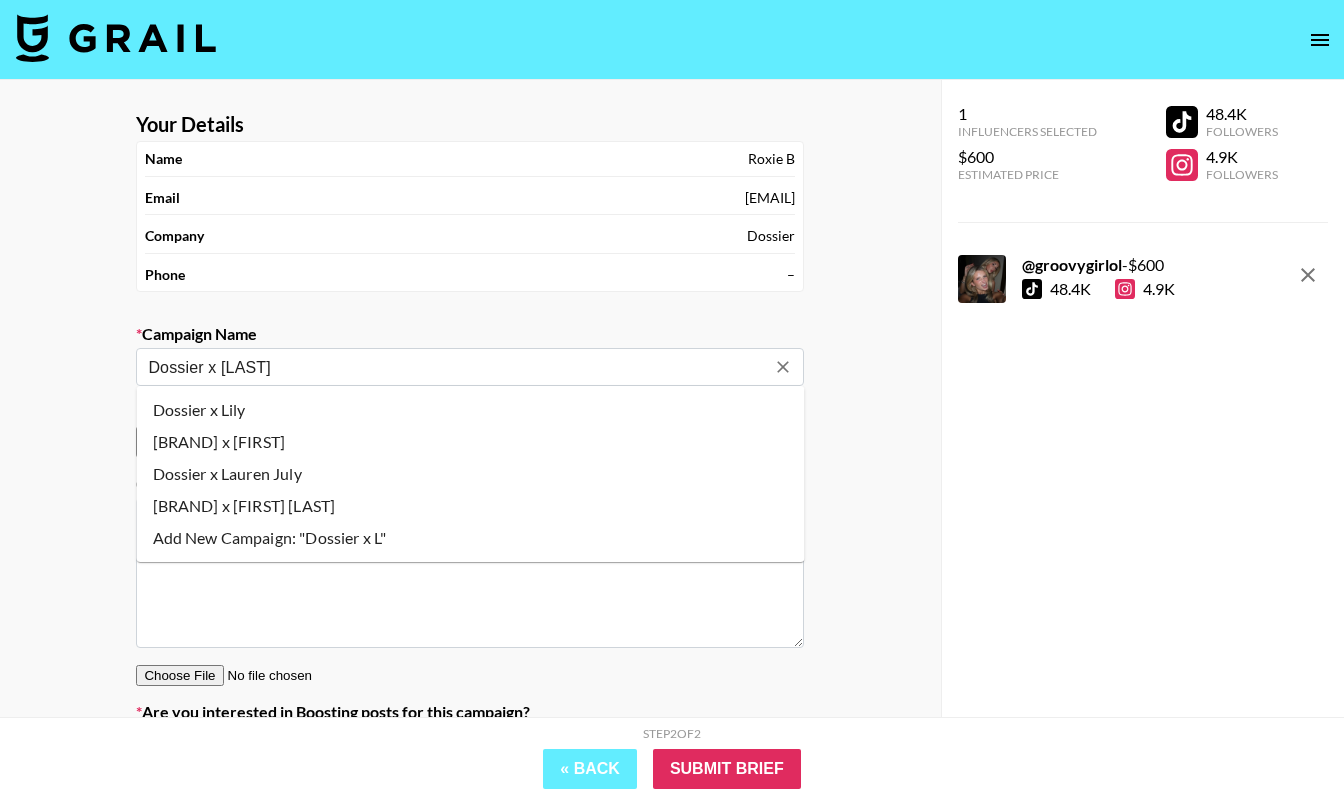 type on "Dossier x Lily" 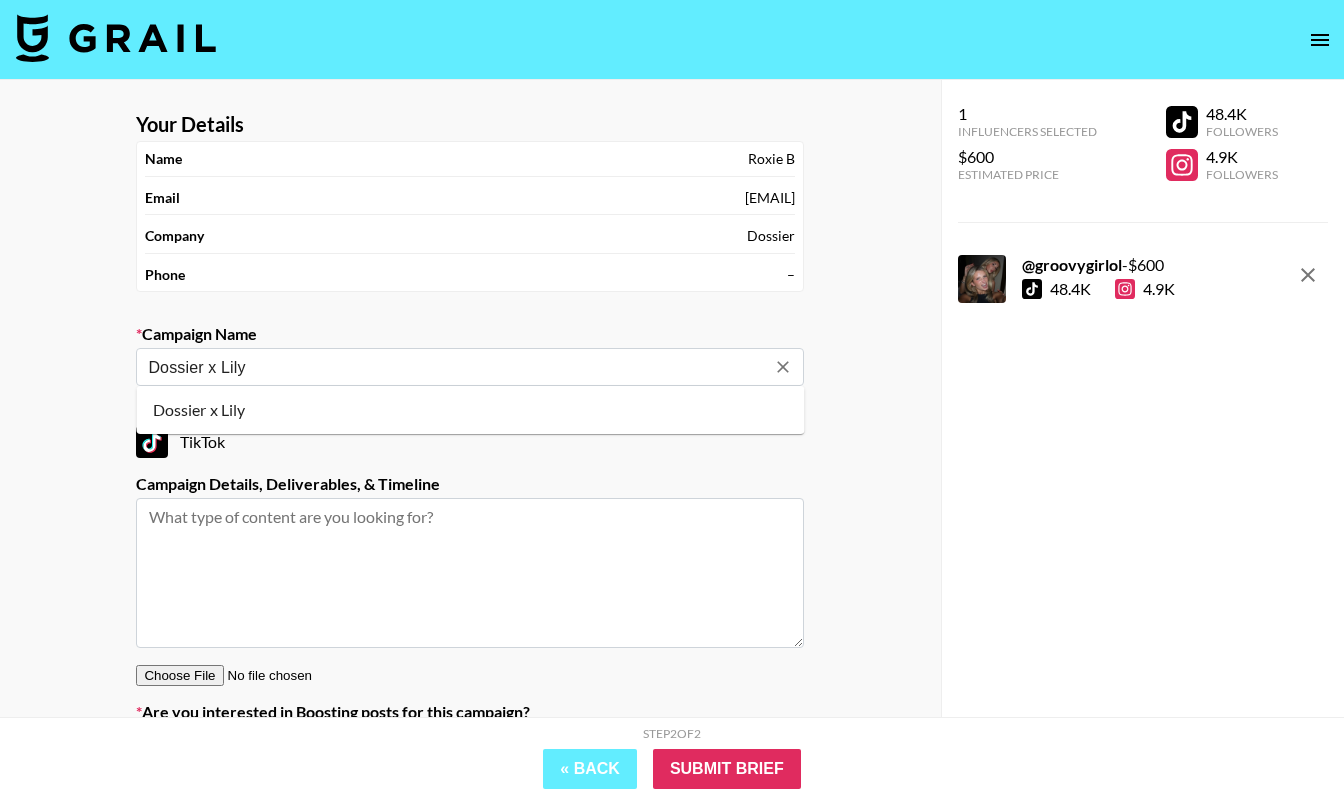 click on "Dossier x Lily" at bounding box center [471, 410] 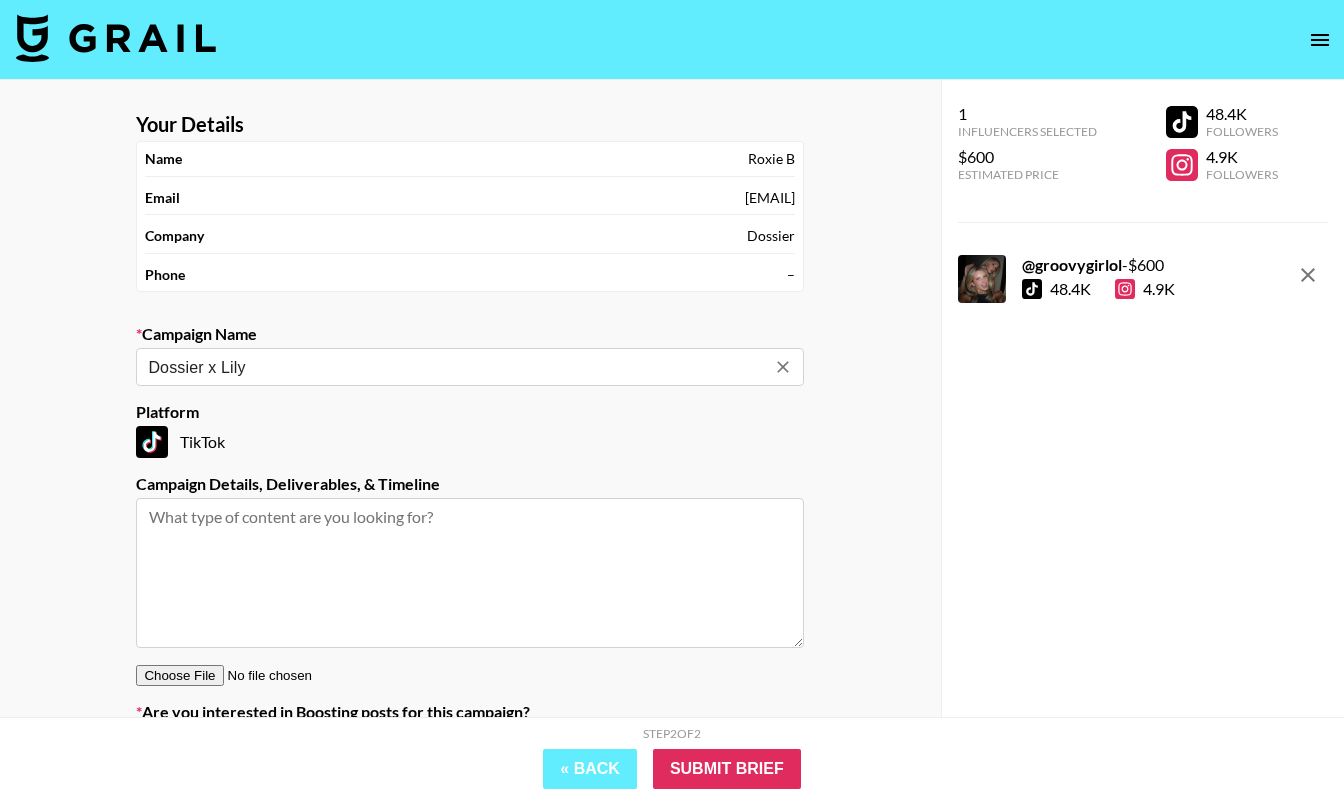 type on "TikTok -- TikTok -- TikTok --" 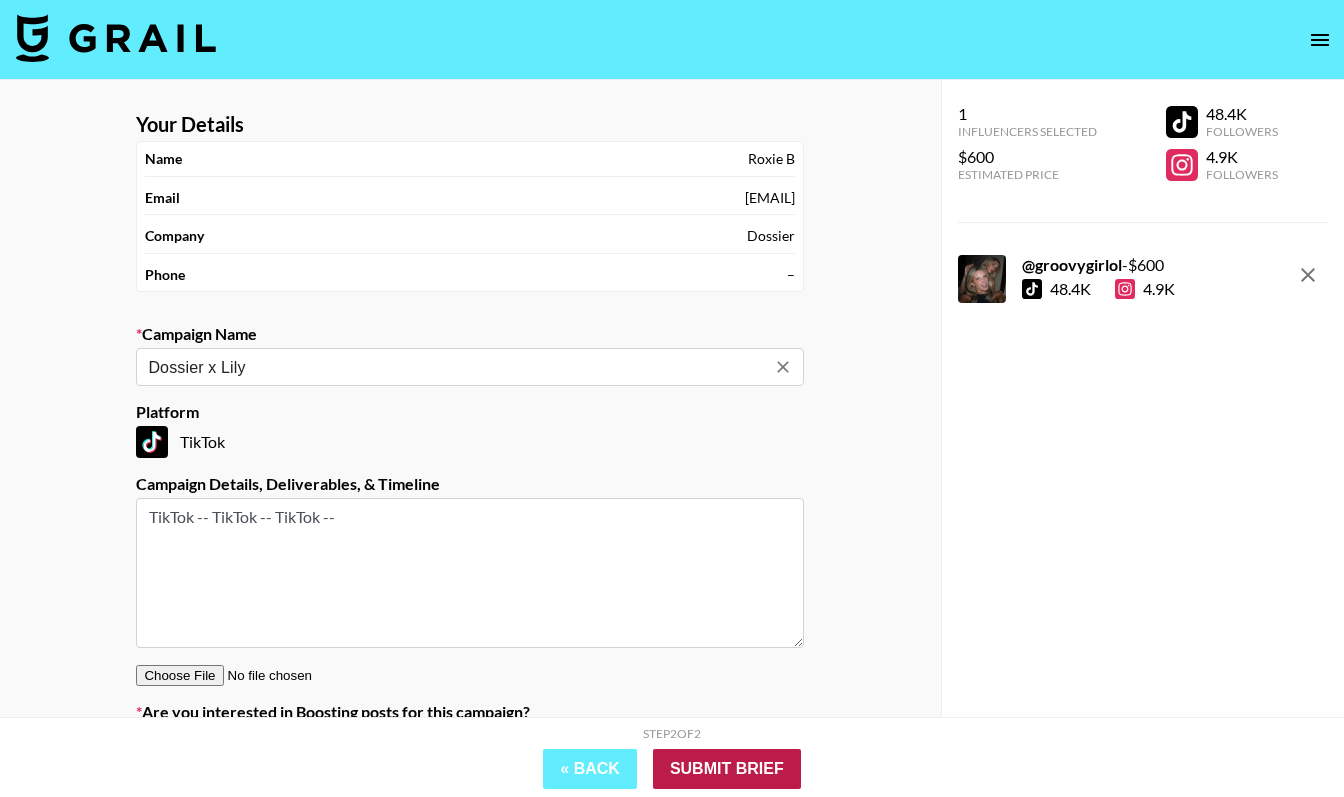 type on "Dossier x Lily" 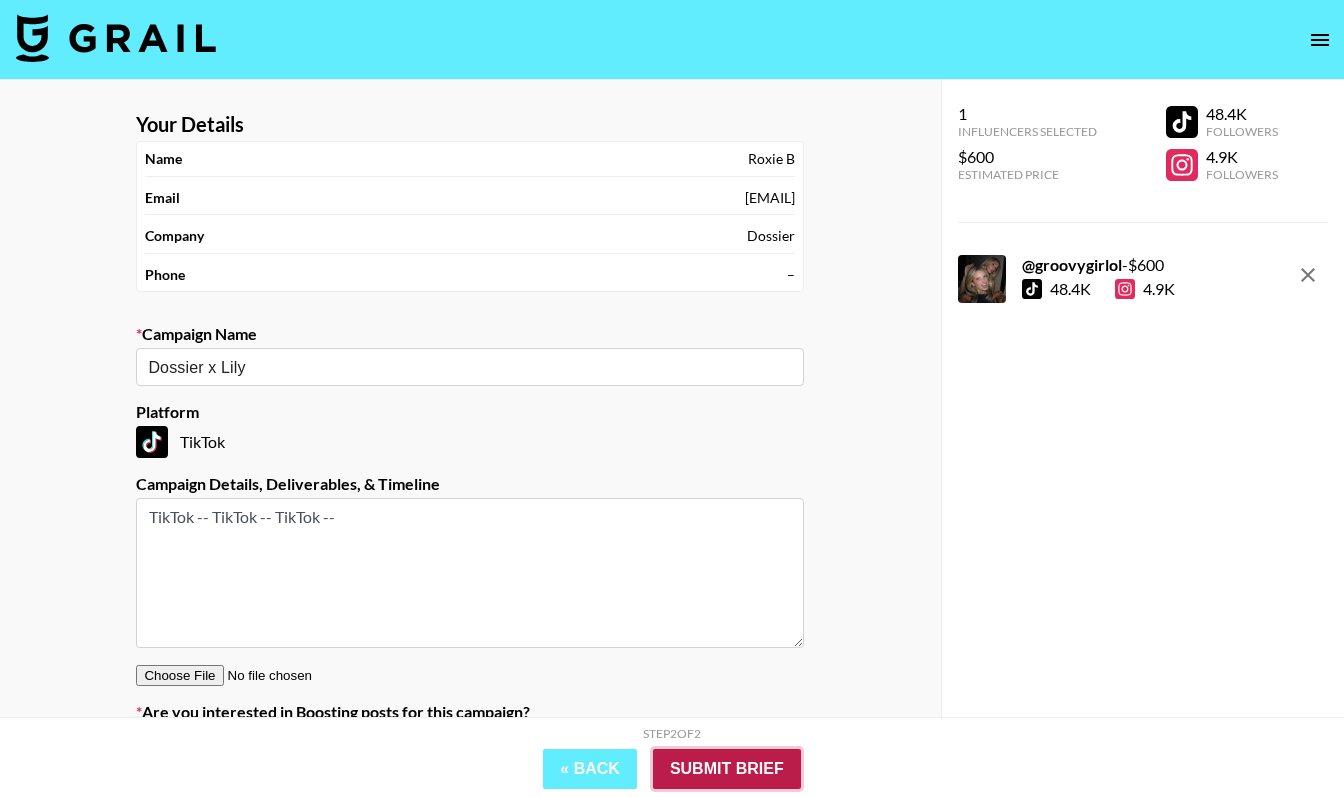 click on "Submit Brief" at bounding box center (727, 769) 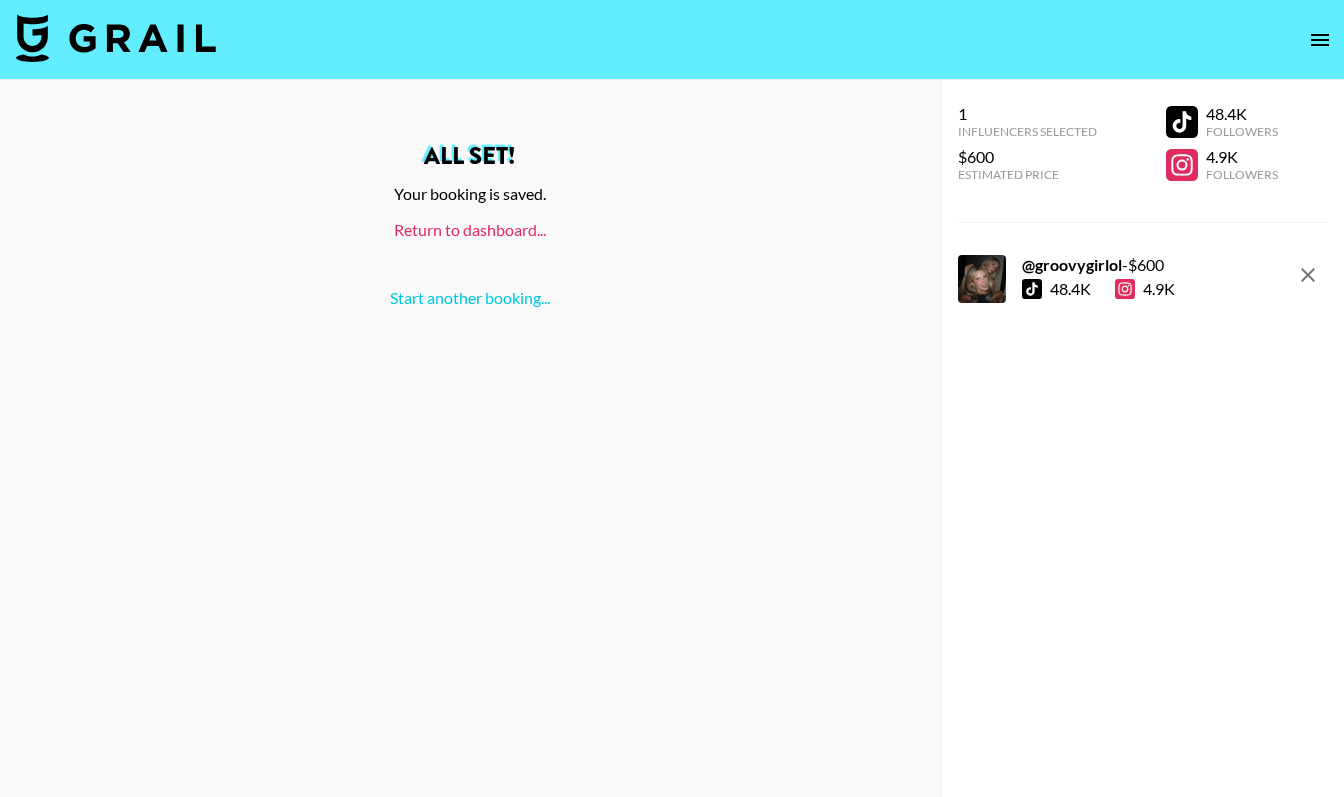 click on "Return to dashboard..." at bounding box center (470, 229) 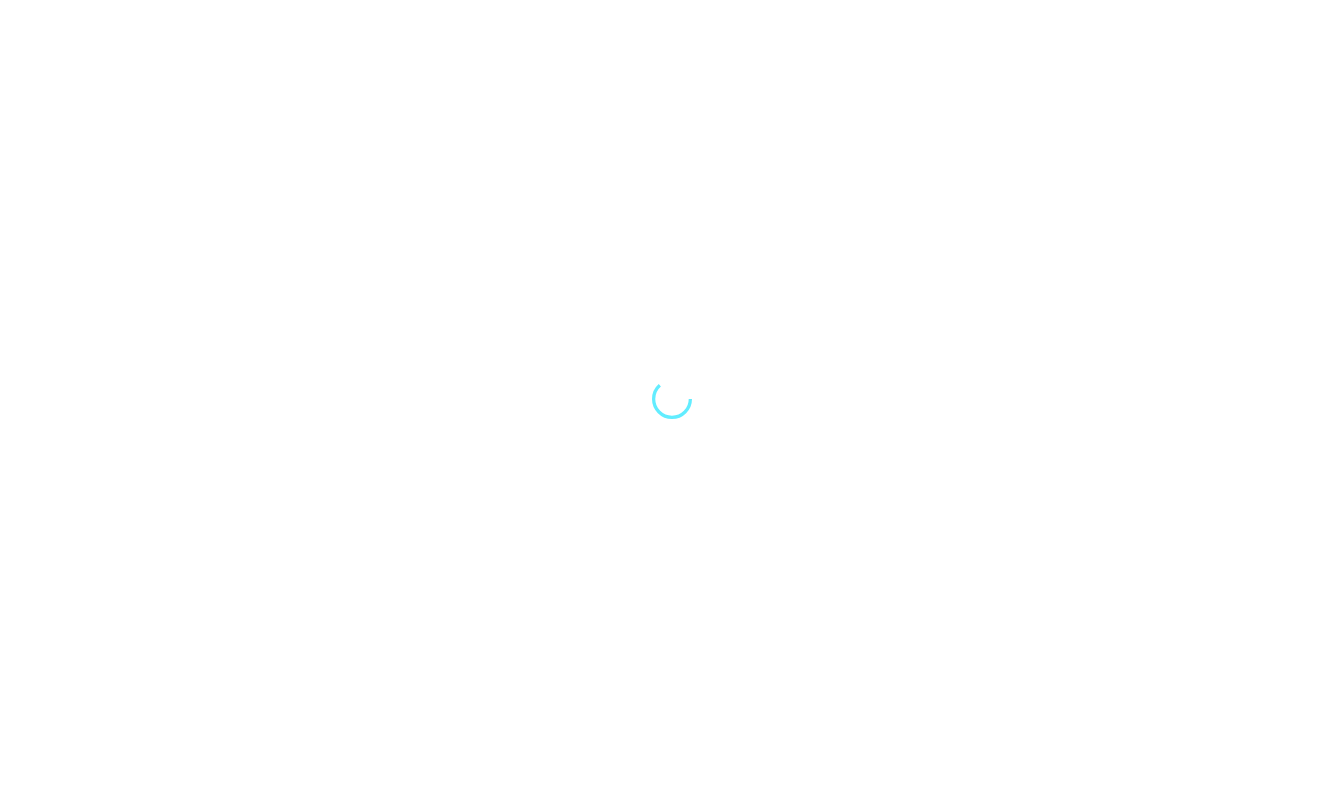 scroll, scrollTop: 0, scrollLeft: 0, axis: both 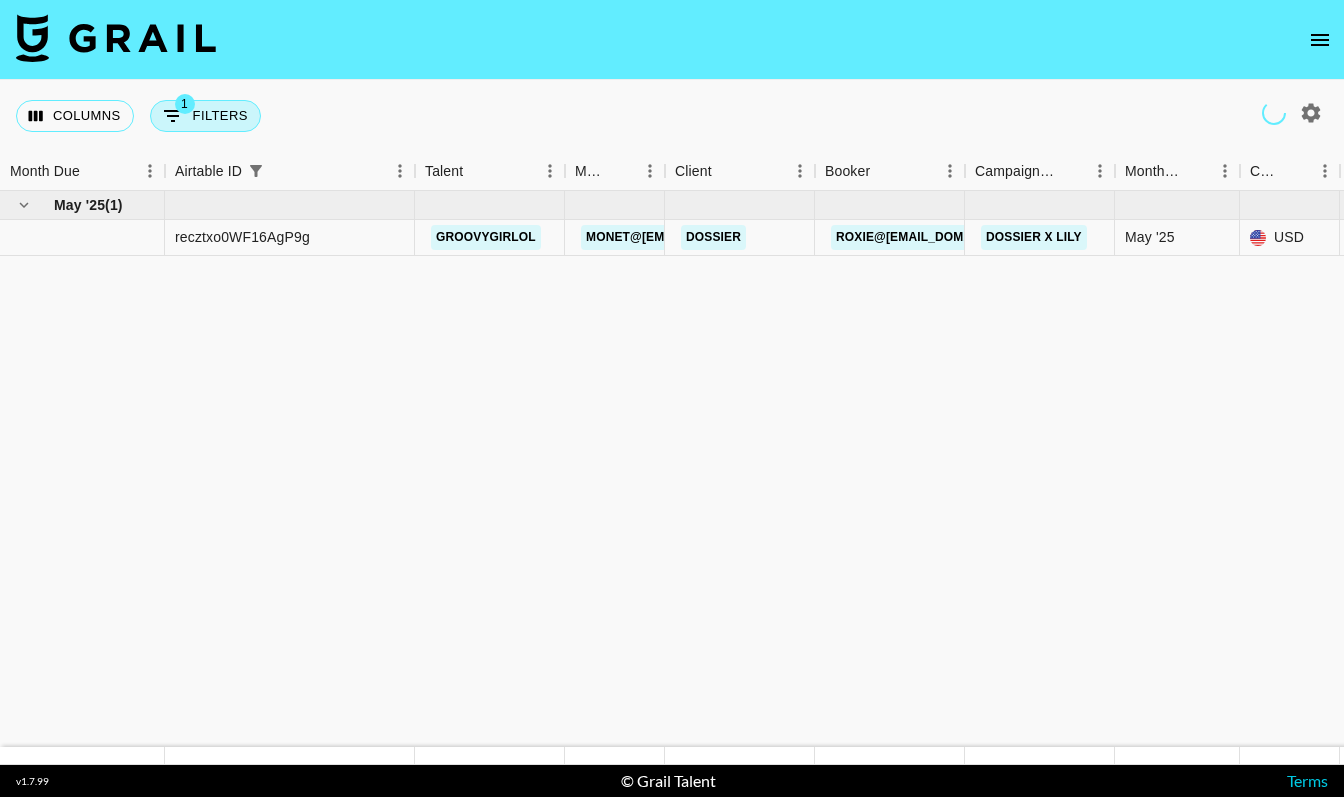 click on "1 Filters" at bounding box center (205, 116) 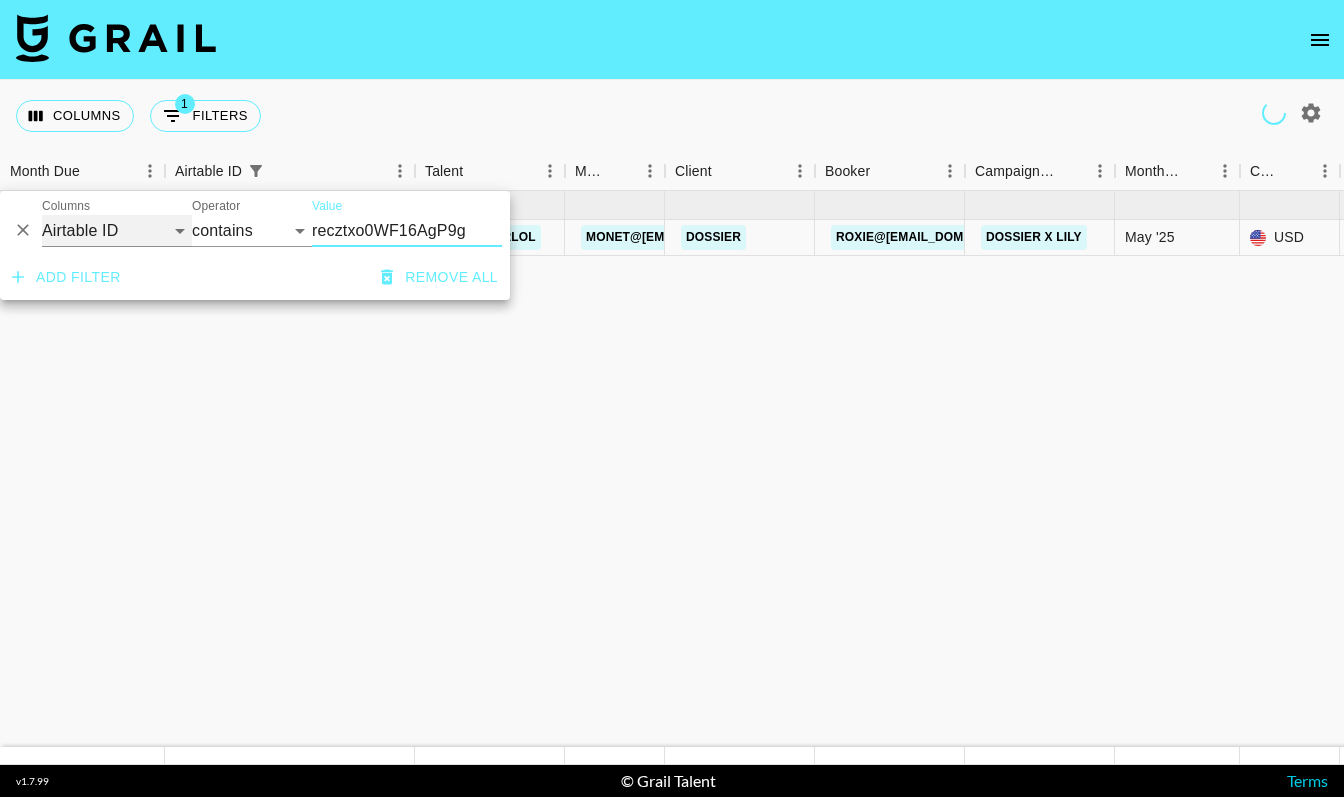 click on "Grail Platform ID Airtable ID Talent Manager Client Booker Campaign (Type) Date Created Created by Grail Team Month Due Currency Booking Price Creator Commmission Override External Commission Expenses: Remove Commission? Commission Status Video Link Boost Code Special Booking Type PO Number Invoice Notes Uniport Contact Email Contract File Payment Sent Payment Sent Date Invoice Link" 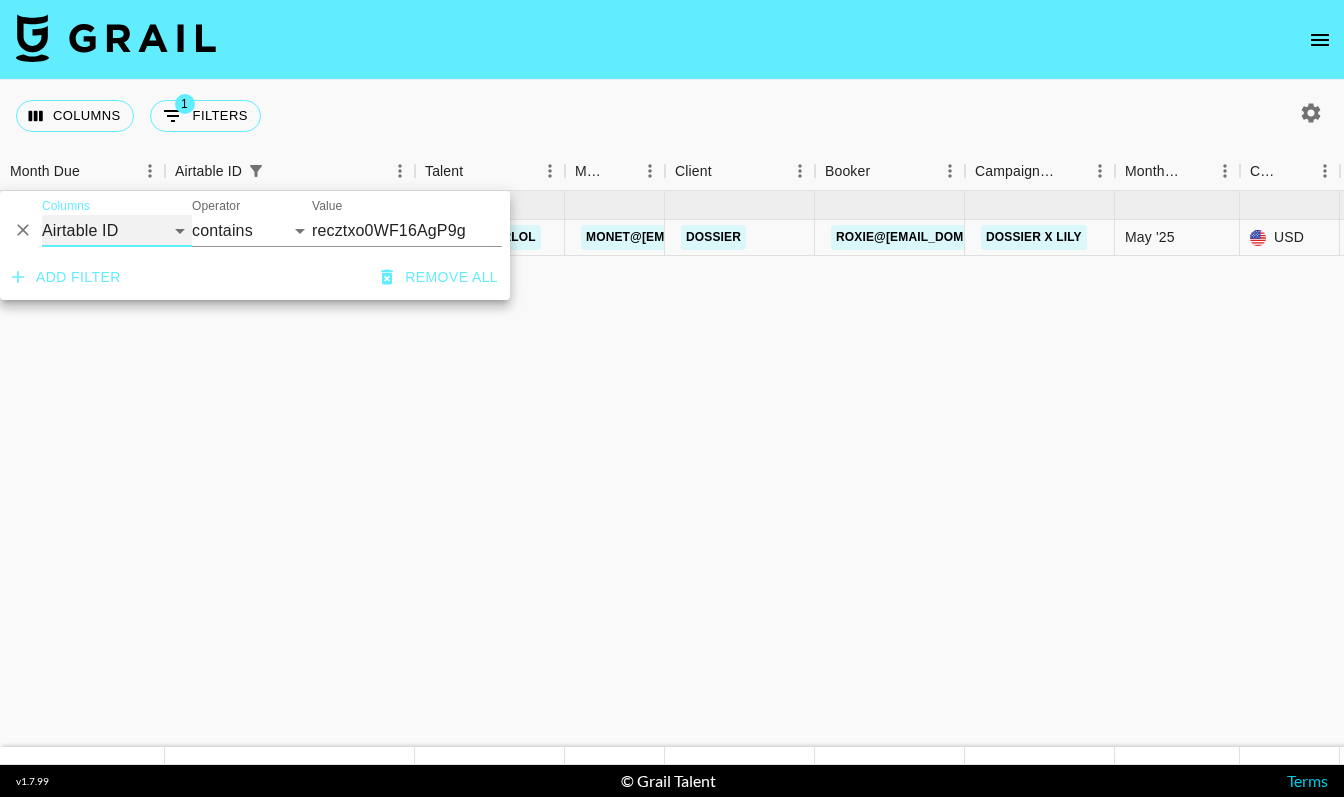 select on "talentName" 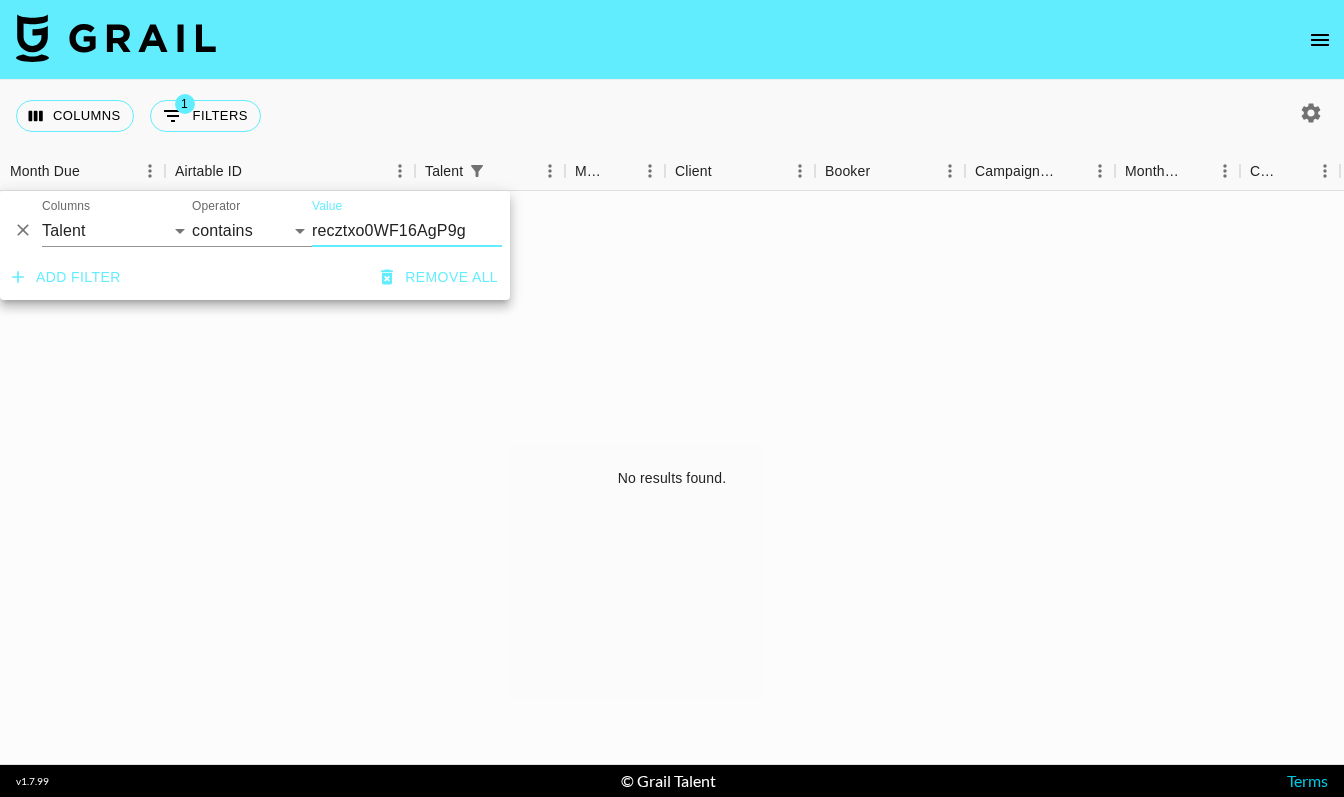 drag, startPoint x: 483, startPoint y: 228, endPoint x: 281, endPoint y: 213, distance: 202.55617 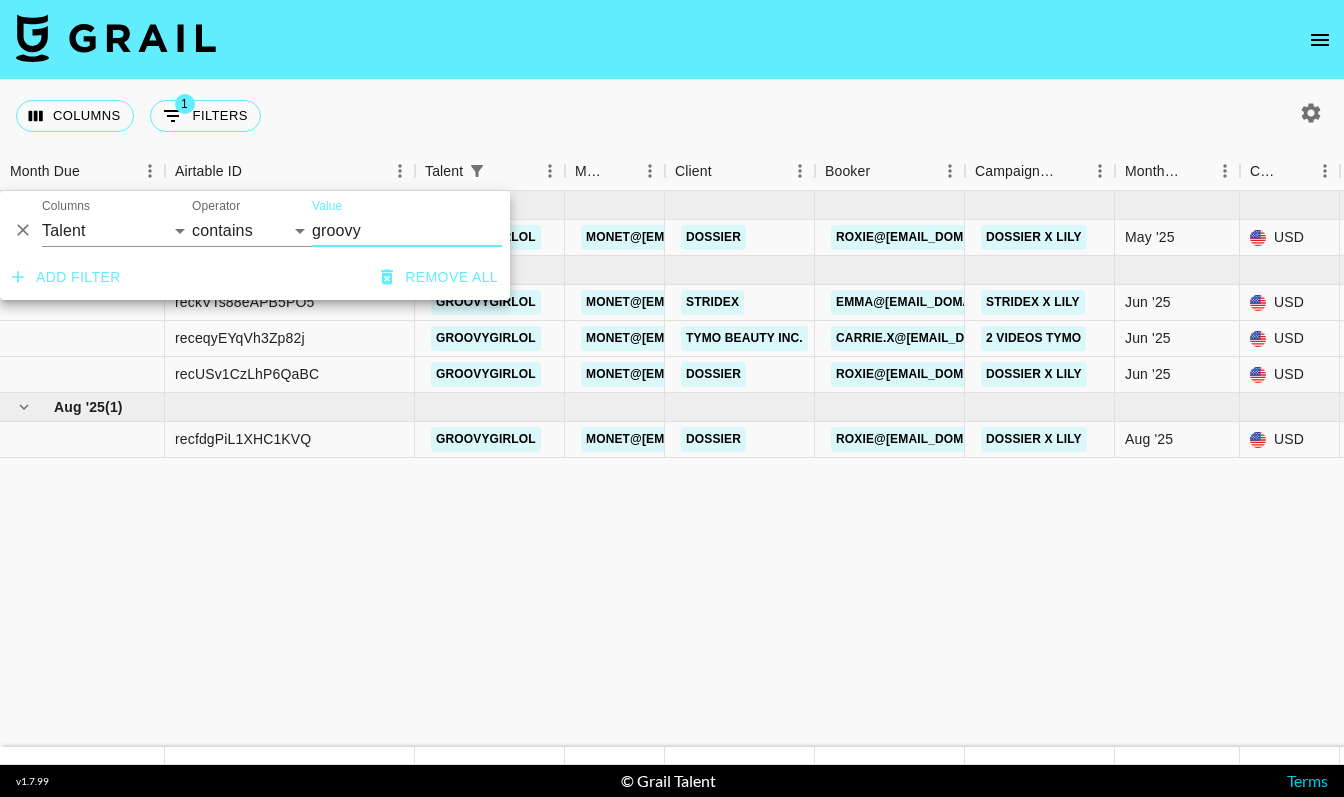 type on "groovy" 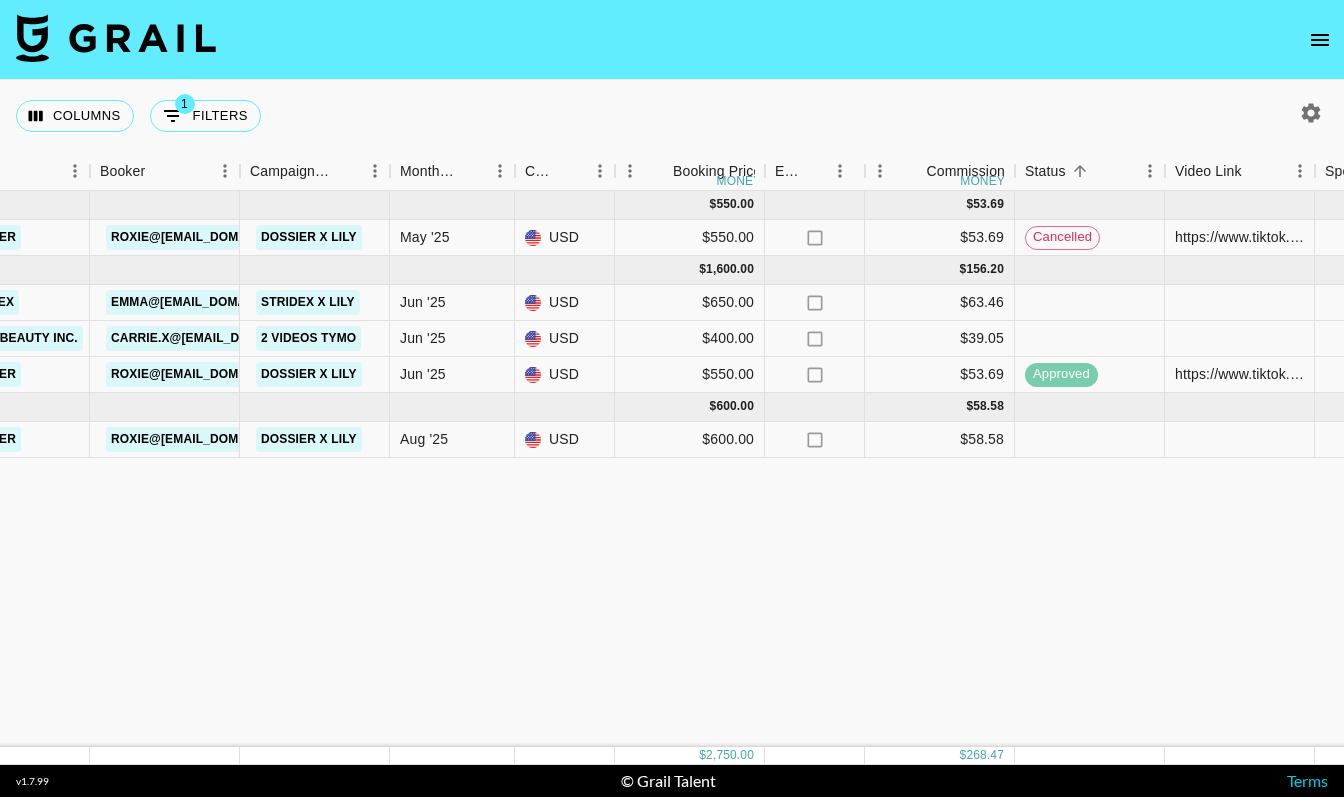 scroll, scrollTop: 0, scrollLeft: 863, axis: horizontal 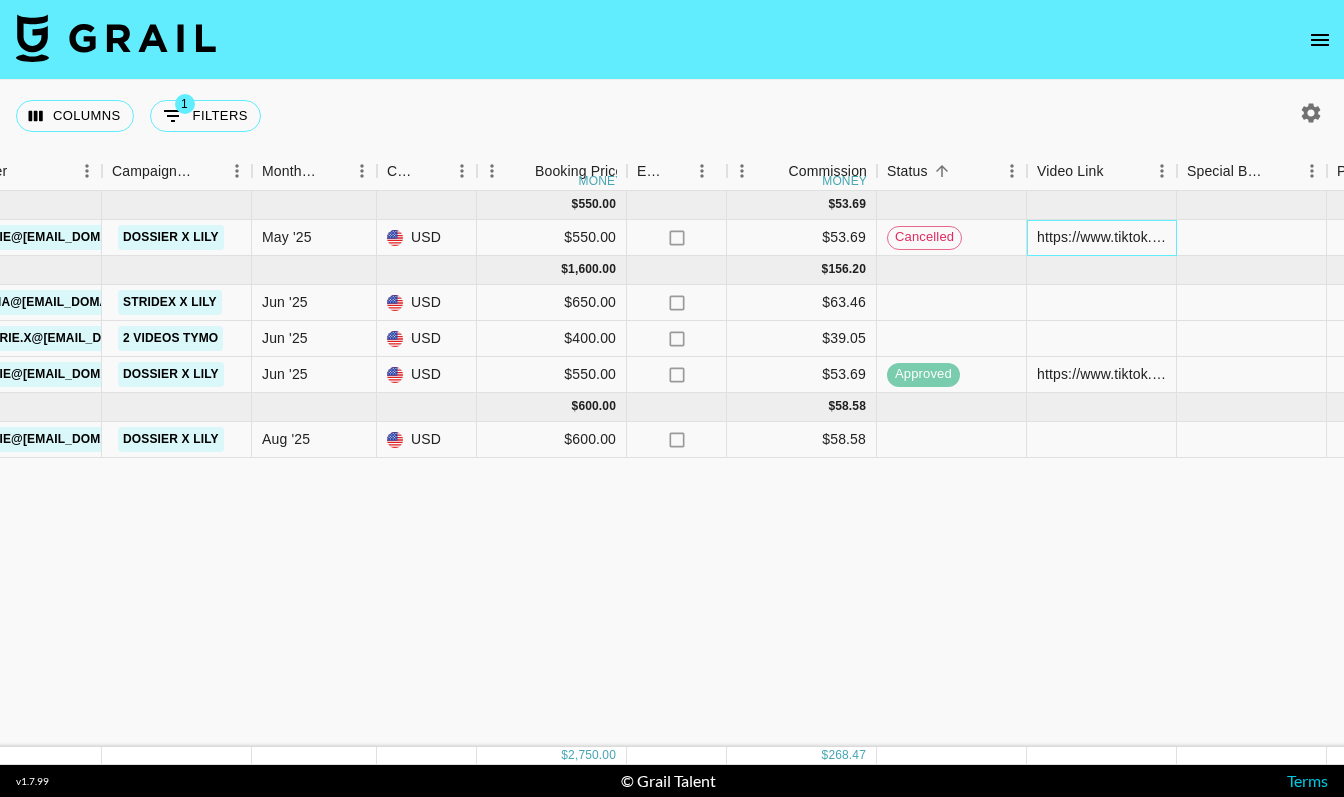 click on "https://www.tiktok.com/@groovygirlol/video/7512875494572936478?lang=en" at bounding box center (1101, 237) 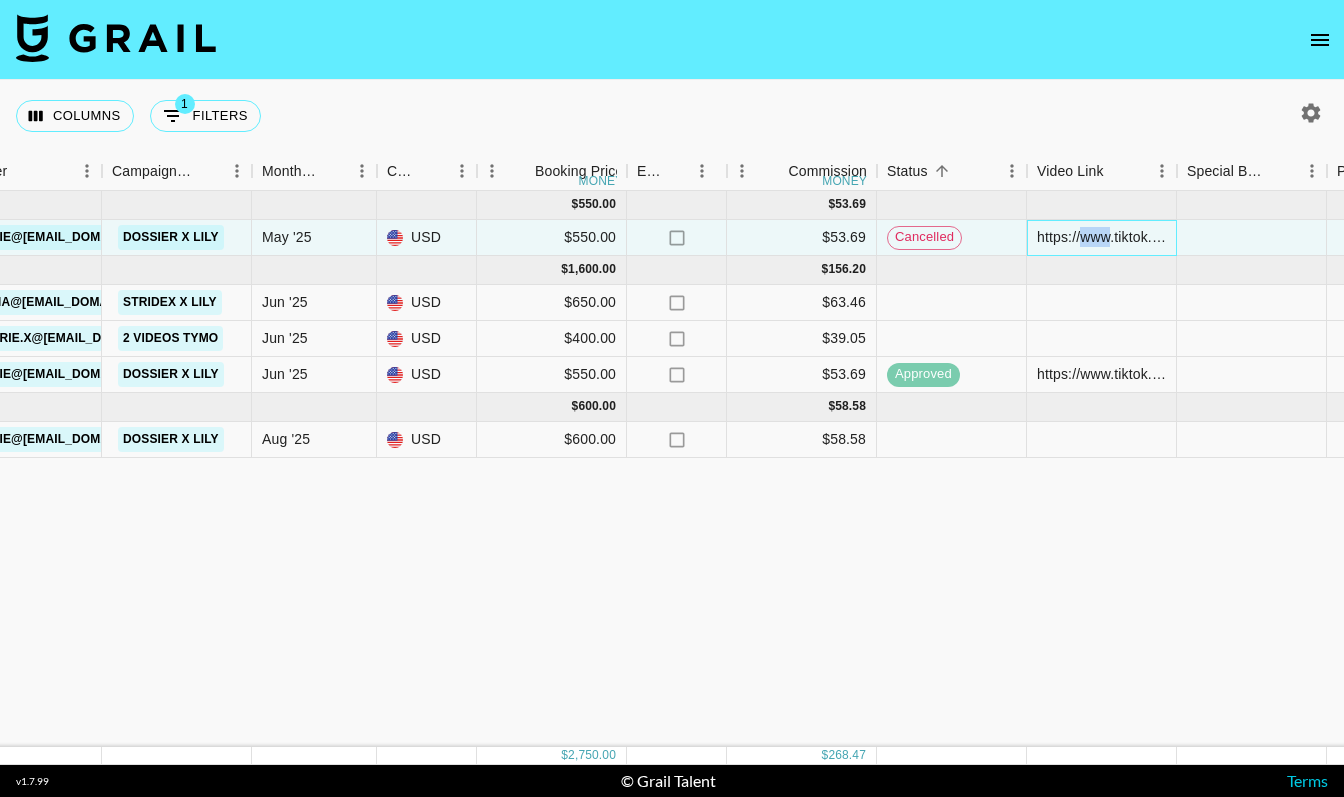 click on "https://www.tiktok.com/@groovygirlol/video/7512875494572936478?lang=en" at bounding box center (1101, 237) 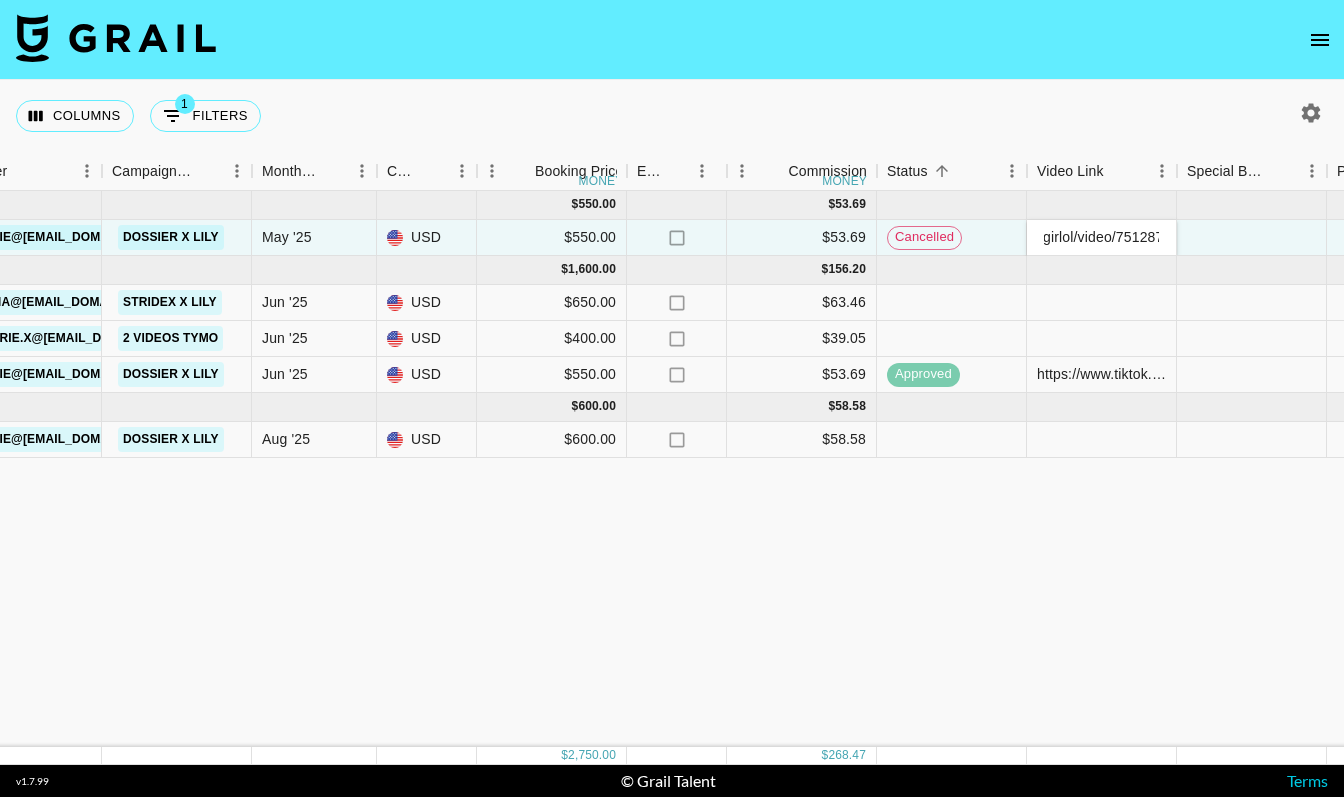 scroll, scrollTop: 0, scrollLeft: 0, axis: both 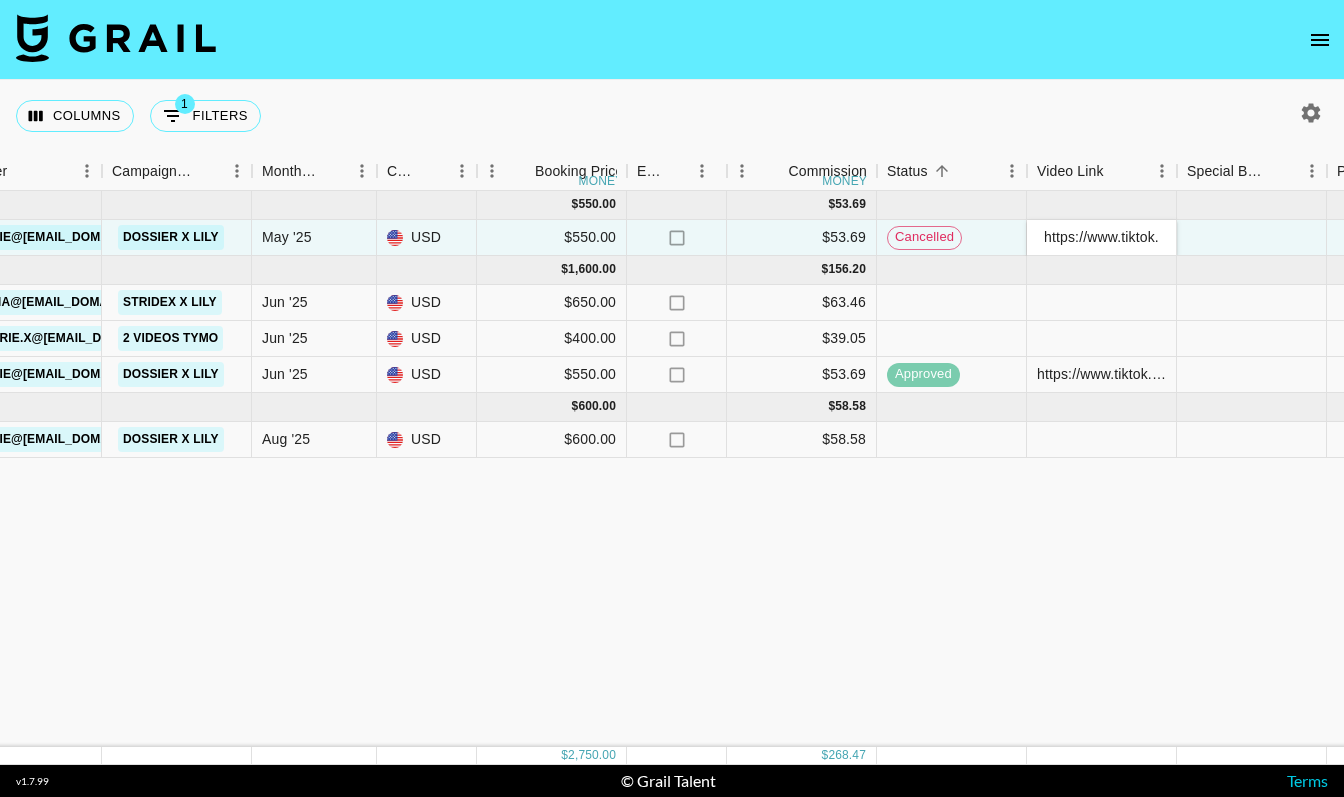 drag, startPoint x: 1163, startPoint y: 234, endPoint x: 949, endPoint y: 224, distance: 214.23352 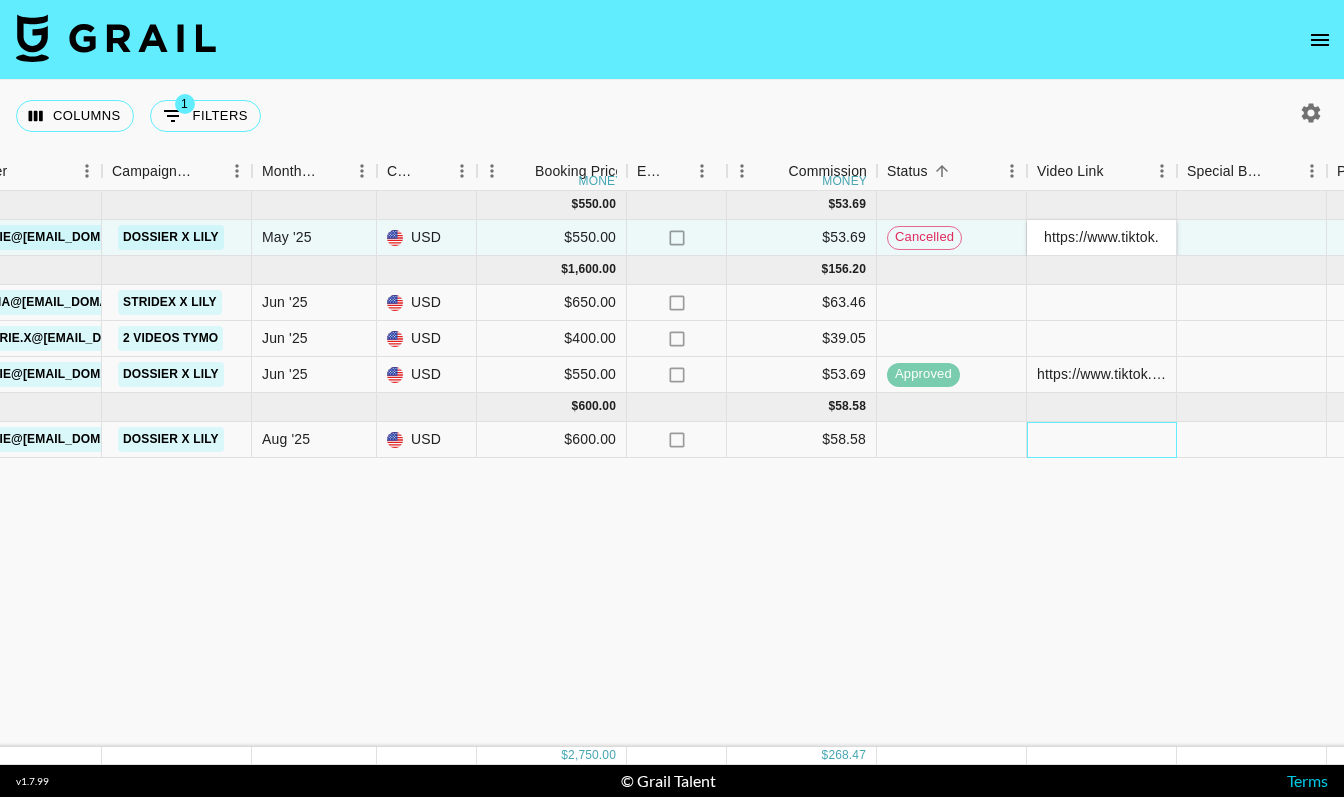 click at bounding box center [1102, 440] 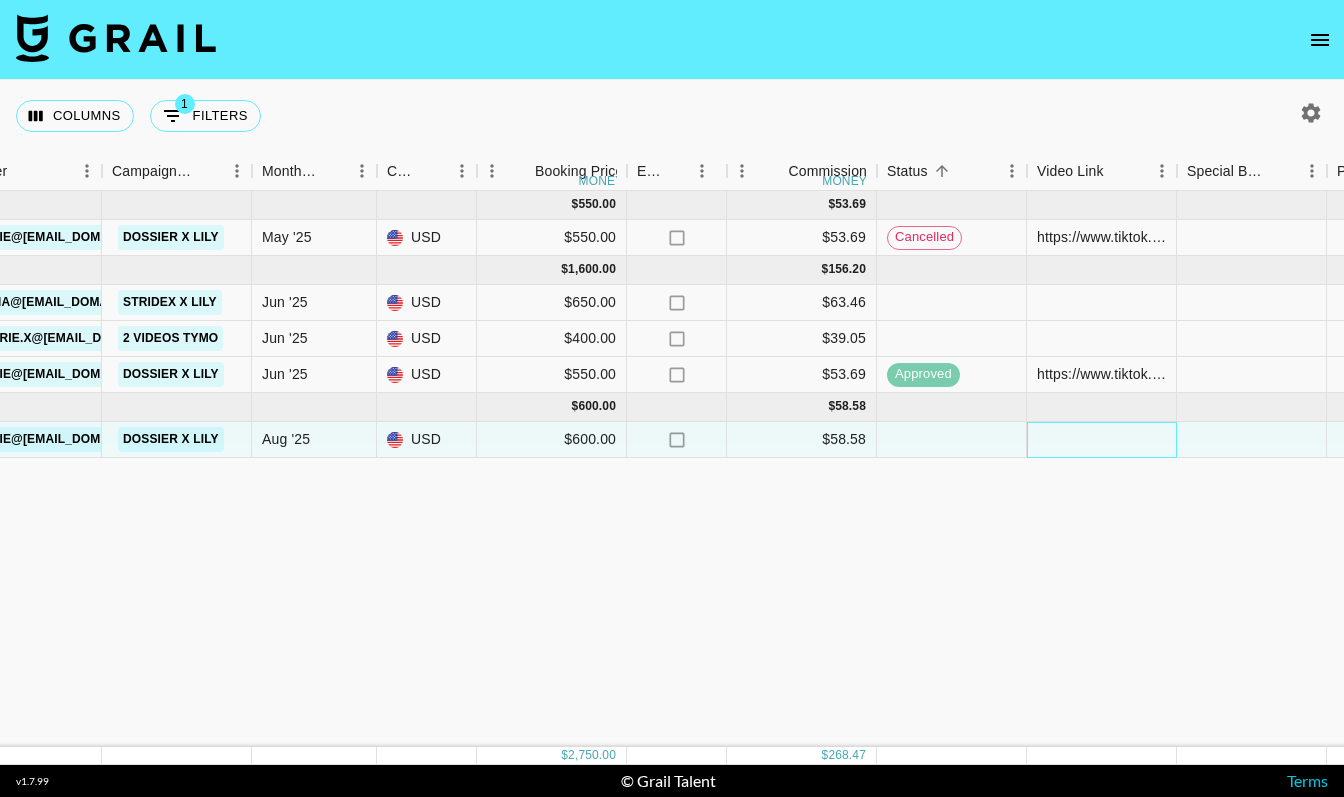 click at bounding box center [1102, 440] 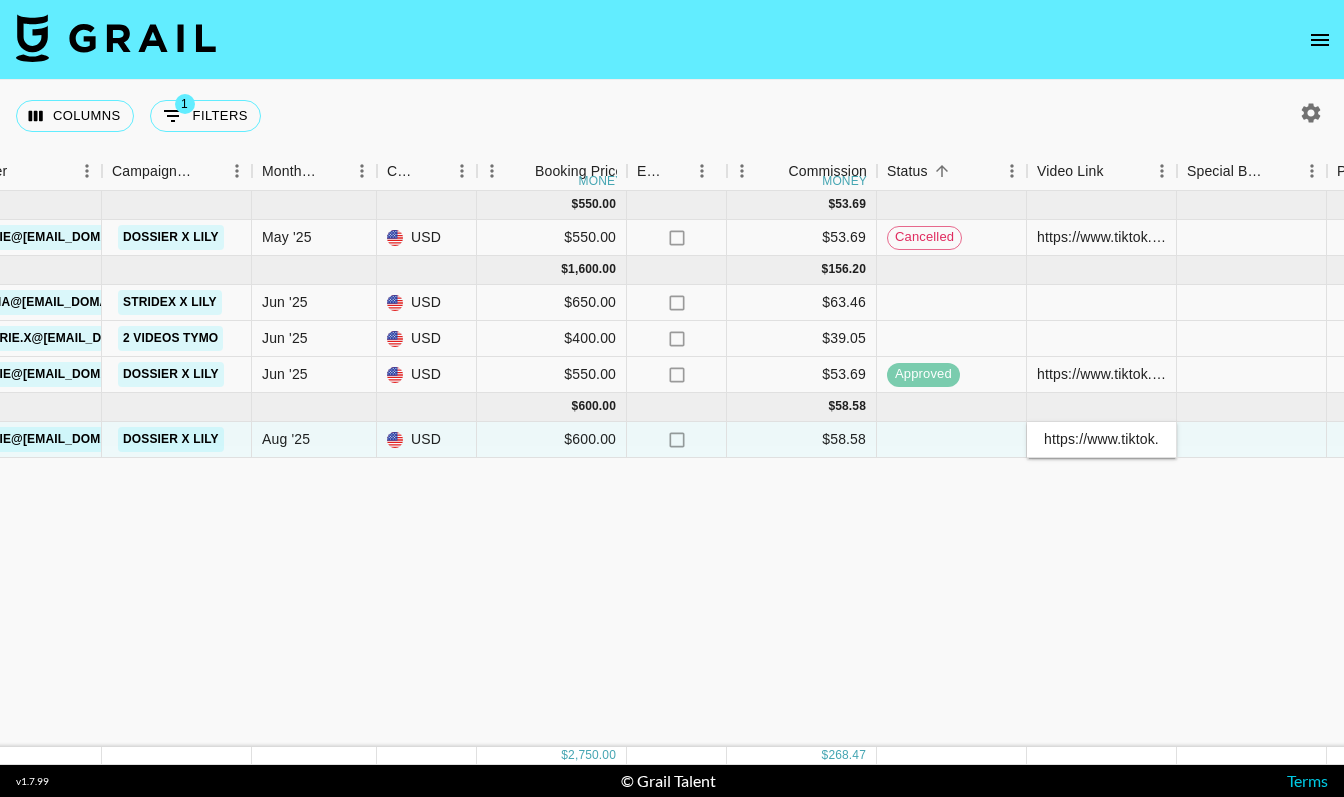 scroll, scrollTop: 0, scrollLeft: 370, axis: horizontal 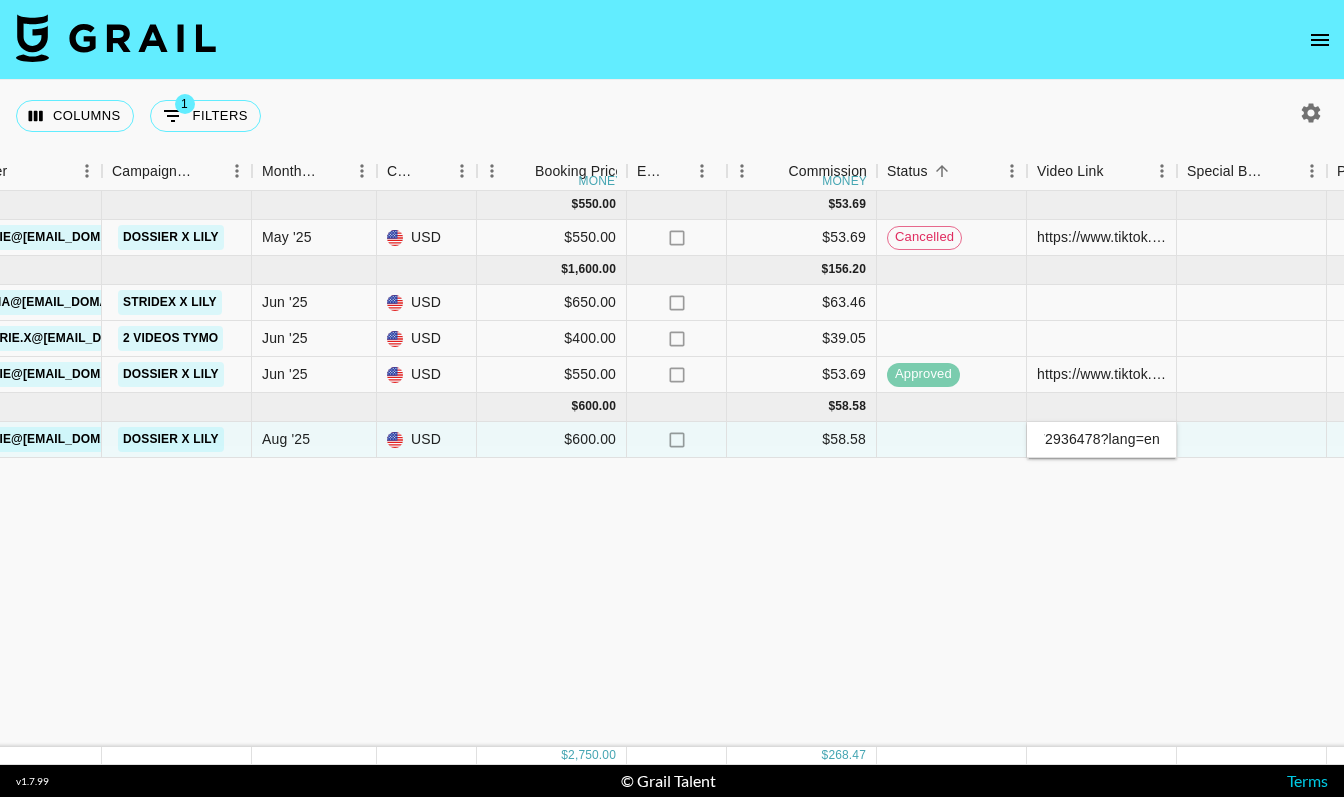 type on "https://www.tiktok.com/@groovygirlol/video/7512875494572936478?lang=en" 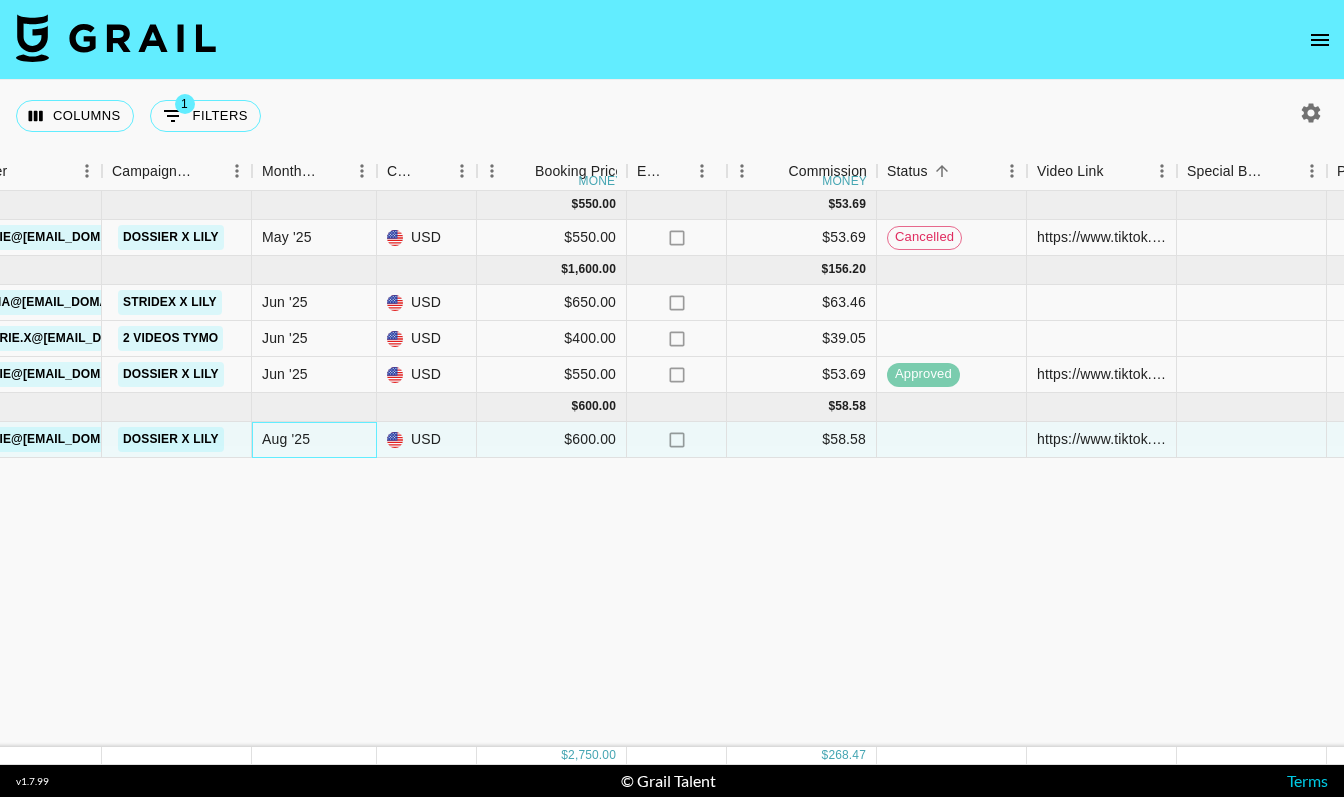 click on "Aug '25" at bounding box center (314, 440) 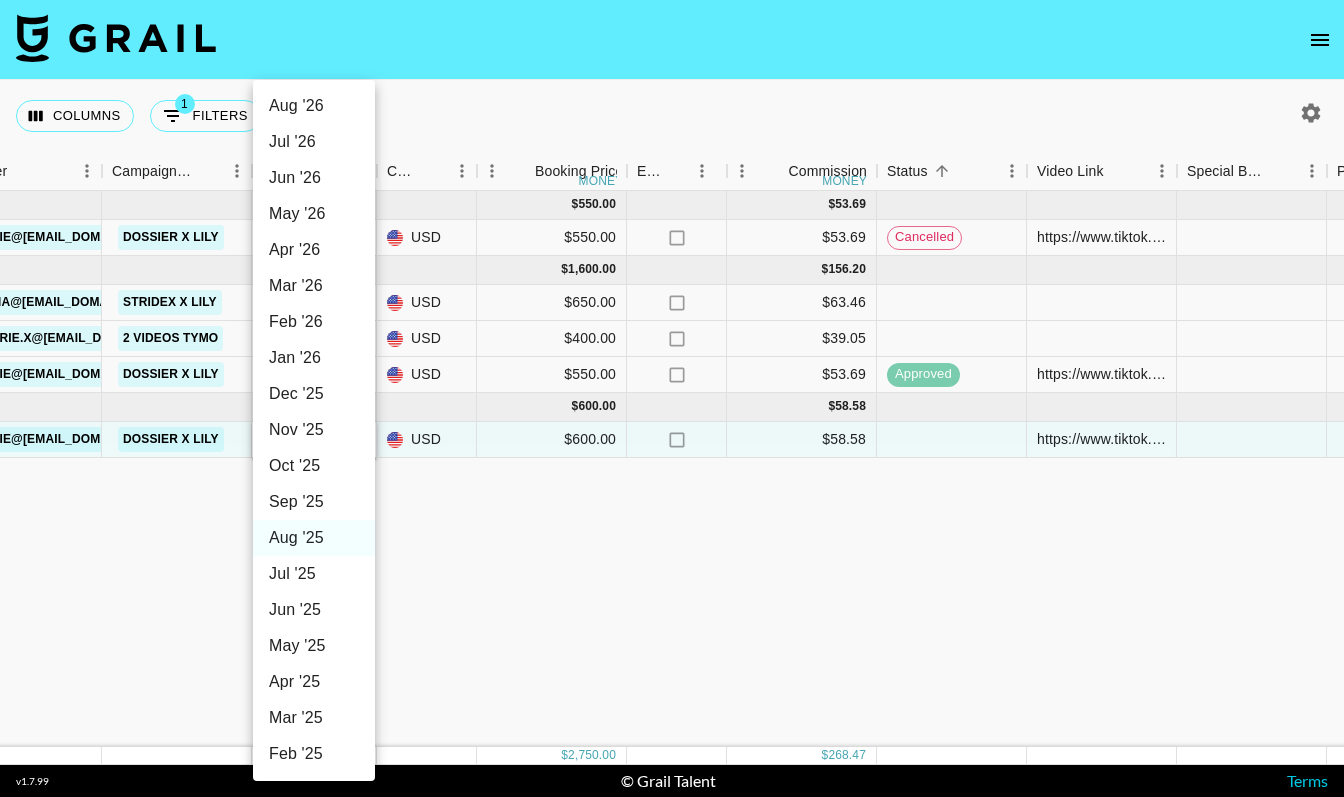 click on "May '25" at bounding box center [314, 646] 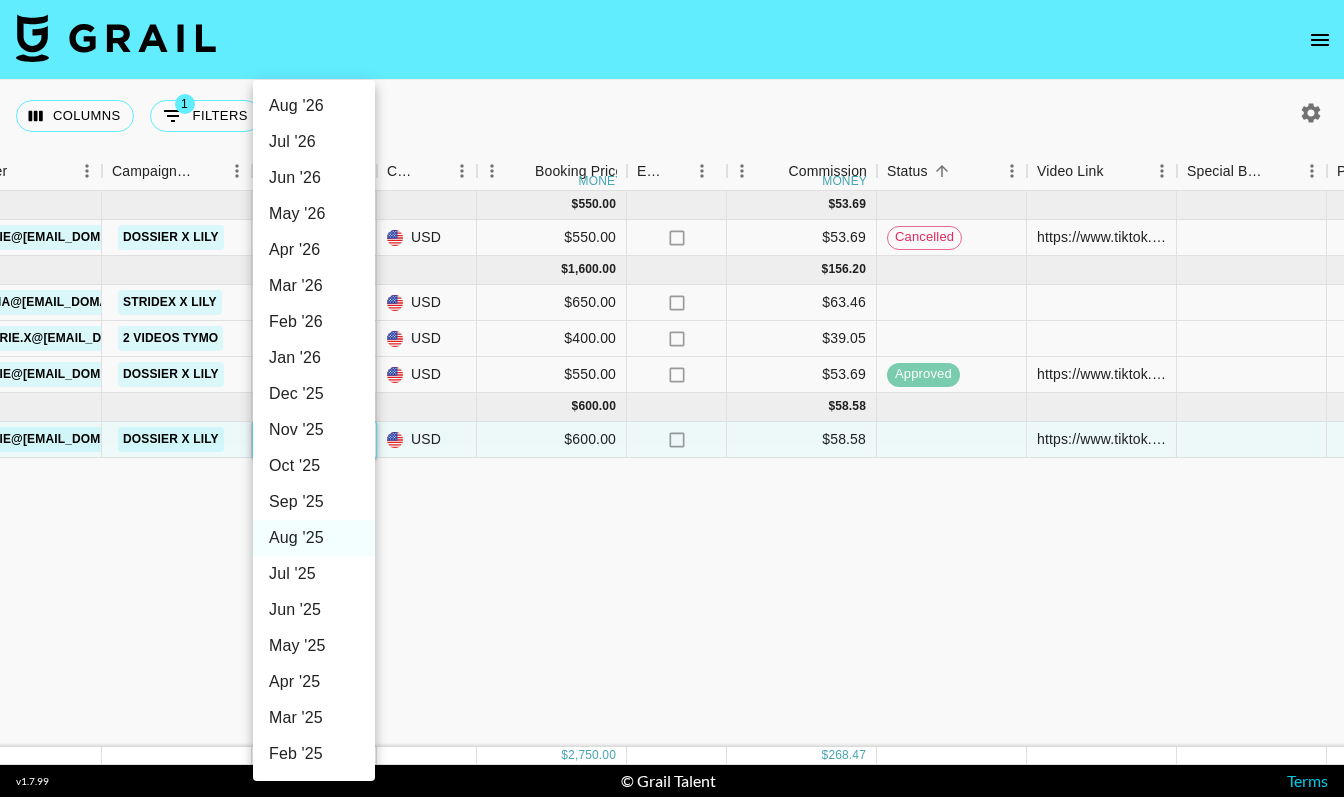 type on "May '25" 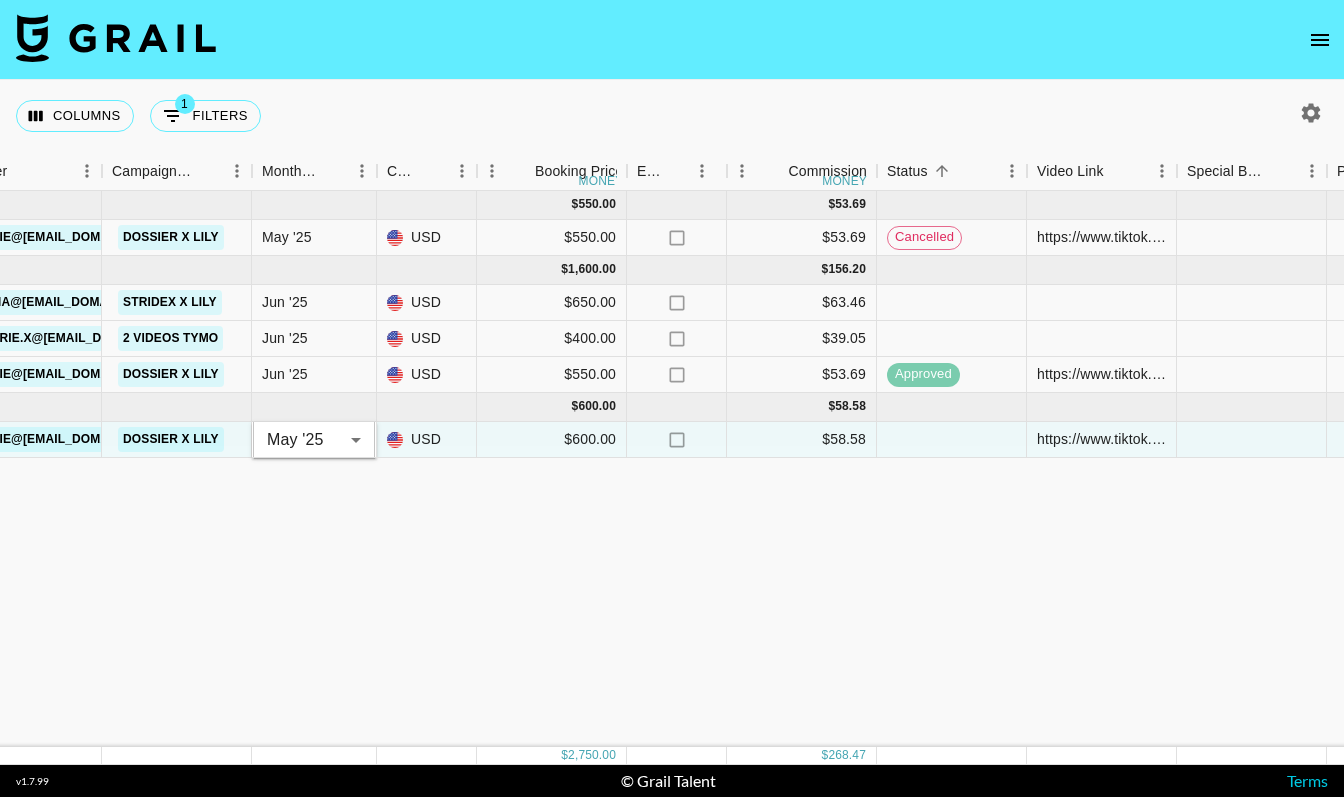 click on "Columns 1 Filters + Booking" at bounding box center (672, 116) 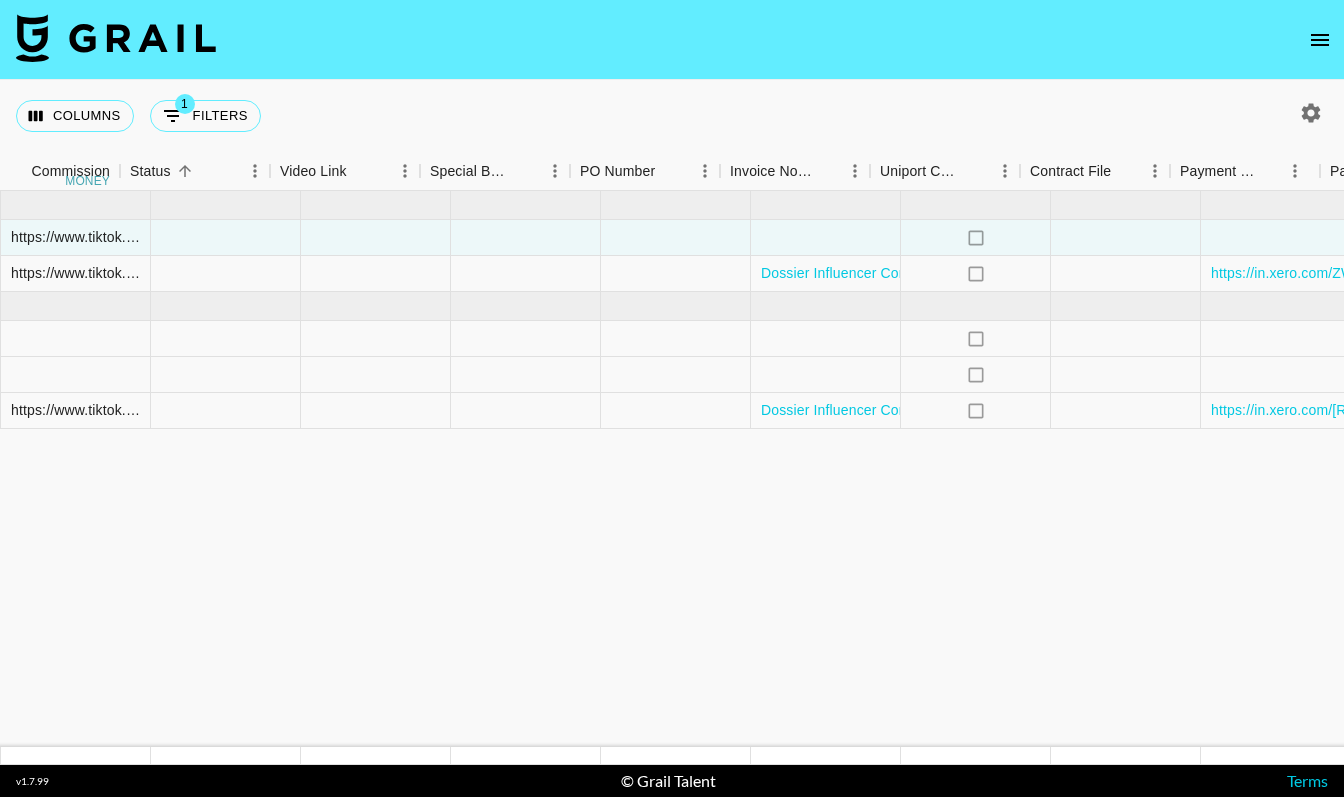 scroll, scrollTop: 0, scrollLeft: 1976, axis: horizontal 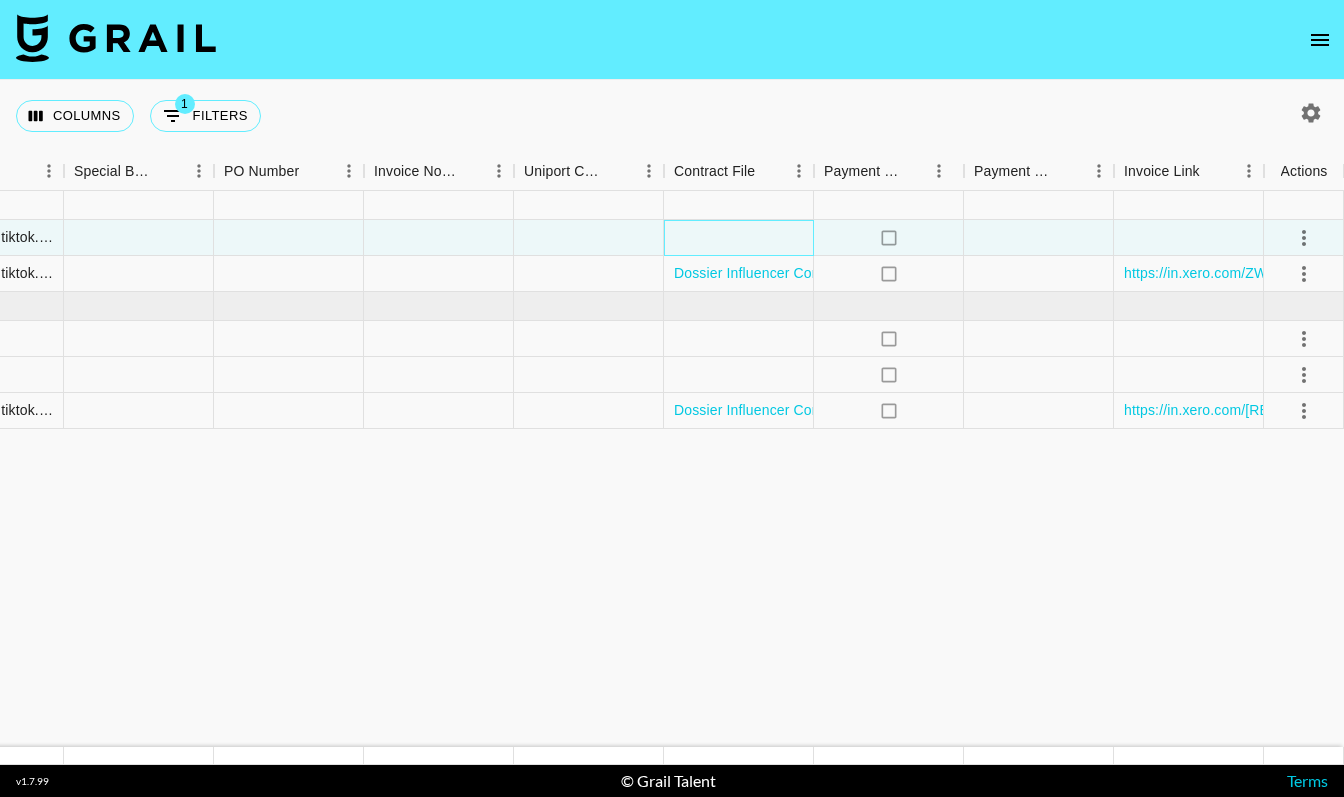 click at bounding box center (739, 238) 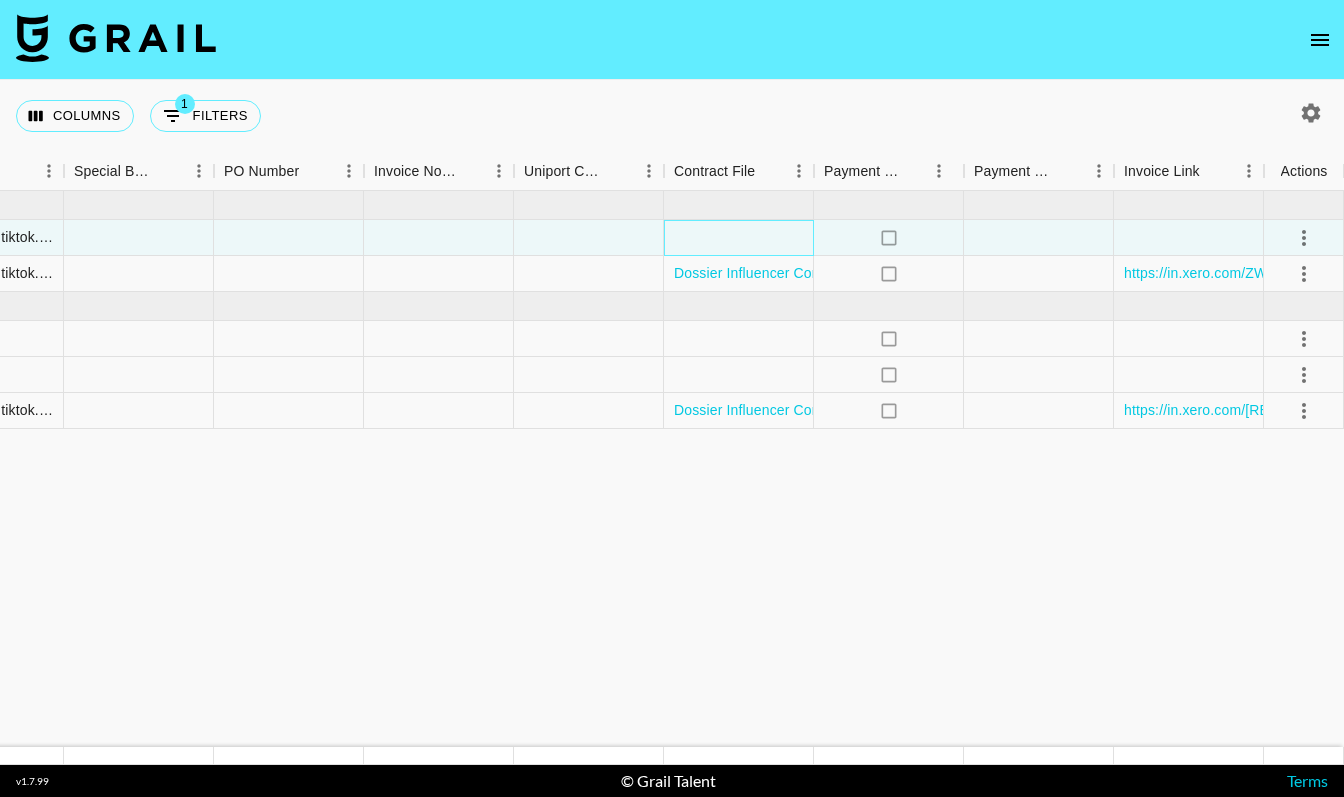 click at bounding box center [739, 238] 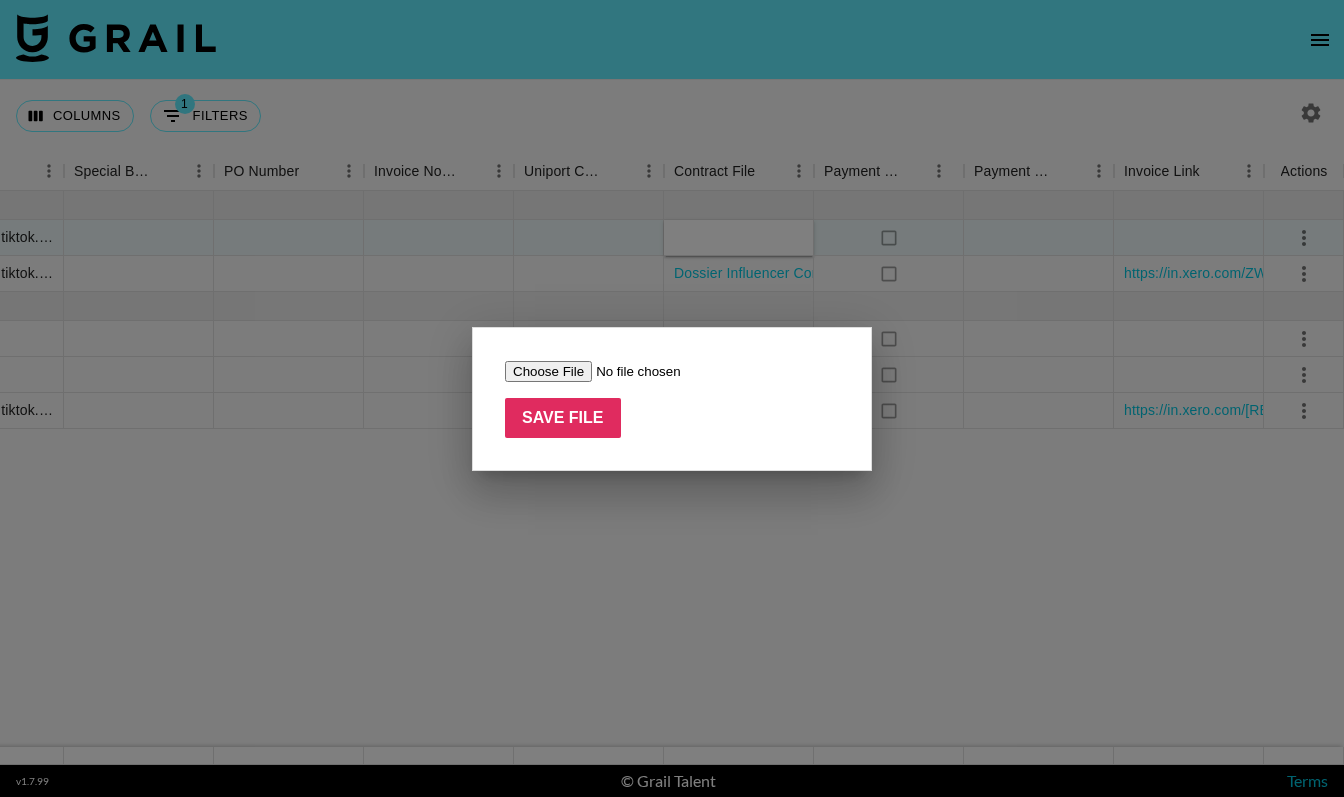 click at bounding box center [631, 371] 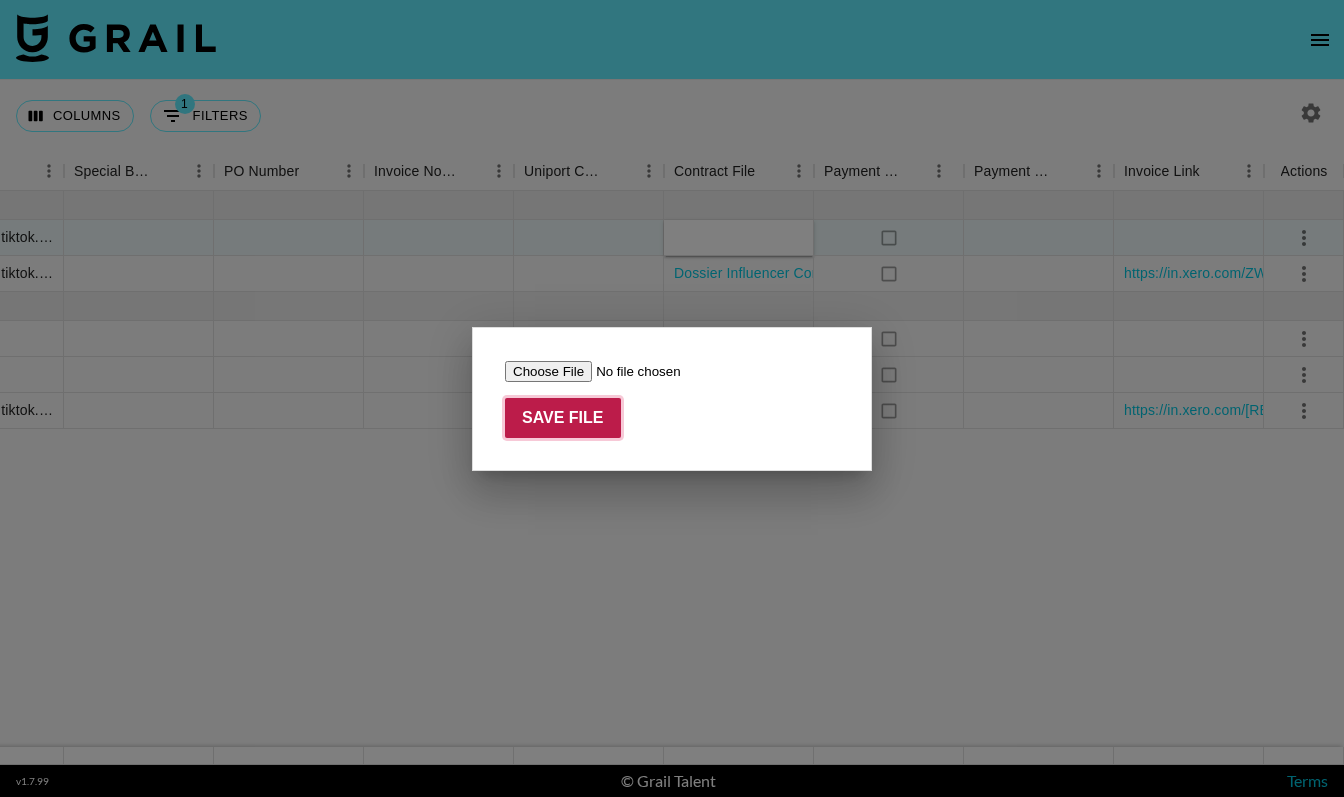 click on "Save File" at bounding box center [563, 418] 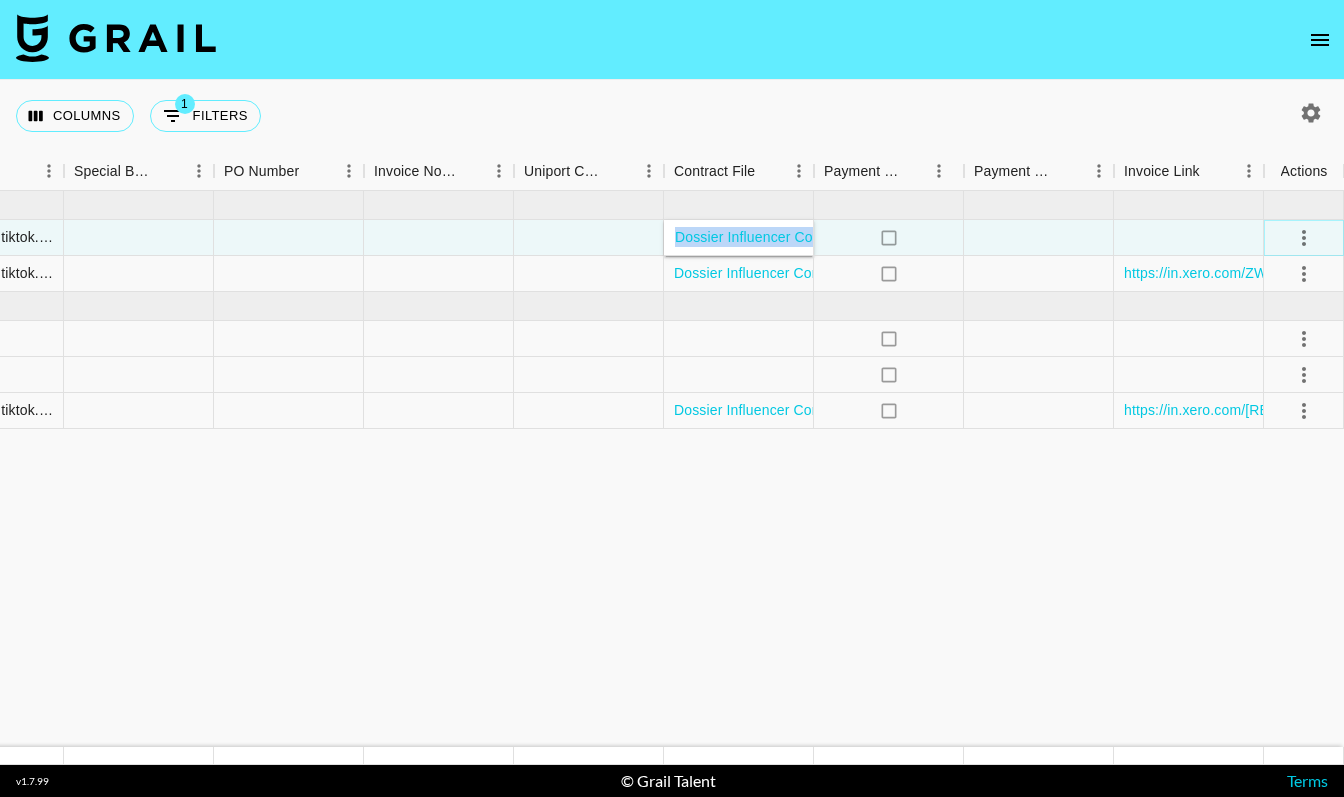 click 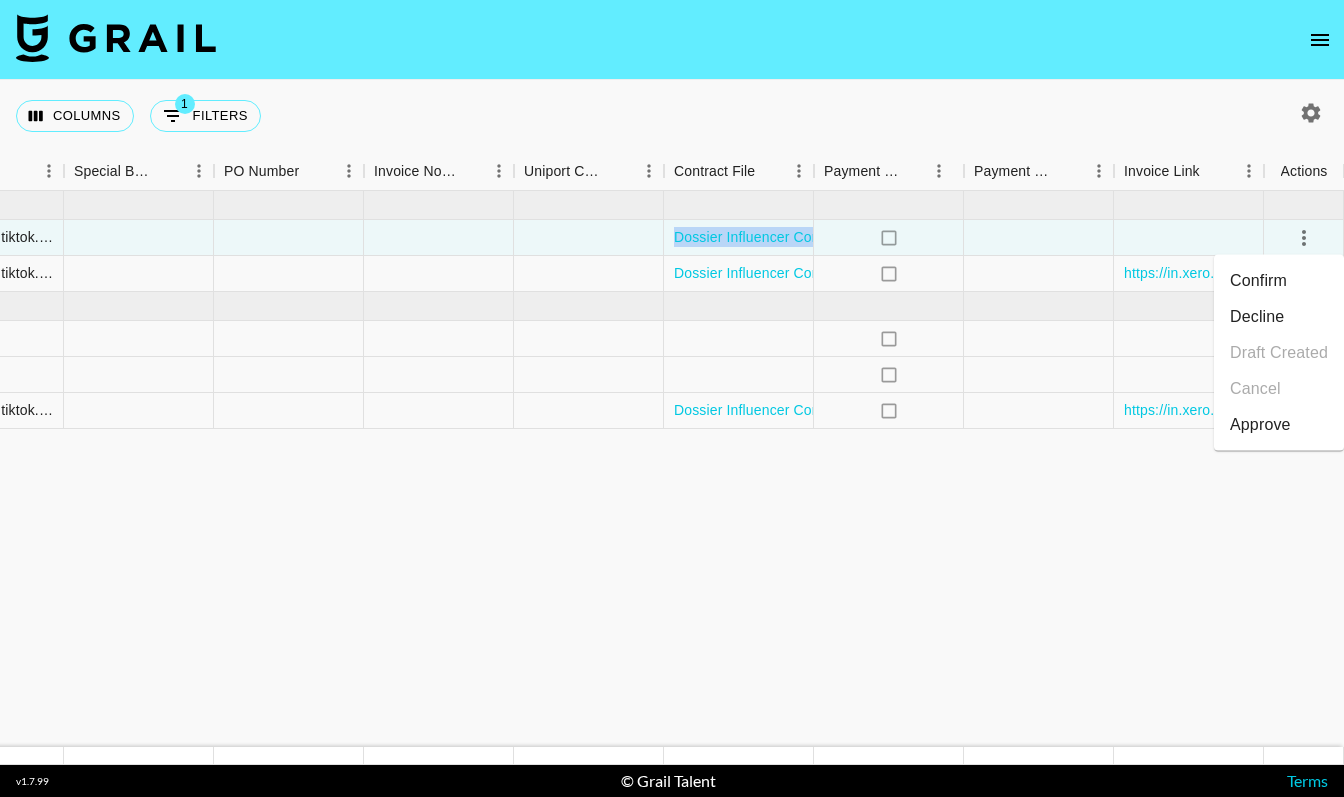 click on "Approve" at bounding box center [1260, 425] 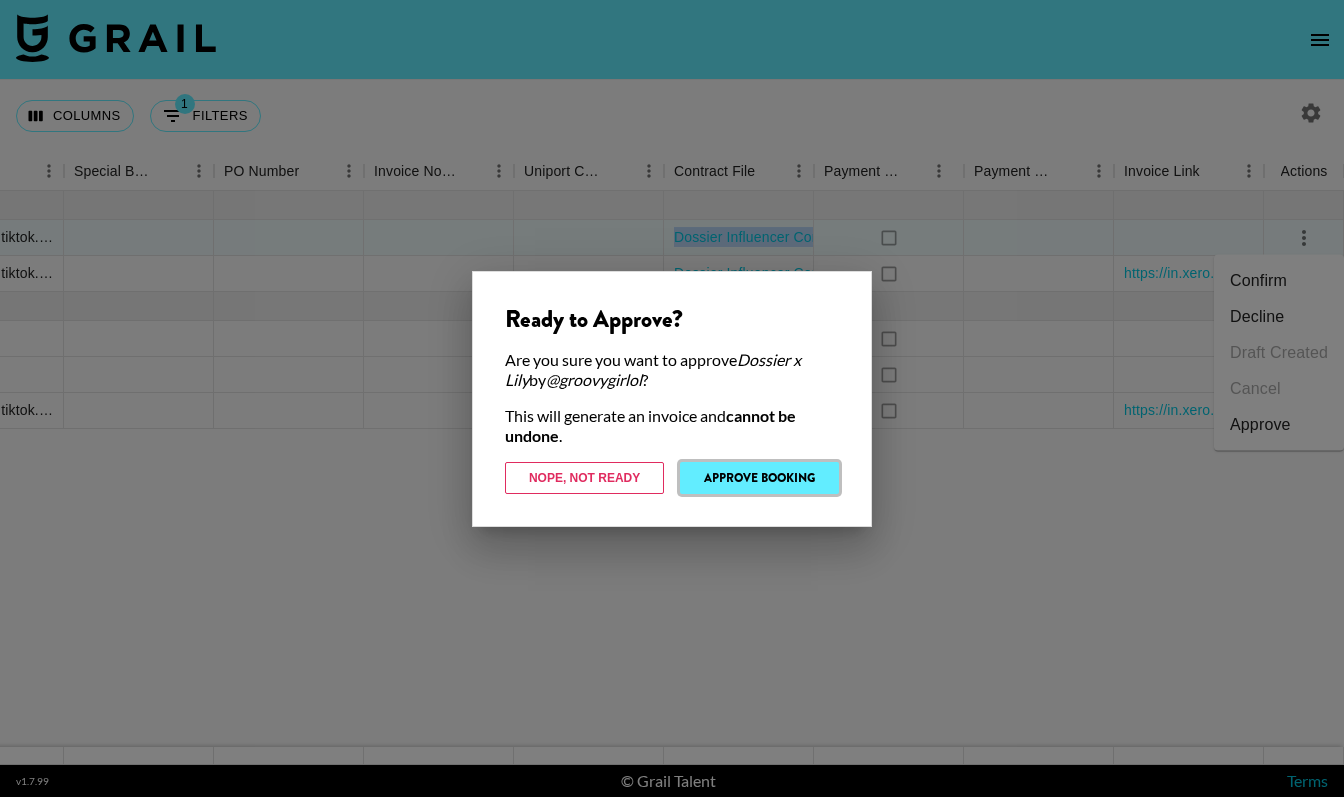 click on "Approve Booking" at bounding box center [759, 478] 